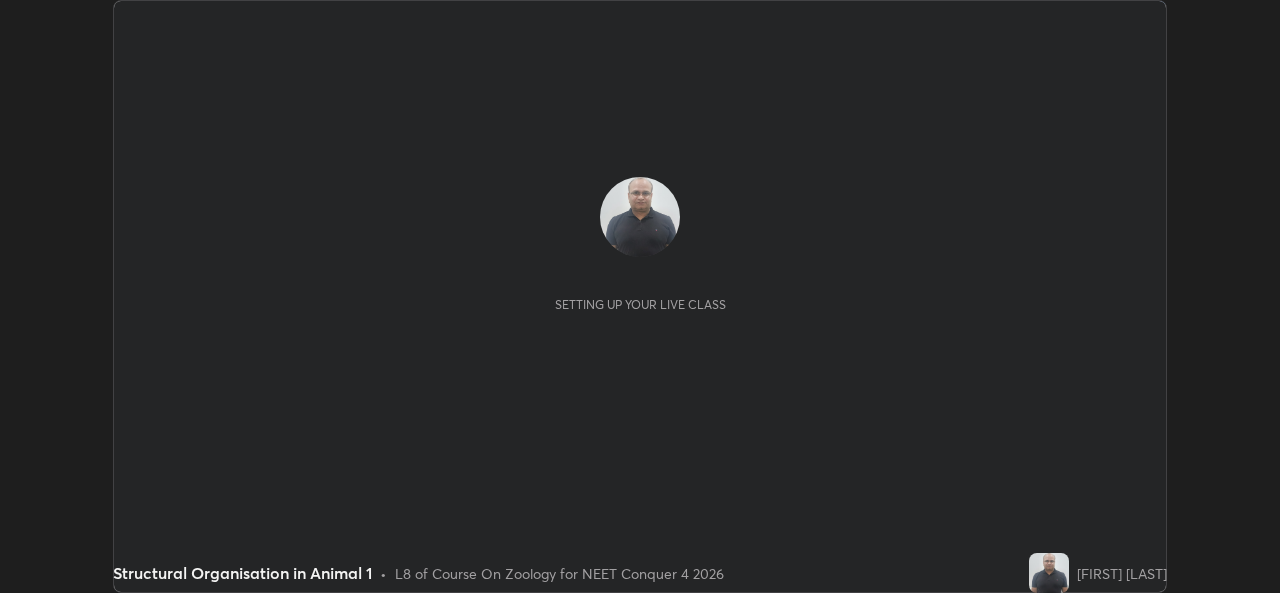 scroll, scrollTop: 0, scrollLeft: 0, axis: both 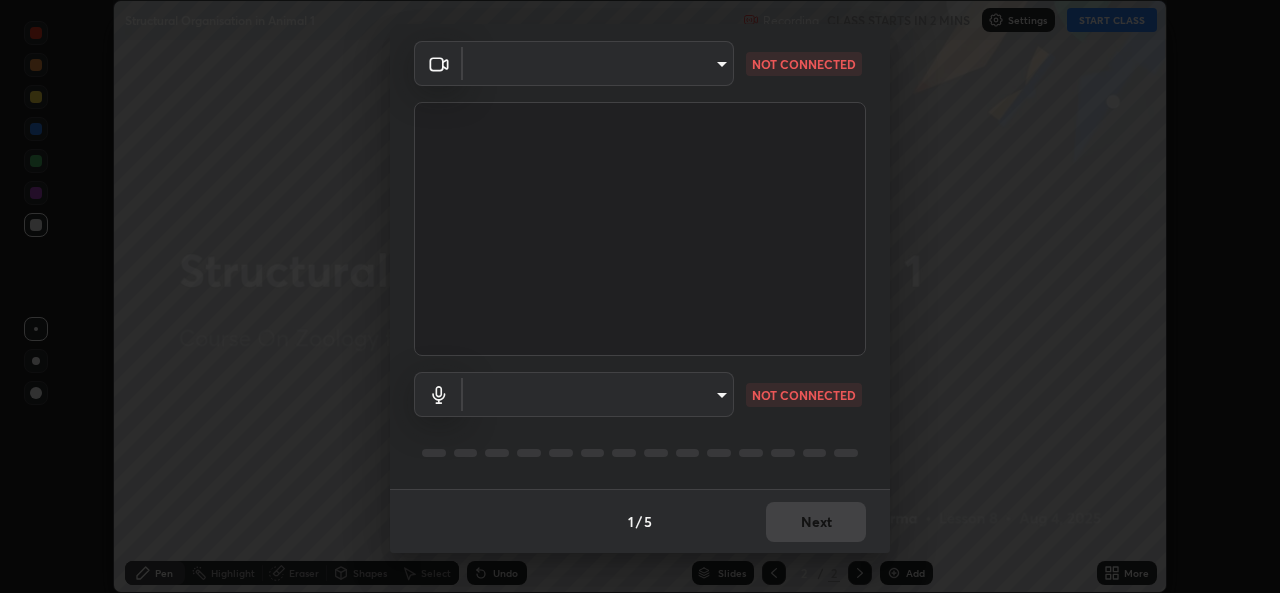 click on "Erase all Structural Organisation in Animal 1 Recording CLASS STARTS IN 2 MINS Settings START CLASS Setting up your live class Structural Organisation in Animal 1 • L8 of Course On Zoology for NEET Conquer 4 2026 [FIRST] [LAST] Pen Highlight Eraser Shapes Select Undo Slides 2 / 2 Add More No doubts shared Encourage your learners to ask a doubt for better clarity Report an issue Reason for reporting Buffering Chat not working Audio - Video sync issue Educator video quality low ​ Attach an image Report" at bounding box center (640, 296) 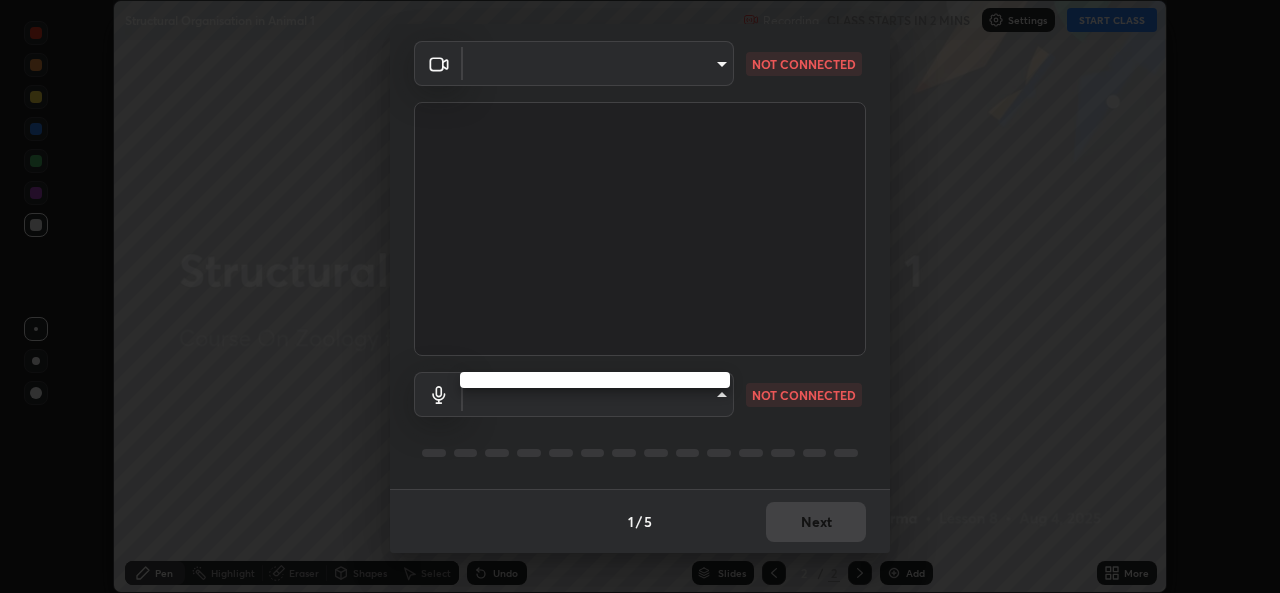 type on "a434b0bb675b4afe23526f72caf62f20b8336972c3250352fa126fe46eaa8015" 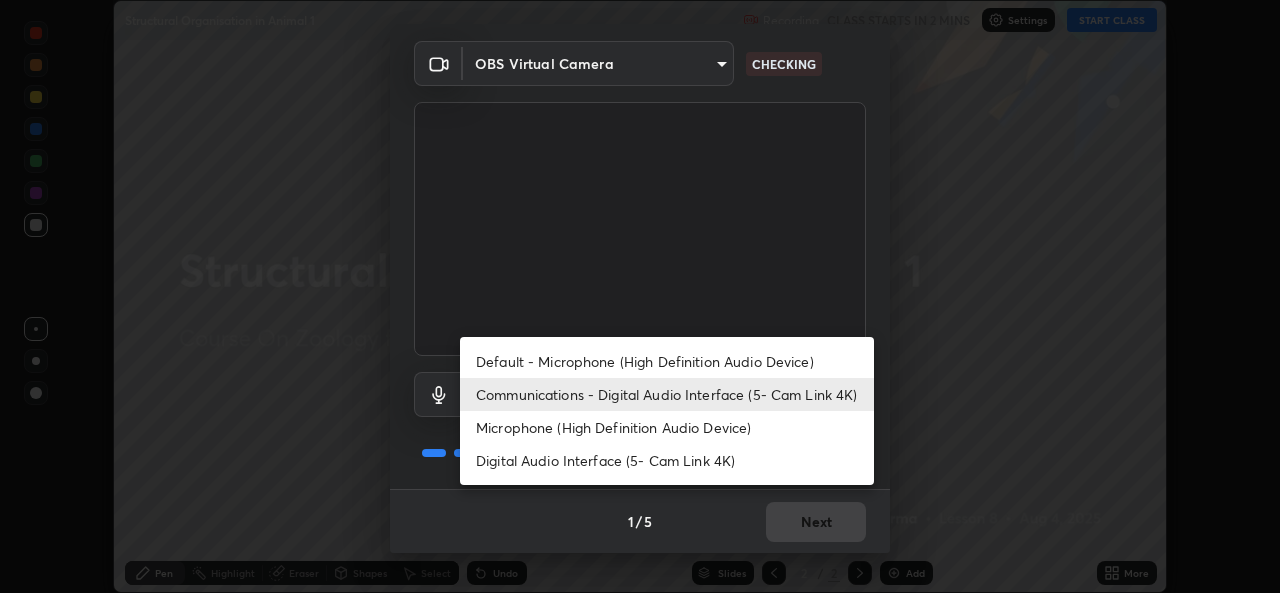 click on "Default - Microphone (High Definition Audio Device)" at bounding box center [667, 361] 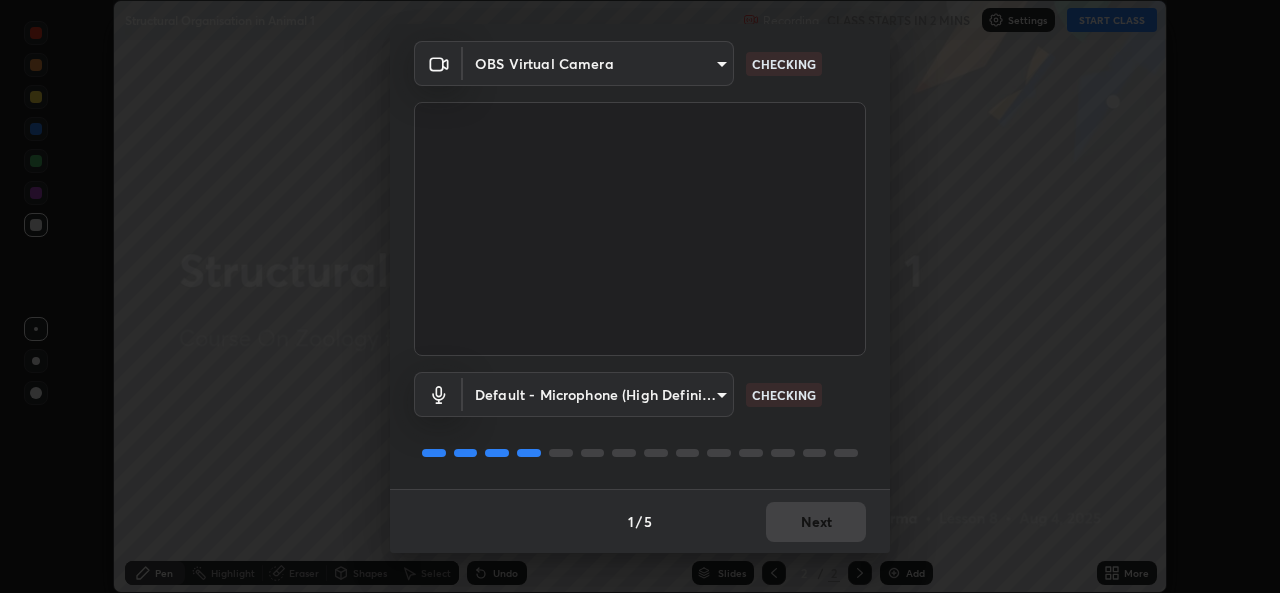 click on "Erase all Structural Organisation in Animal 1 Recording CLASS STARTS IN 2 MINS Settings START CLASS Setting up your live class Structural Organisation in Animal 1 • L8 of Course On Zoology for NEET Conquer 4 2026 [FIRST] [LAST] Pen Highlight Eraser Shapes Select Undo Slides 2 / 2 Add More No doubts shared Encourage your learners to ask a doubt for better clarity Report an issue Reason for reporting Buffering Chat not working Audio - Video sync issue Educator video quality low ​ Attach an image Report Media settings OBS Virtual Camera a434b0bb675b4afe23526f72caf62f20b8336972c3250352fa126fe46eaa8015 CHECKING Default - Microphone (High Definition Audio Device) default CHECKING 1 / 5 Next" at bounding box center [640, 296] 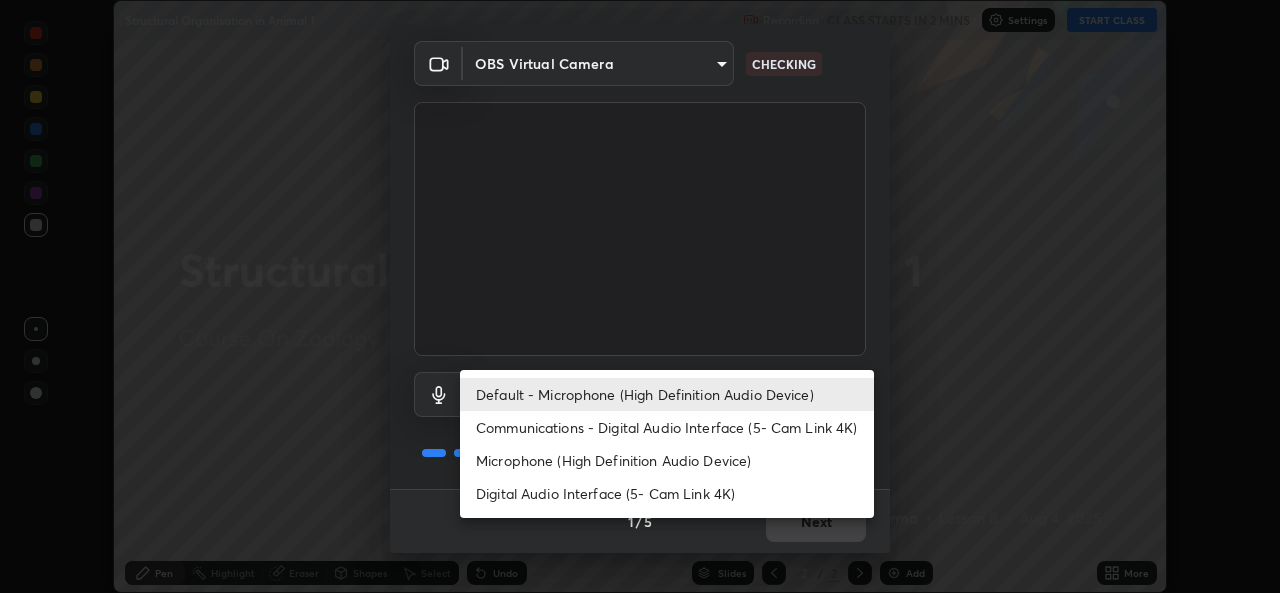 click on "Communications - Digital Audio Interface (5- Cam Link 4K)" at bounding box center [667, 427] 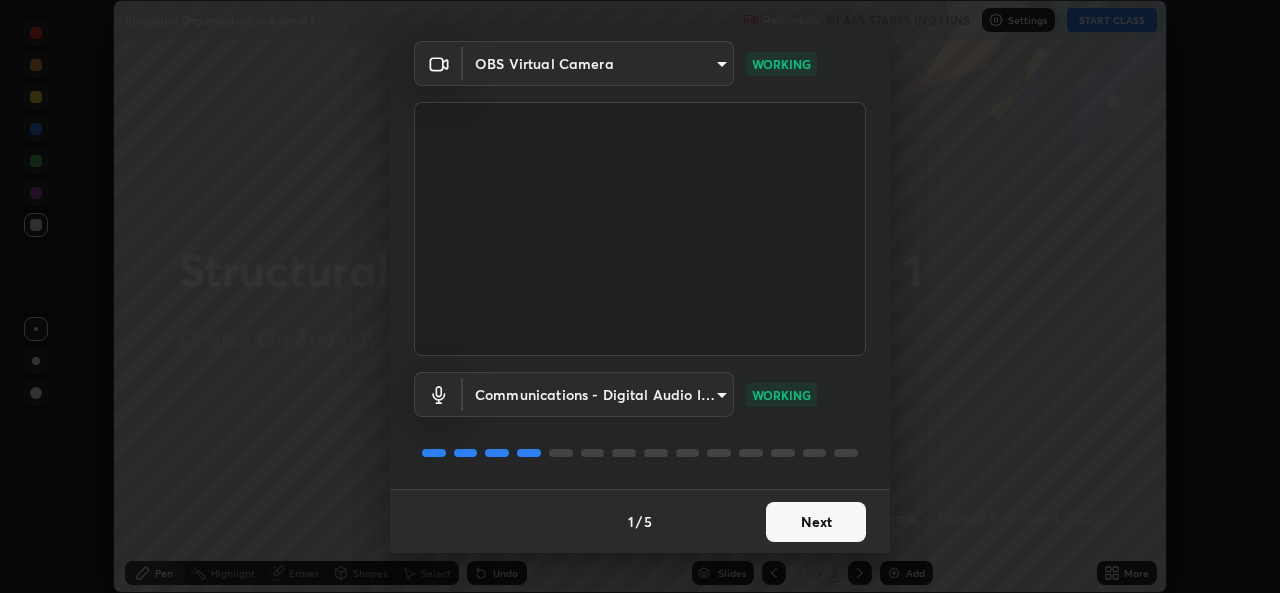 click on "Next" at bounding box center [816, 522] 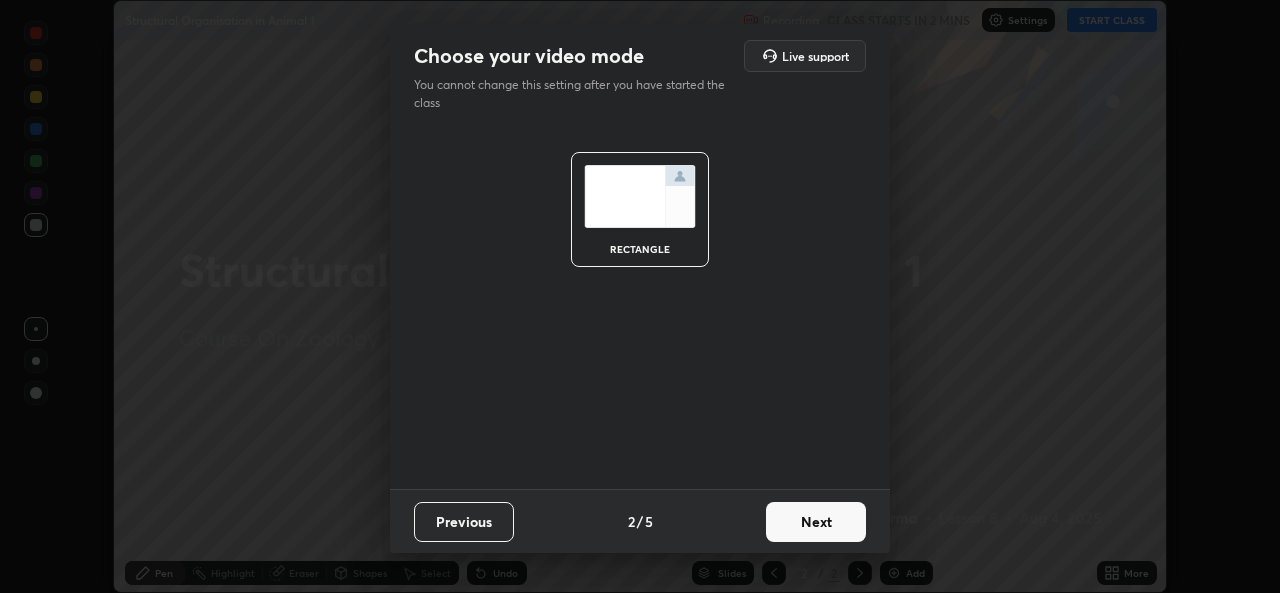 scroll, scrollTop: 0, scrollLeft: 0, axis: both 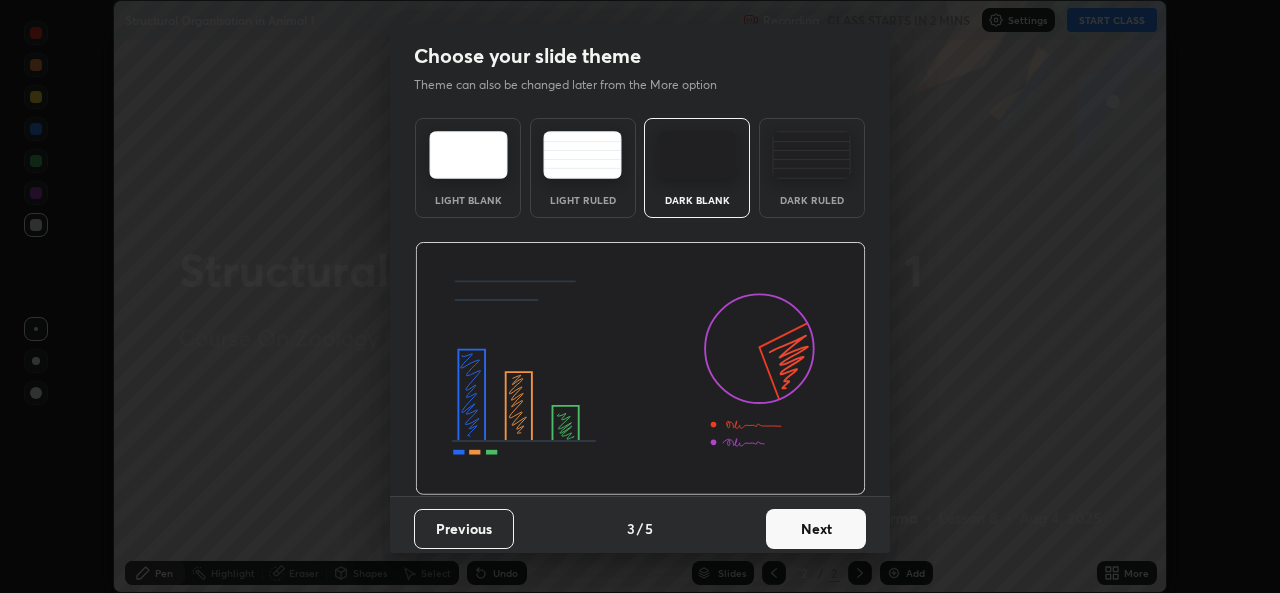 click on "Next" at bounding box center [816, 529] 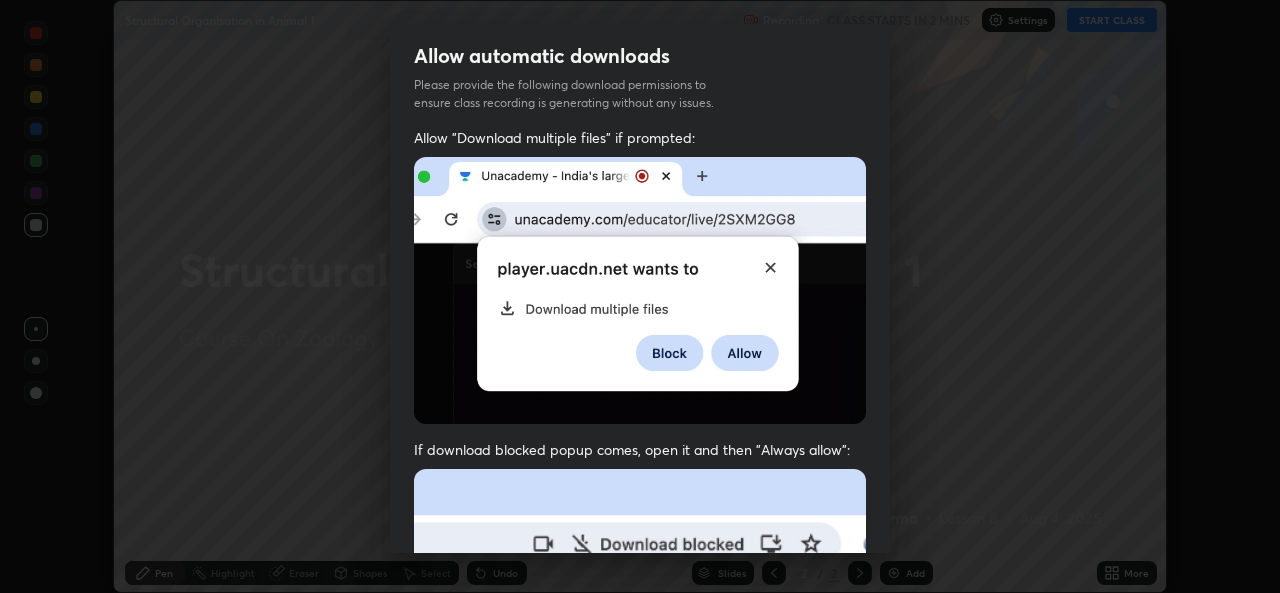 click at bounding box center [640, 687] 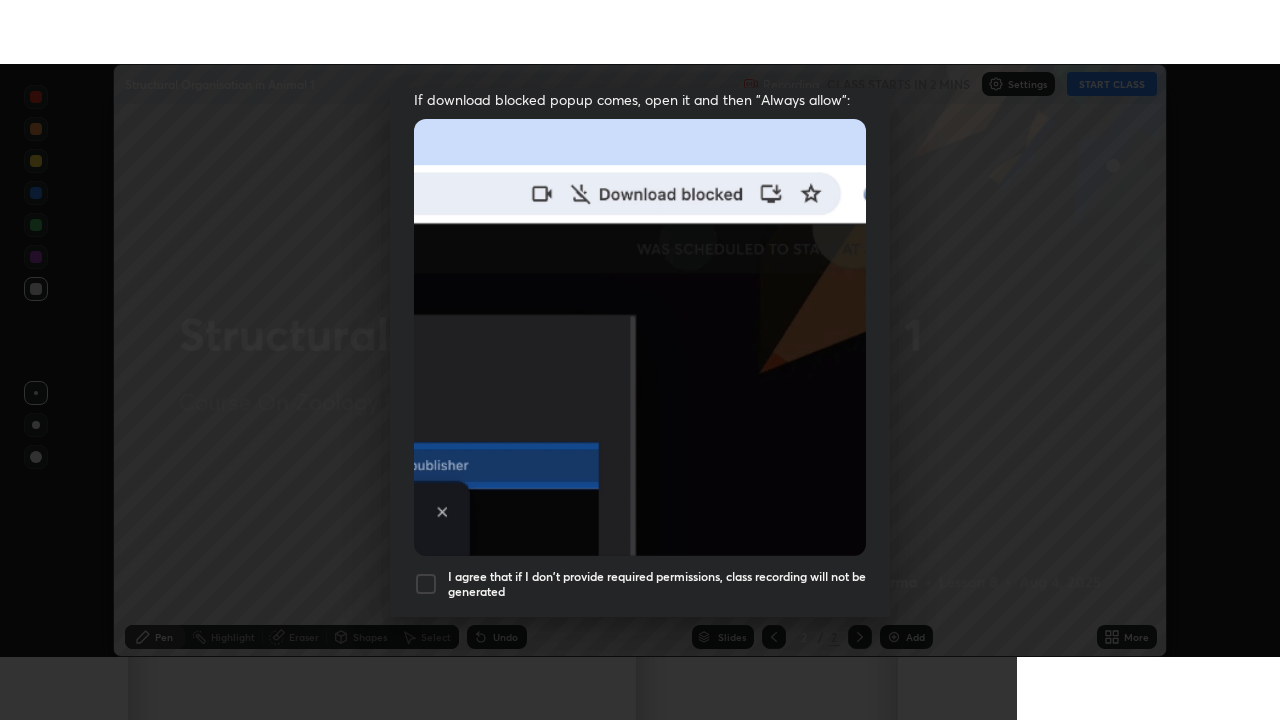 scroll, scrollTop: 471, scrollLeft: 0, axis: vertical 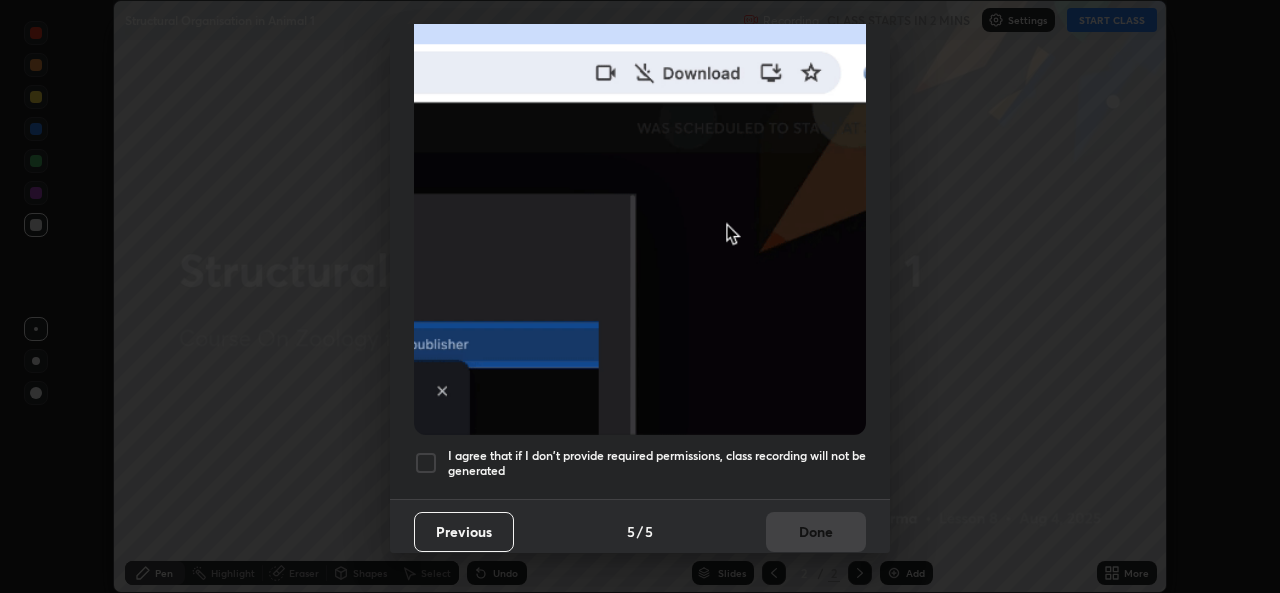 click on "I agree that if I don't provide required permissions, class recording will not be generated" at bounding box center (657, 463) 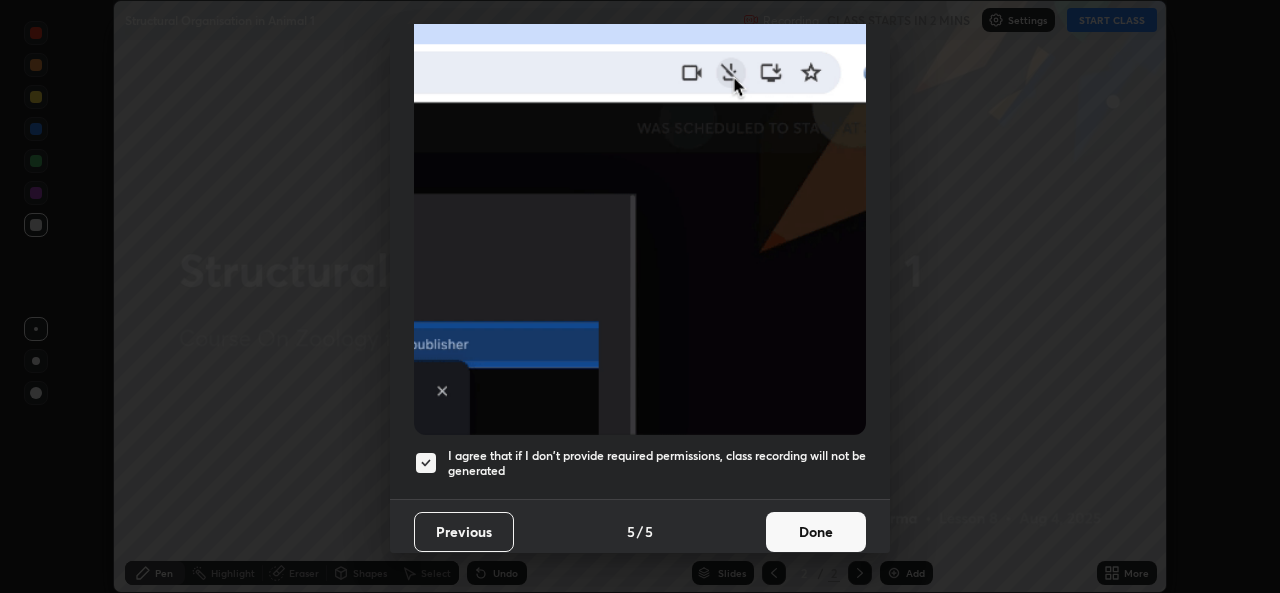 click on "Done" at bounding box center (816, 532) 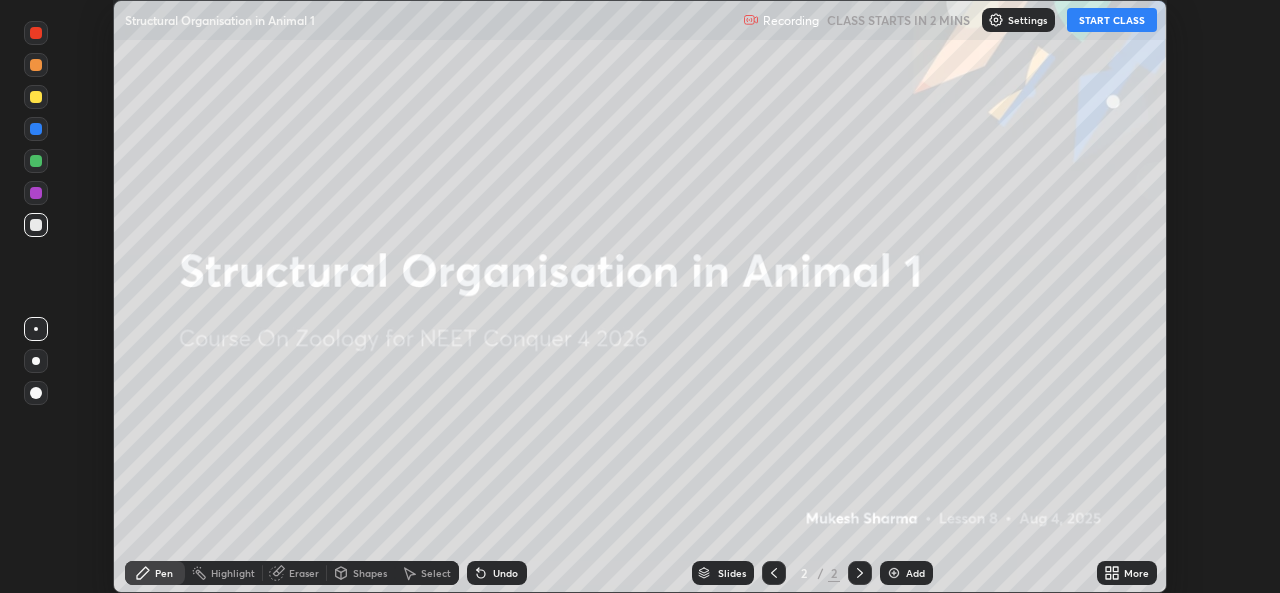 click 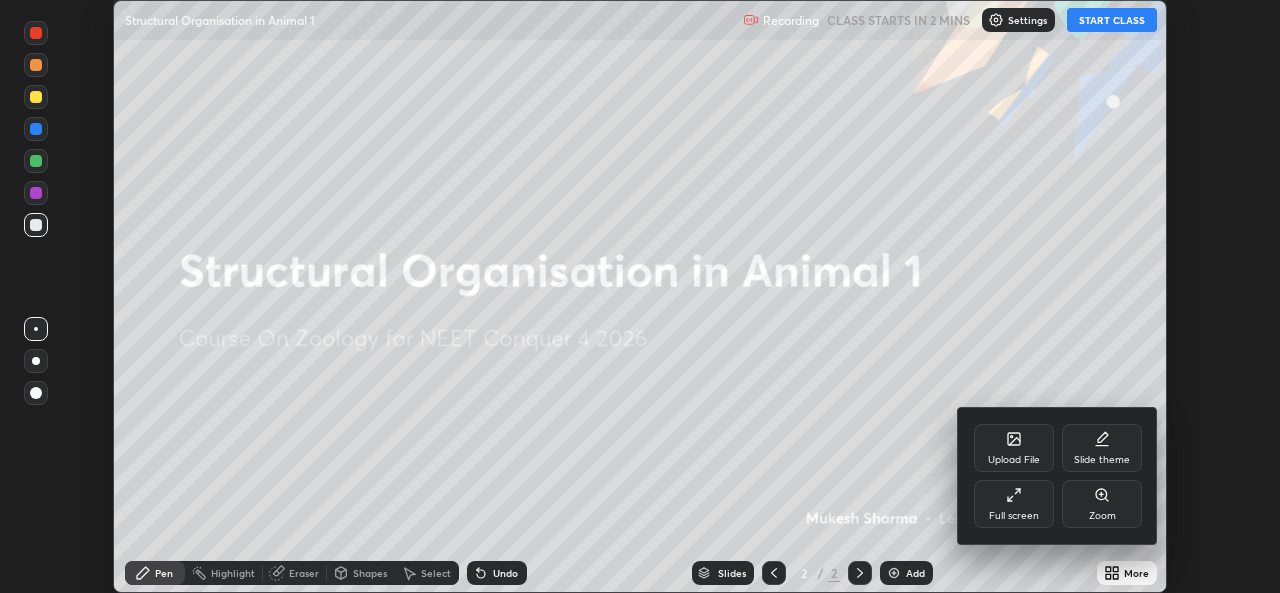 click on "Full screen" at bounding box center [1014, 504] 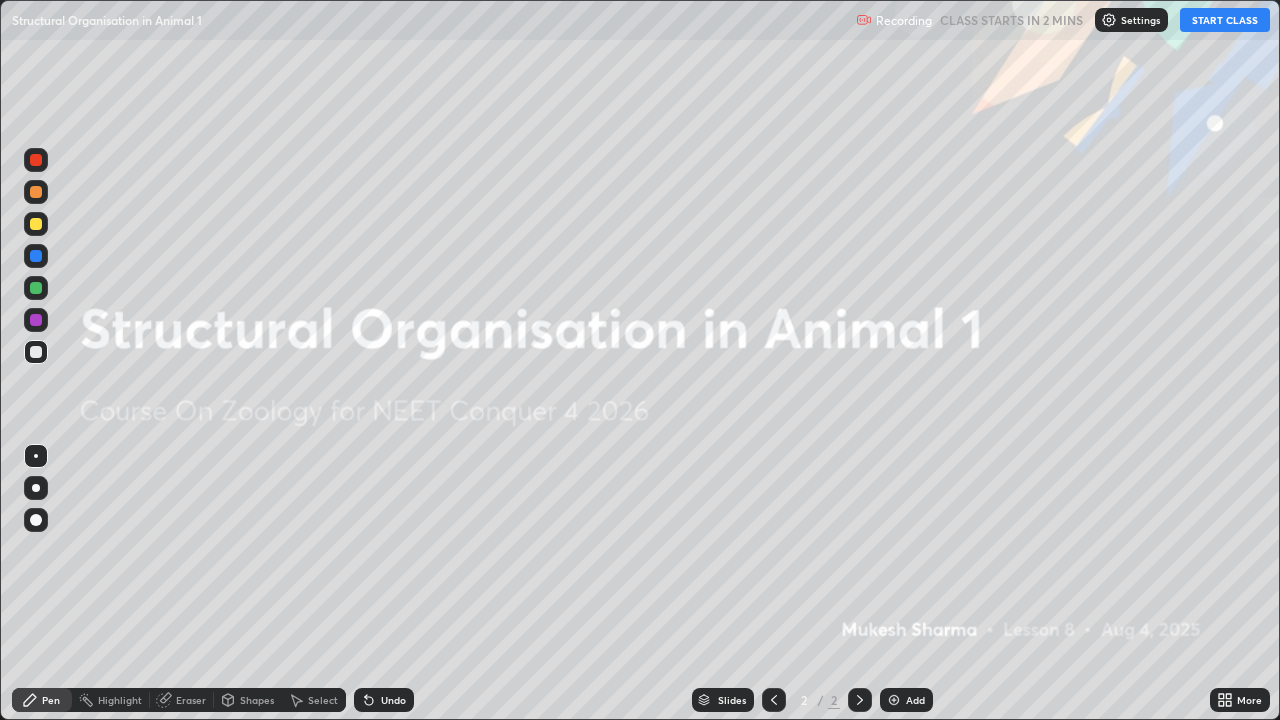 scroll, scrollTop: 99280, scrollLeft: 98720, axis: both 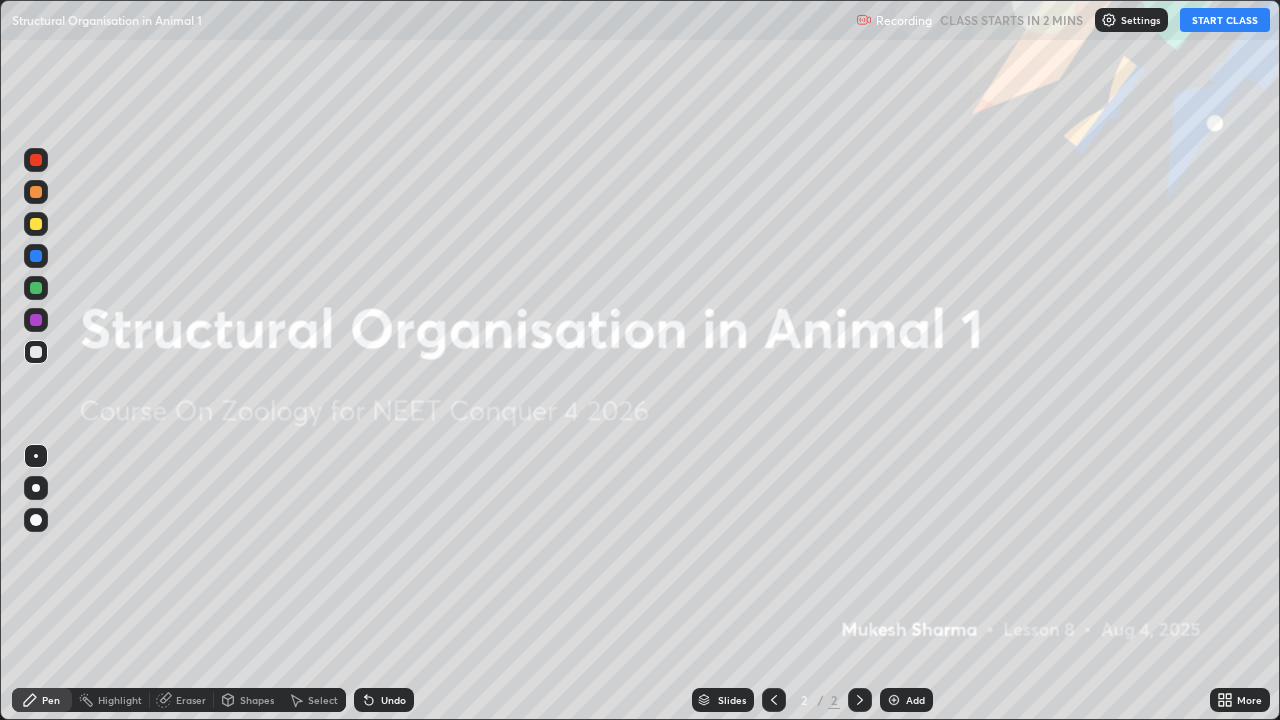 click on "START CLASS" at bounding box center [1225, 20] 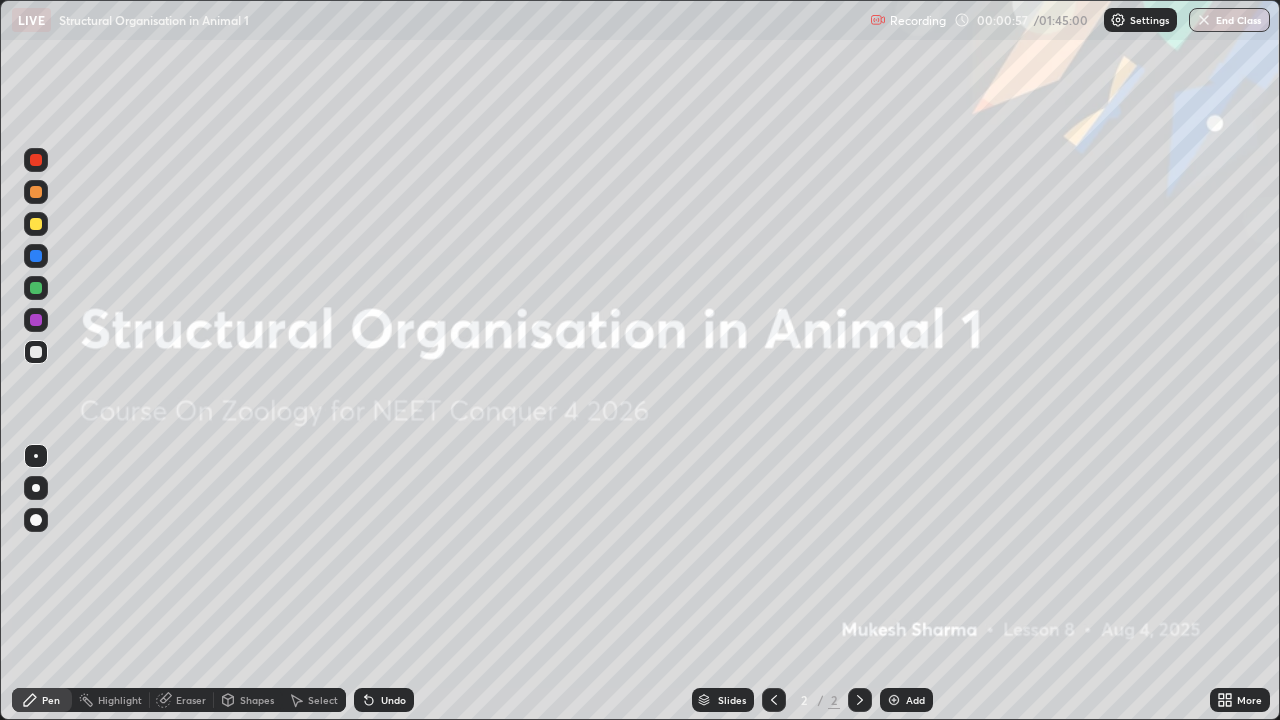 click at bounding box center (894, 700) 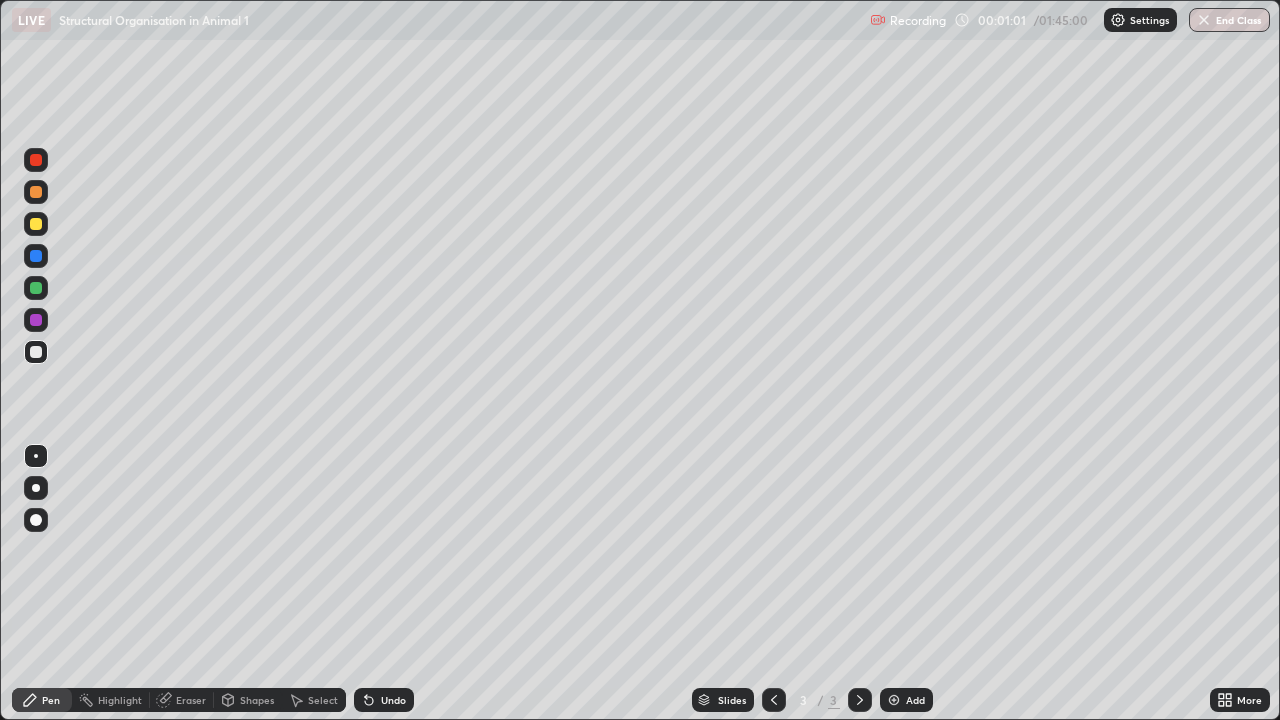 click at bounding box center [36, 224] 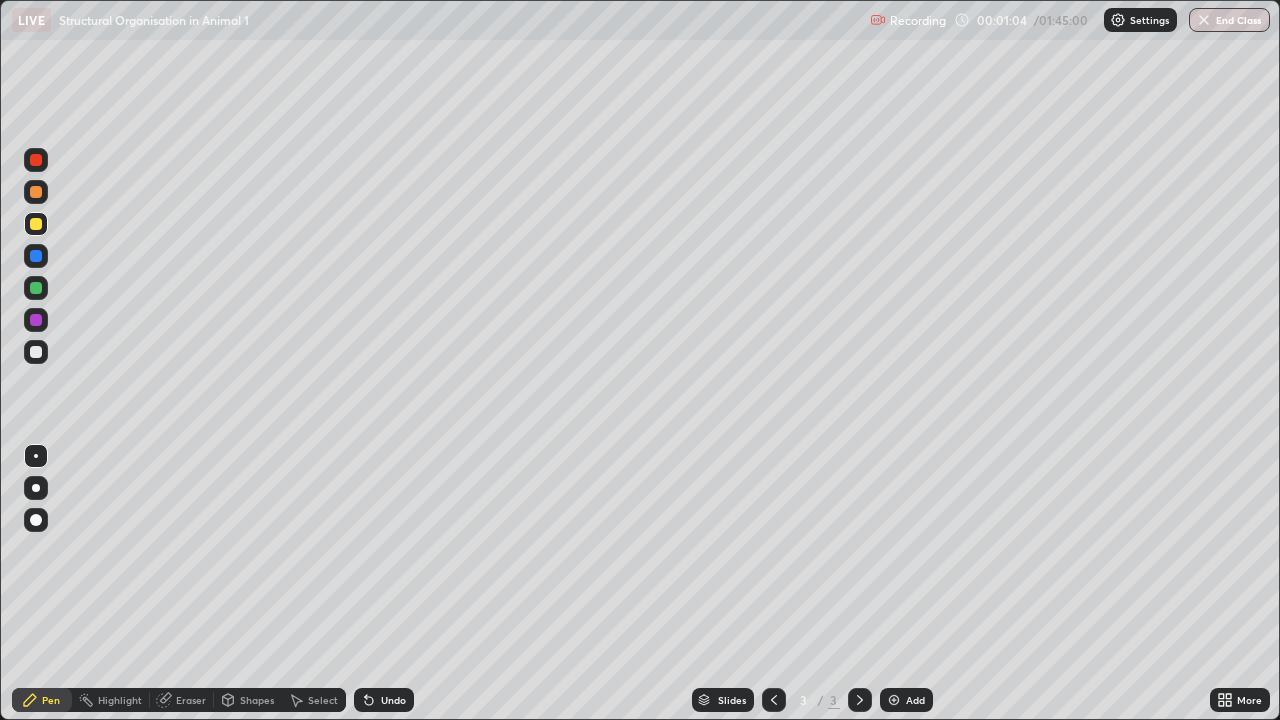 click 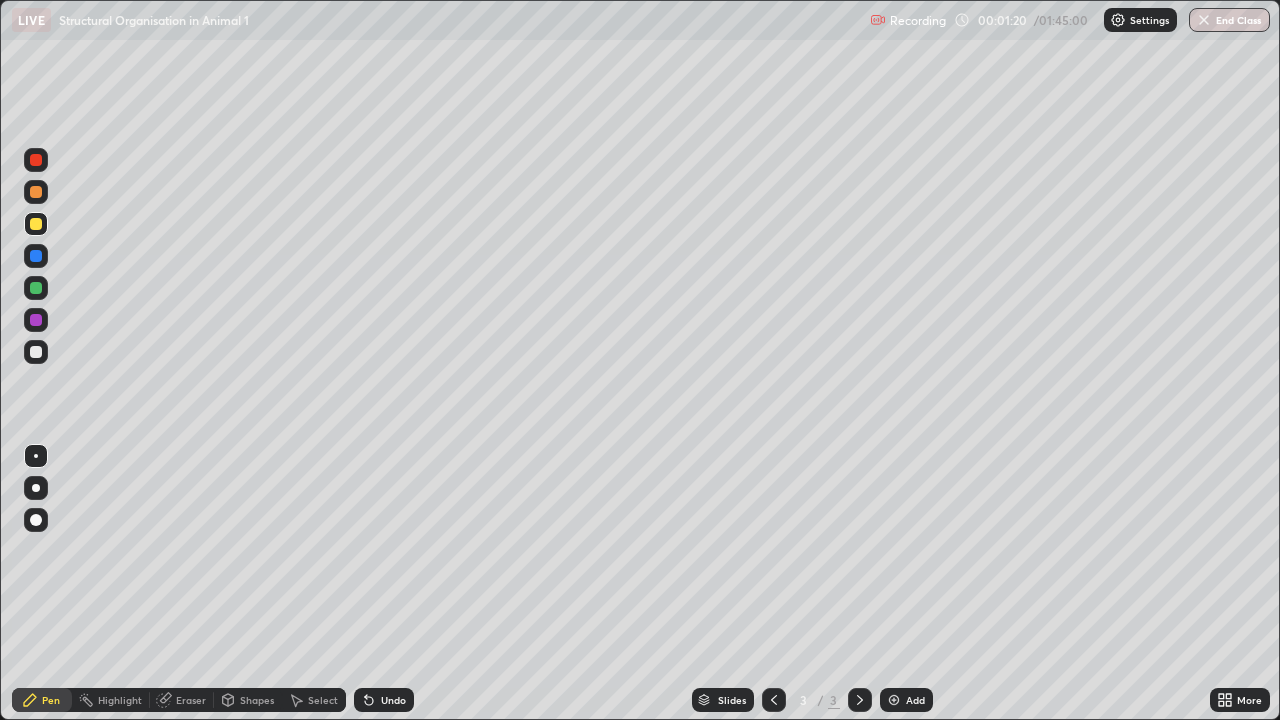 click at bounding box center (36, 352) 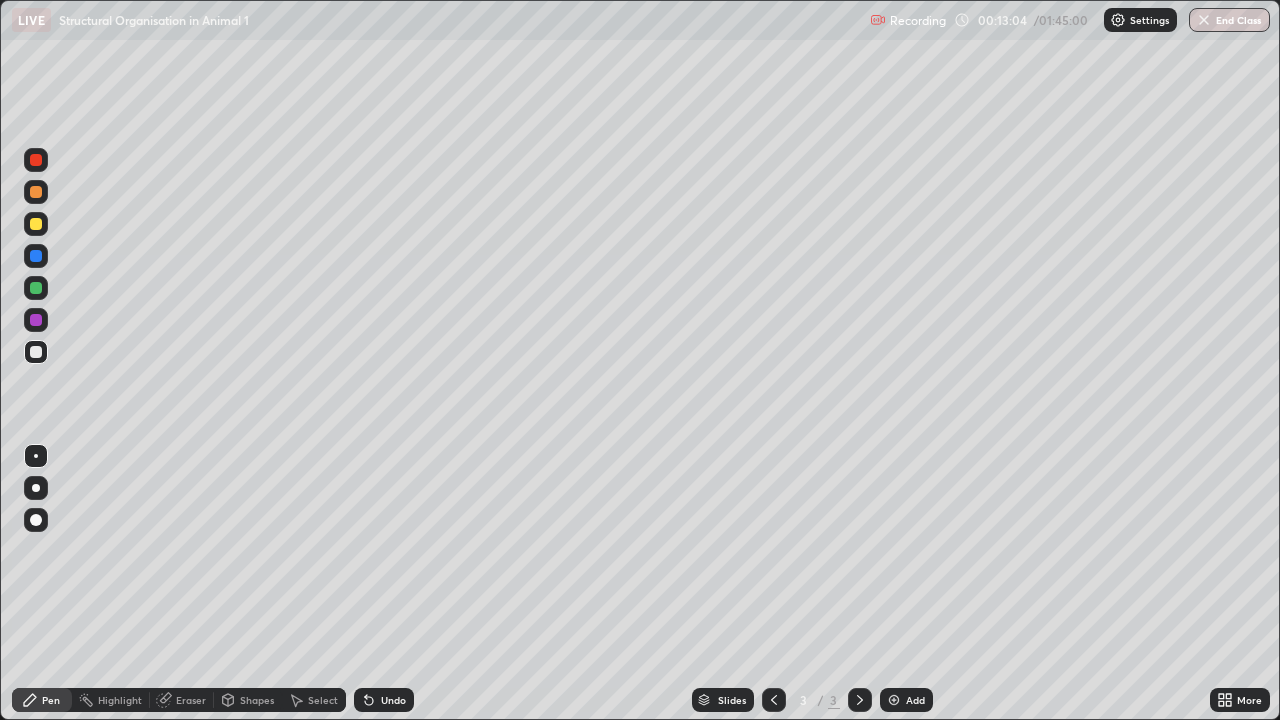 click on "Undo" at bounding box center (393, 700) 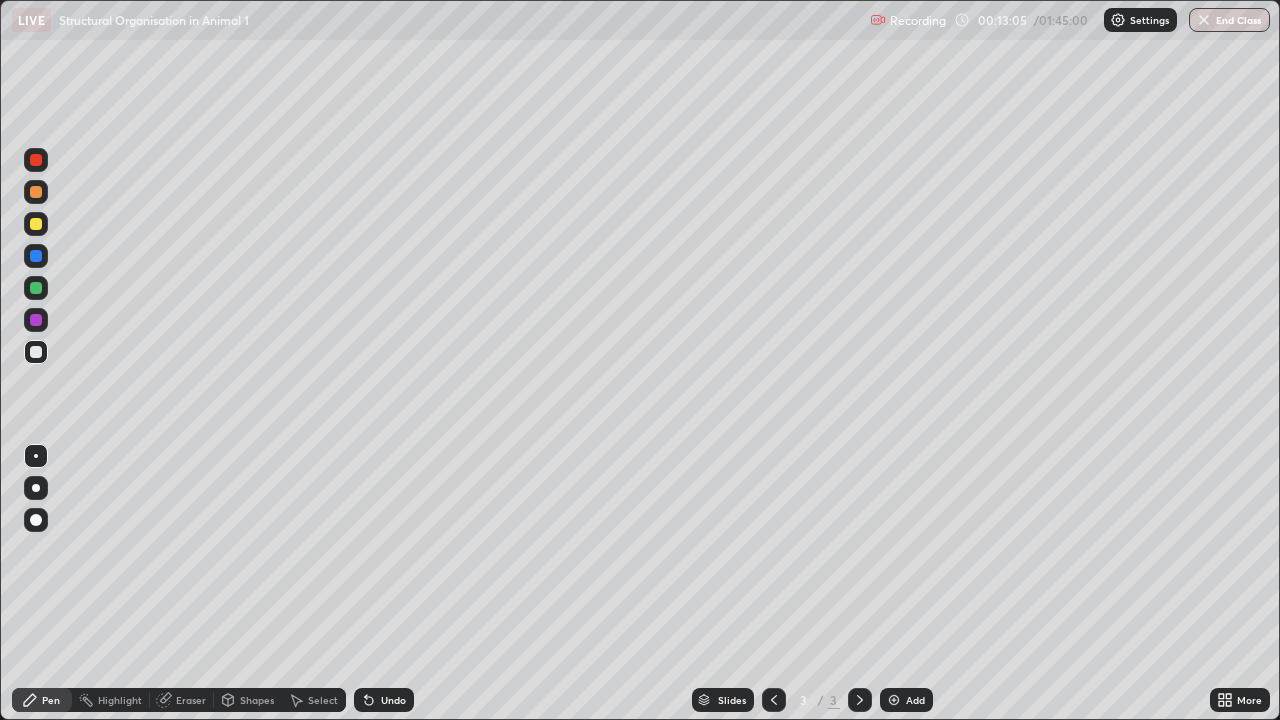 click on "Undo" at bounding box center (393, 700) 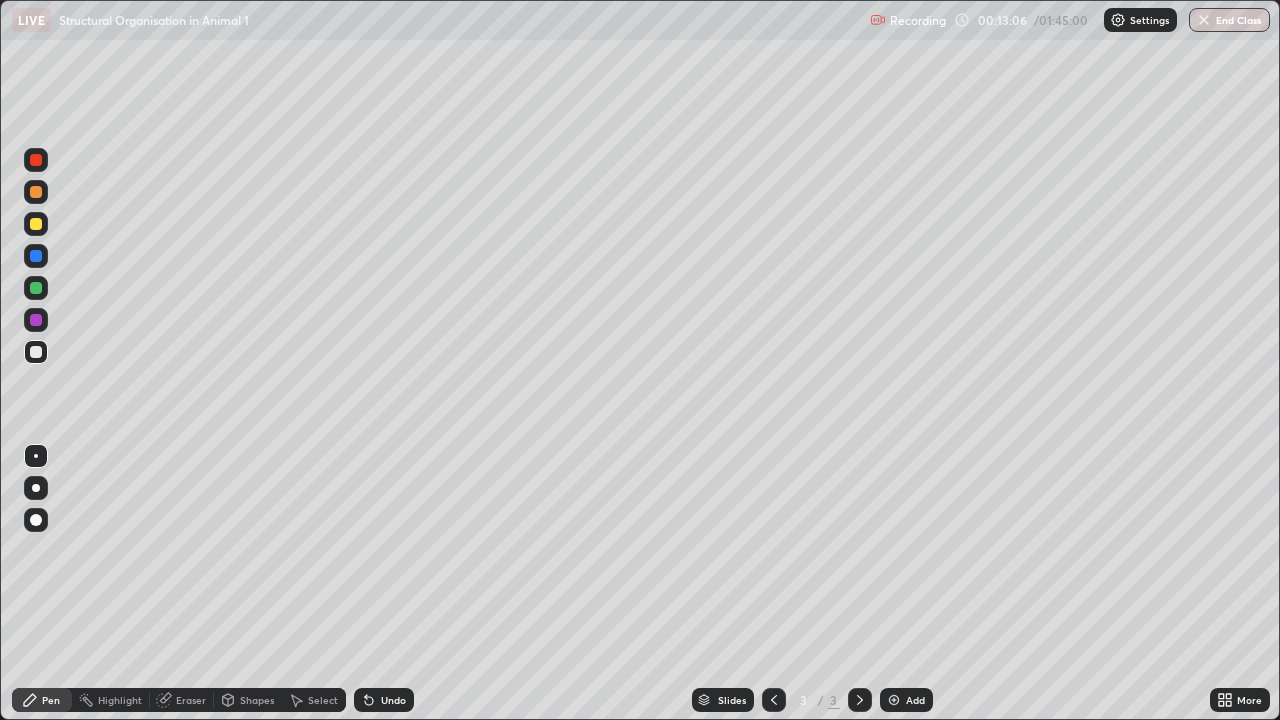 click on "Undo" at bounding box center [393, 700] 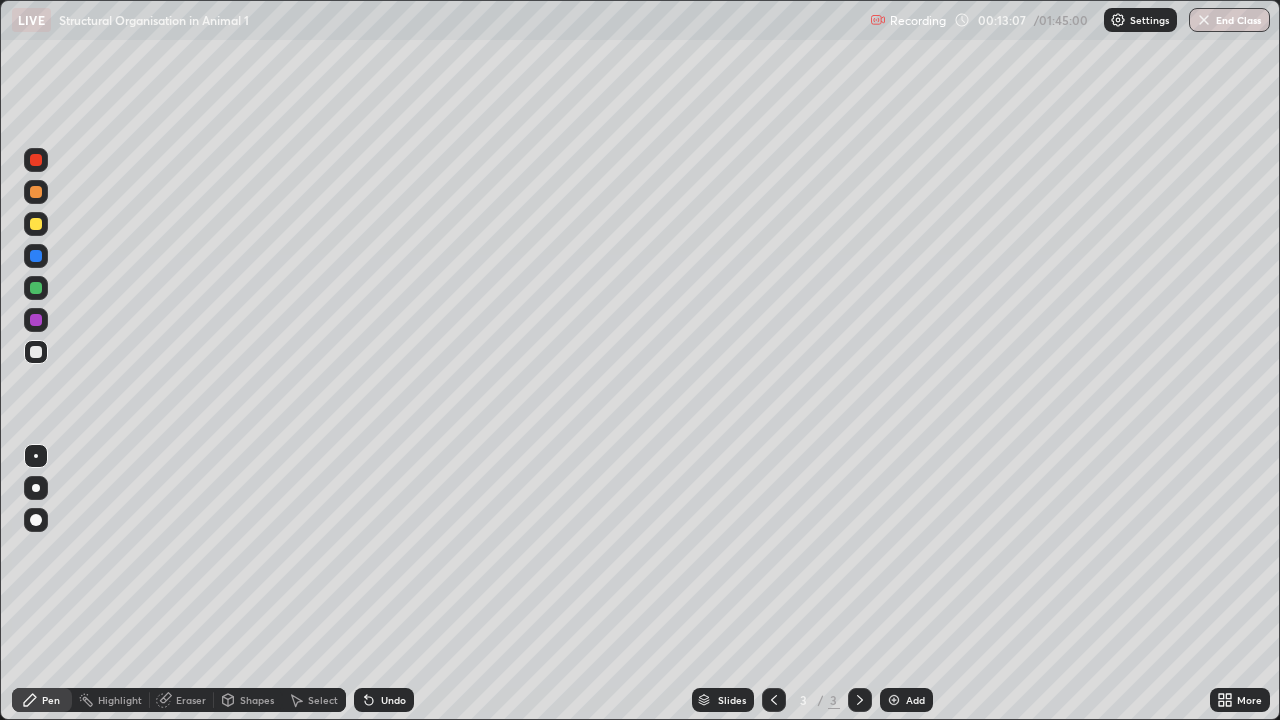 click on "Undo" at bounding box center [384, 700] 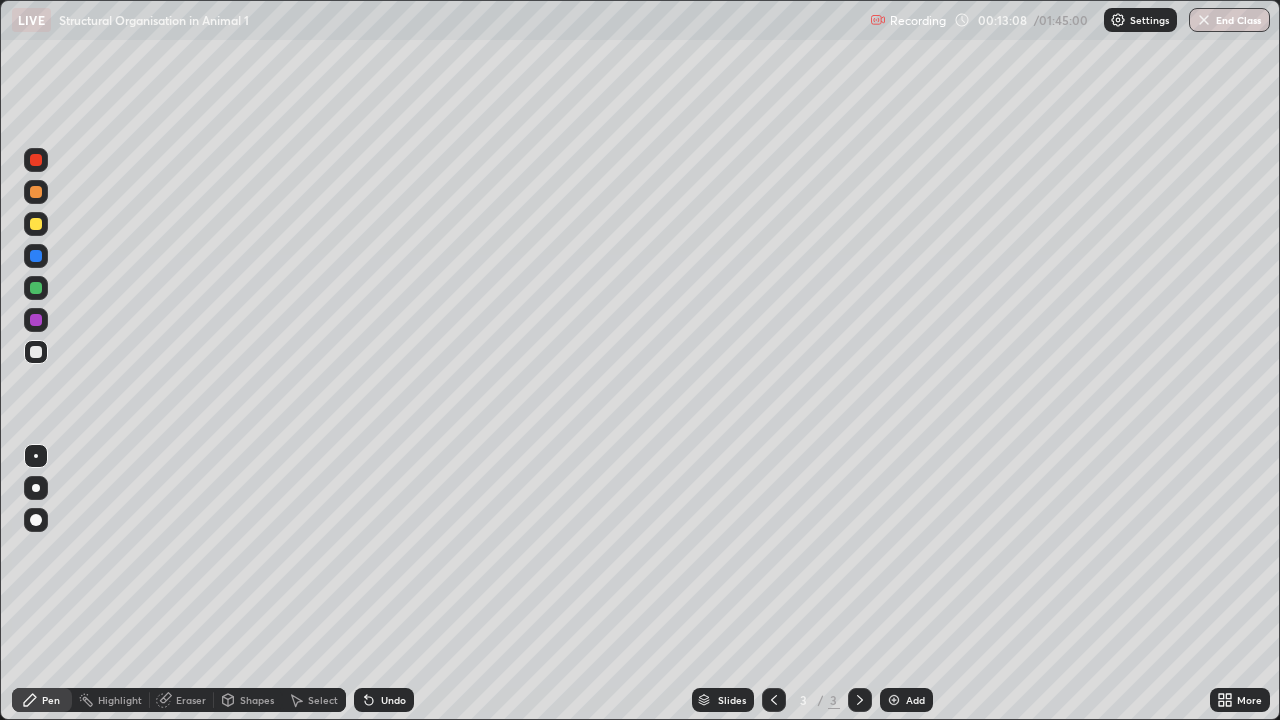 click on "Undo" at bounding box center (384, 700) 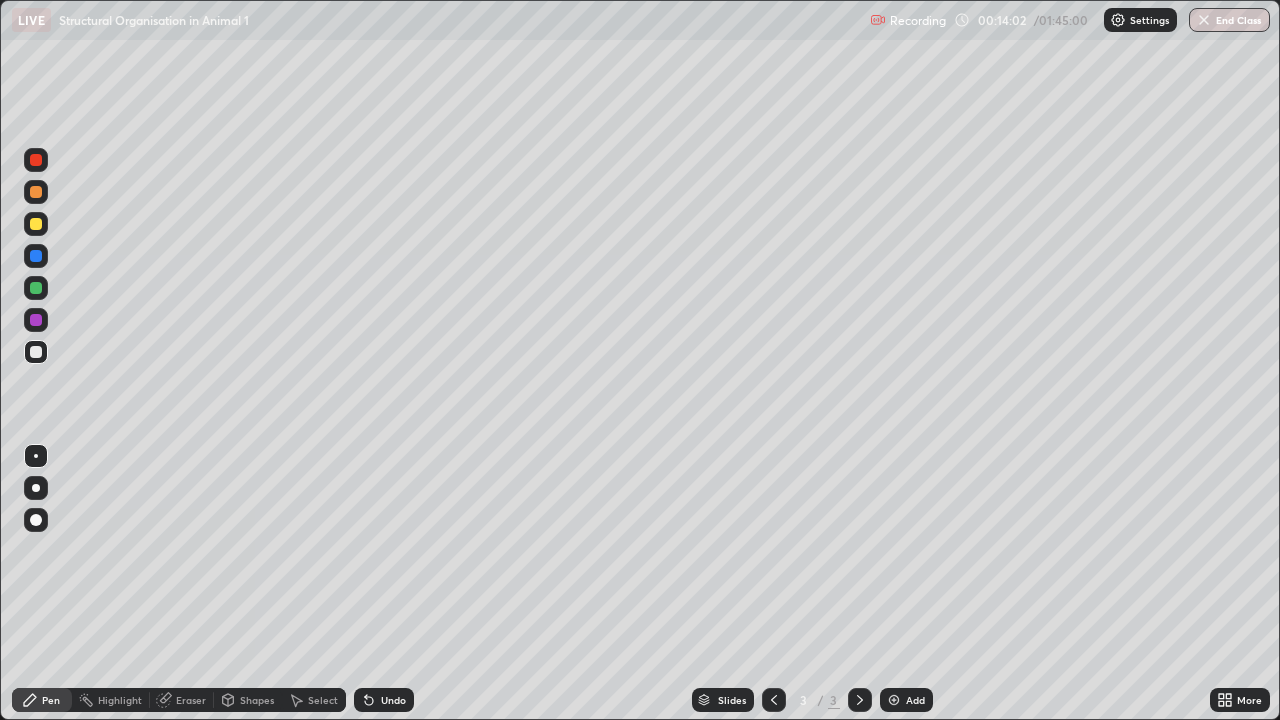 click on "Undo" at bounding box center [393, 700] 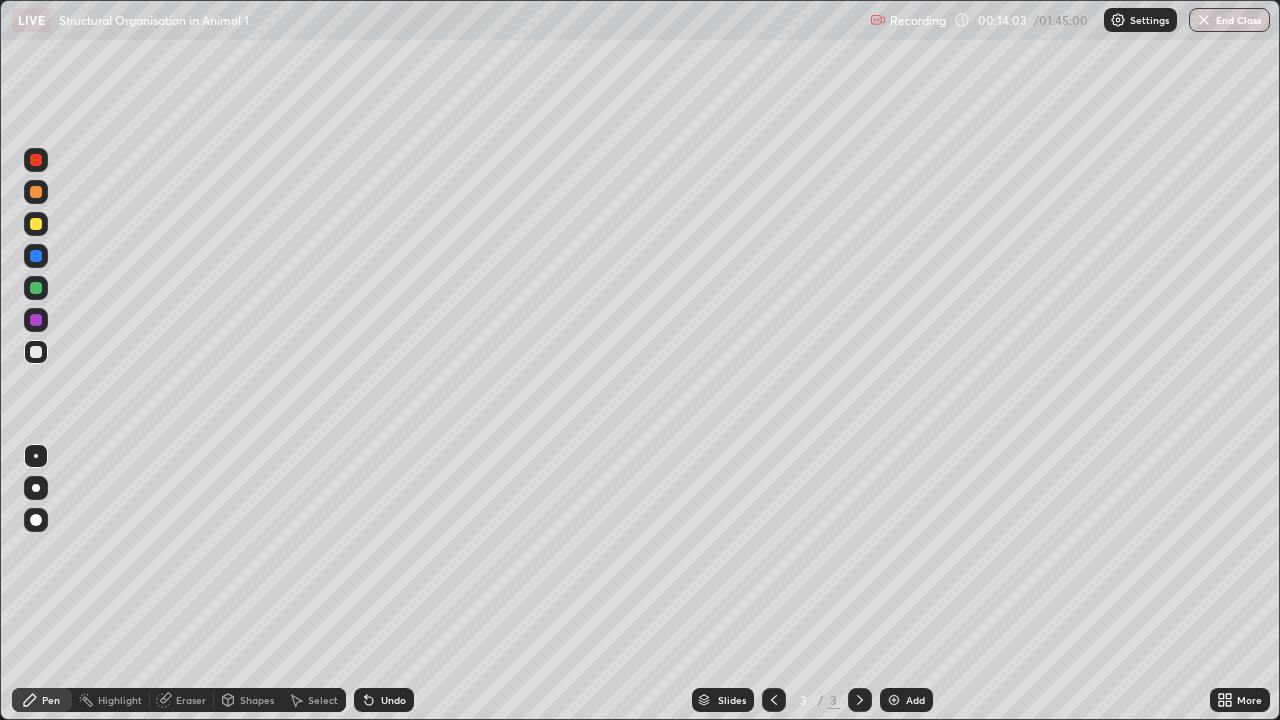 click on "Undo" at bounding box center [384, 700] 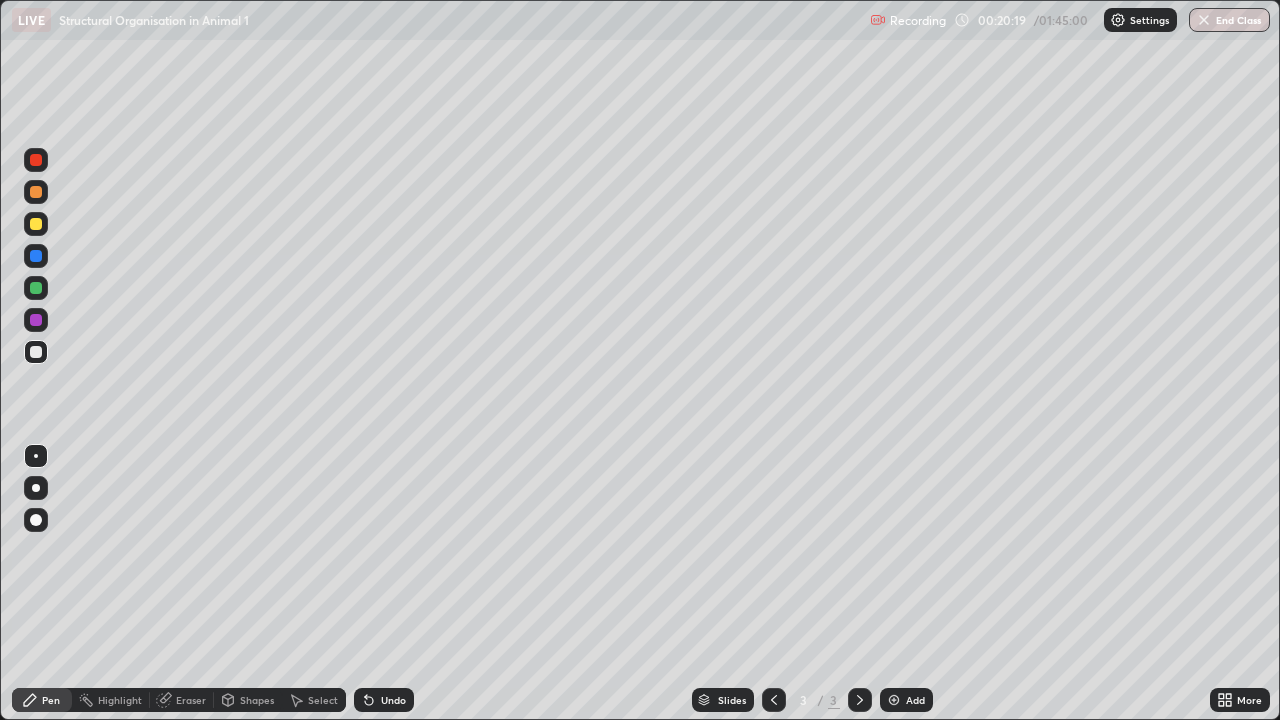 click at bounding box center [894, 700] 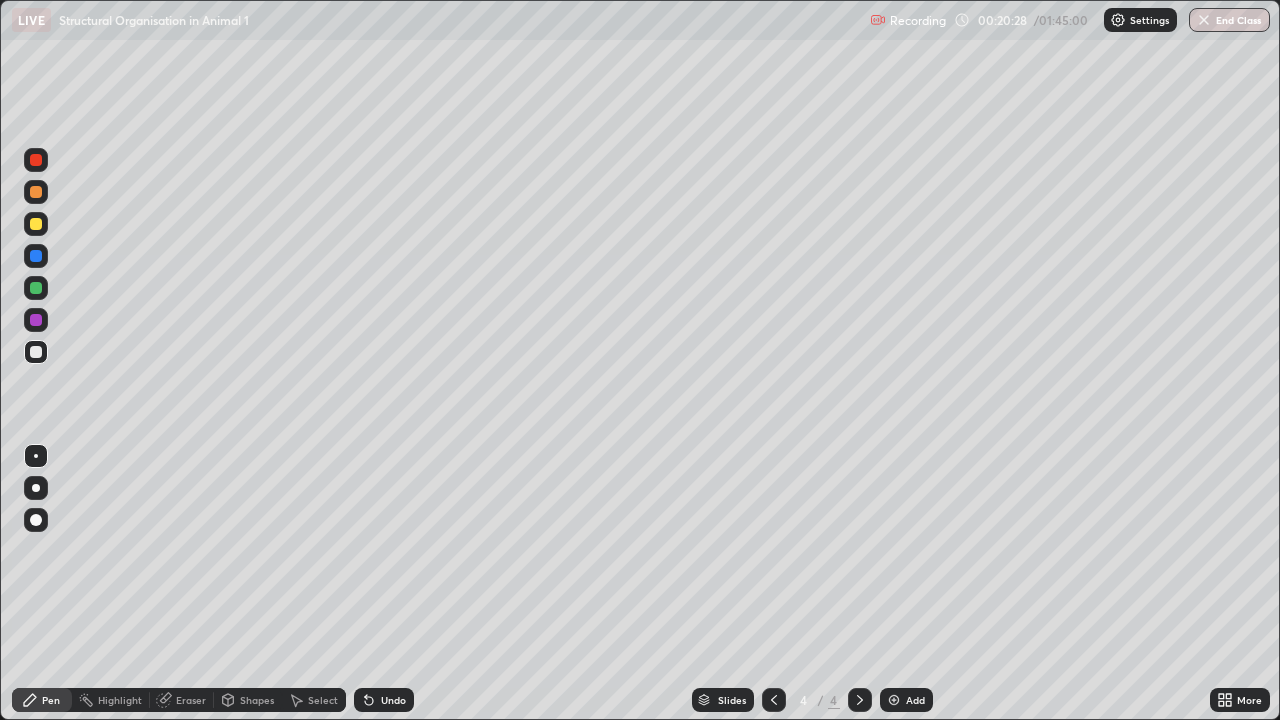 click on "Shapes" at bounding box center (257, 700) 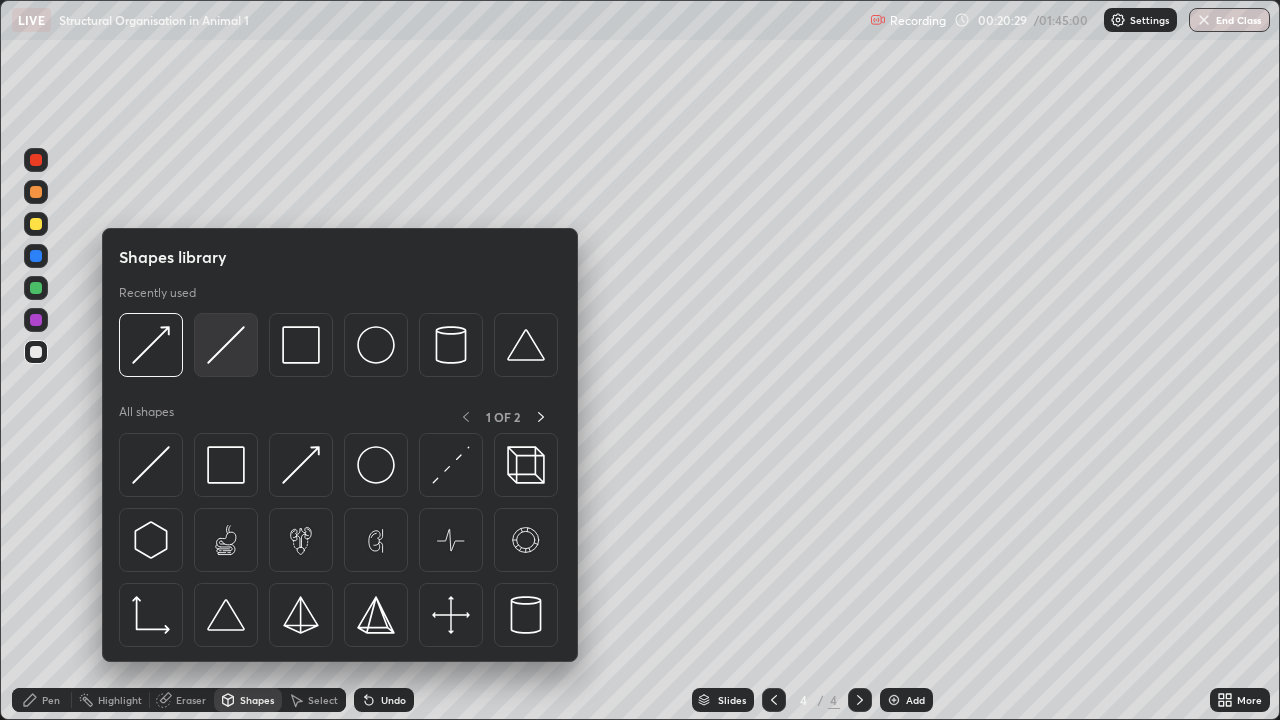click at bounding box center (226, 345) 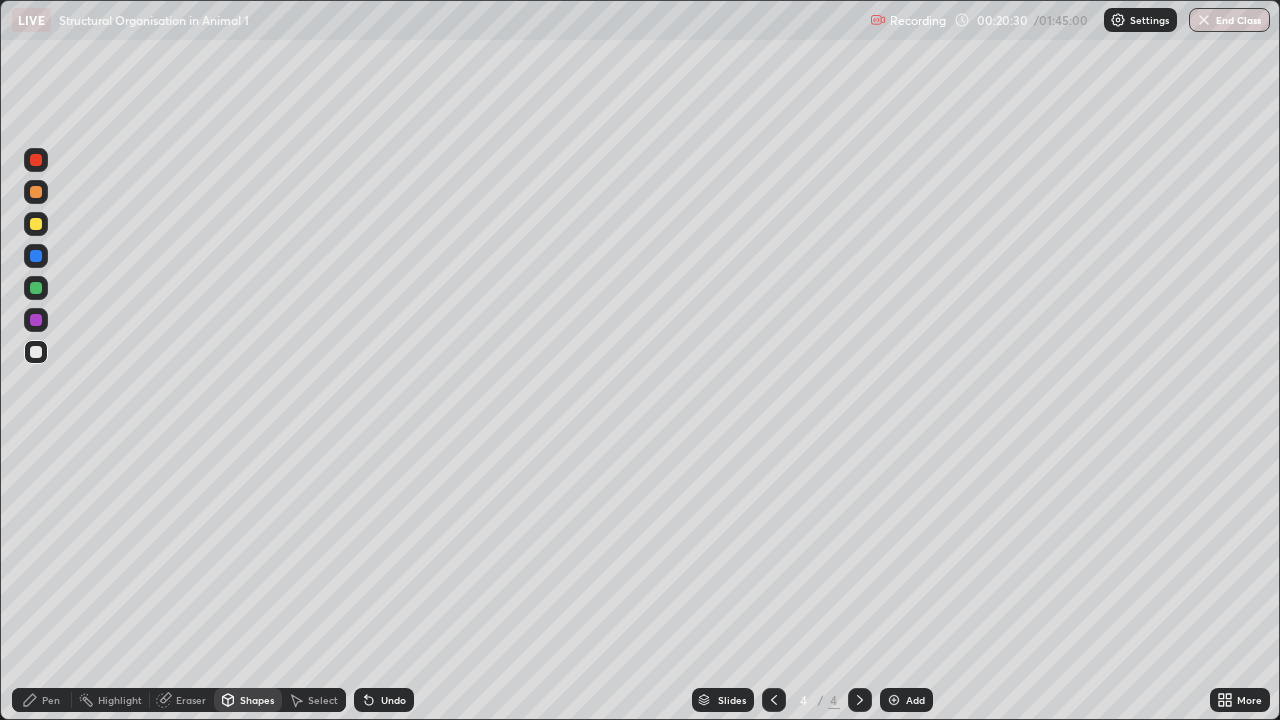 click on "Pen" at bounding box center [51, 700] 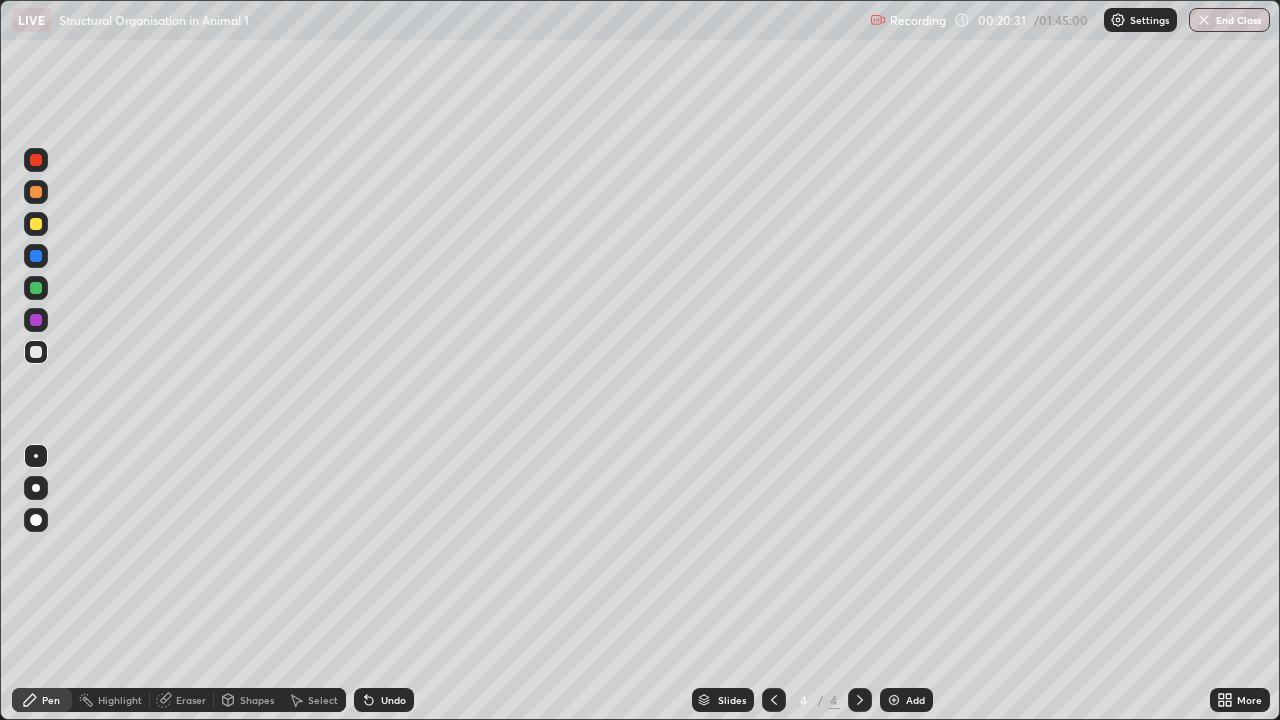 click at bounding box center [36, 520] 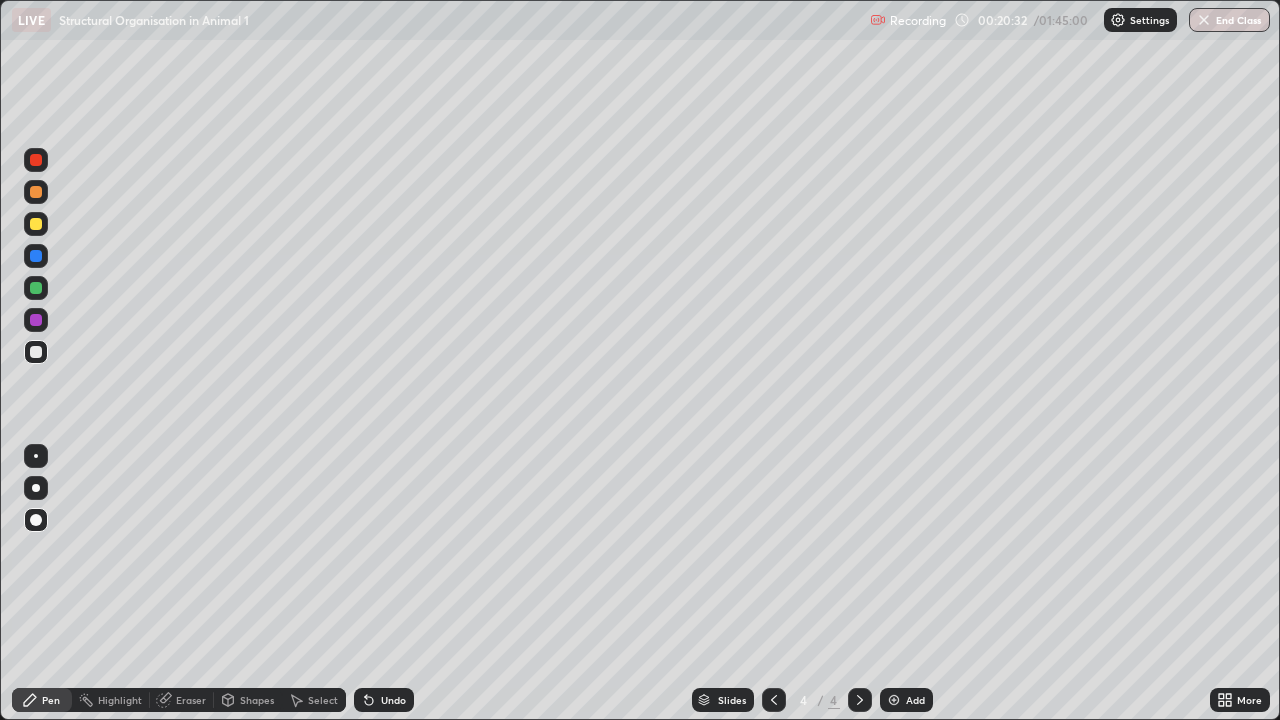 click on "Shapes" at bounding box center (248, 700) 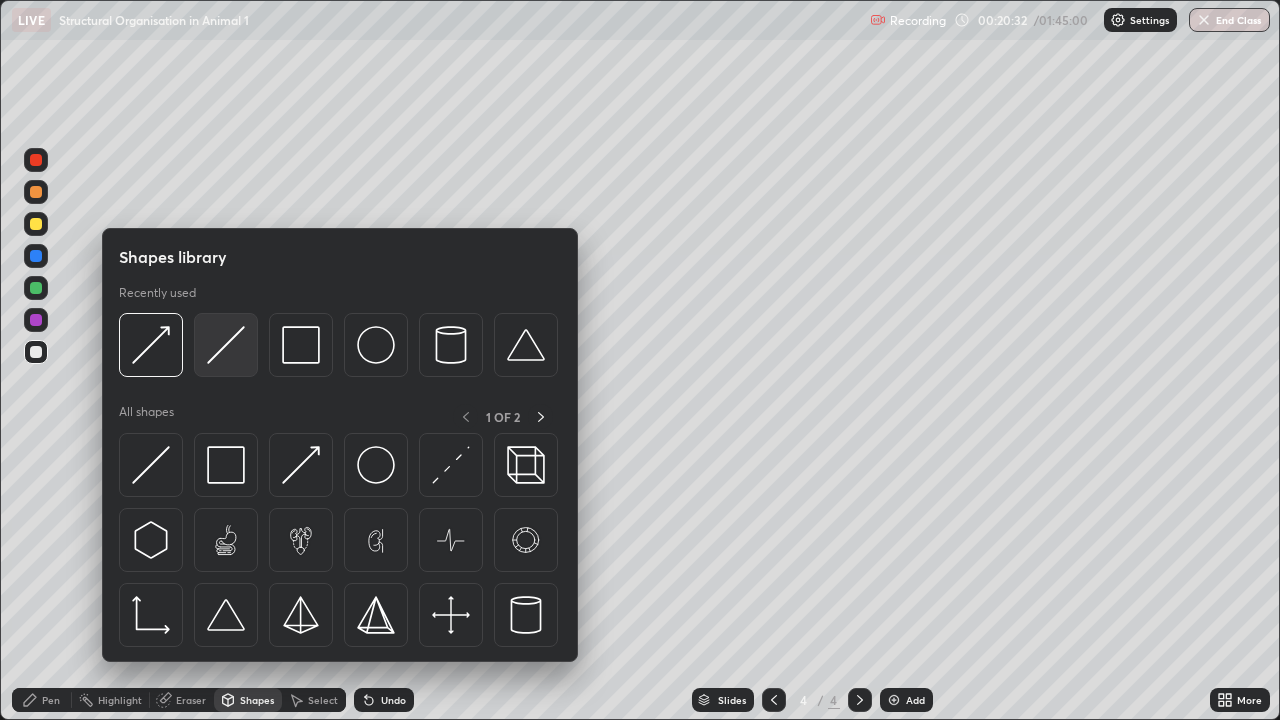click at bounding box center [226, 345] 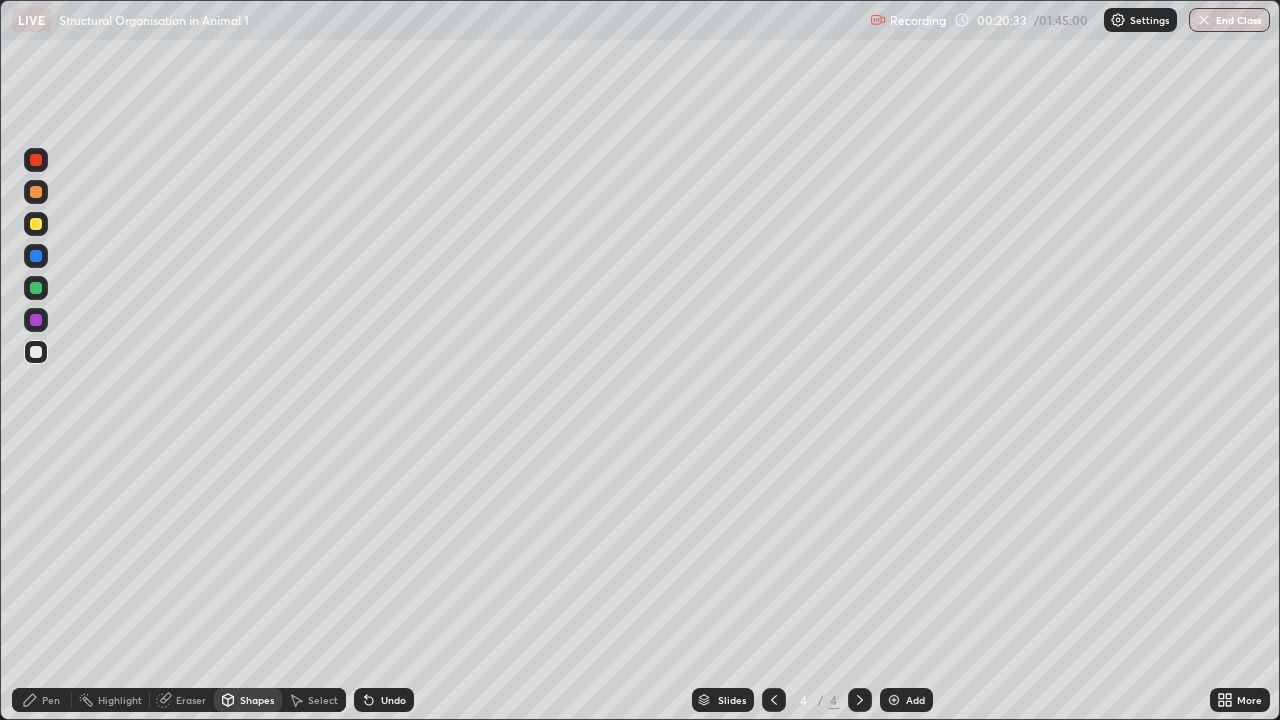 click at bounding box center (36, 288) 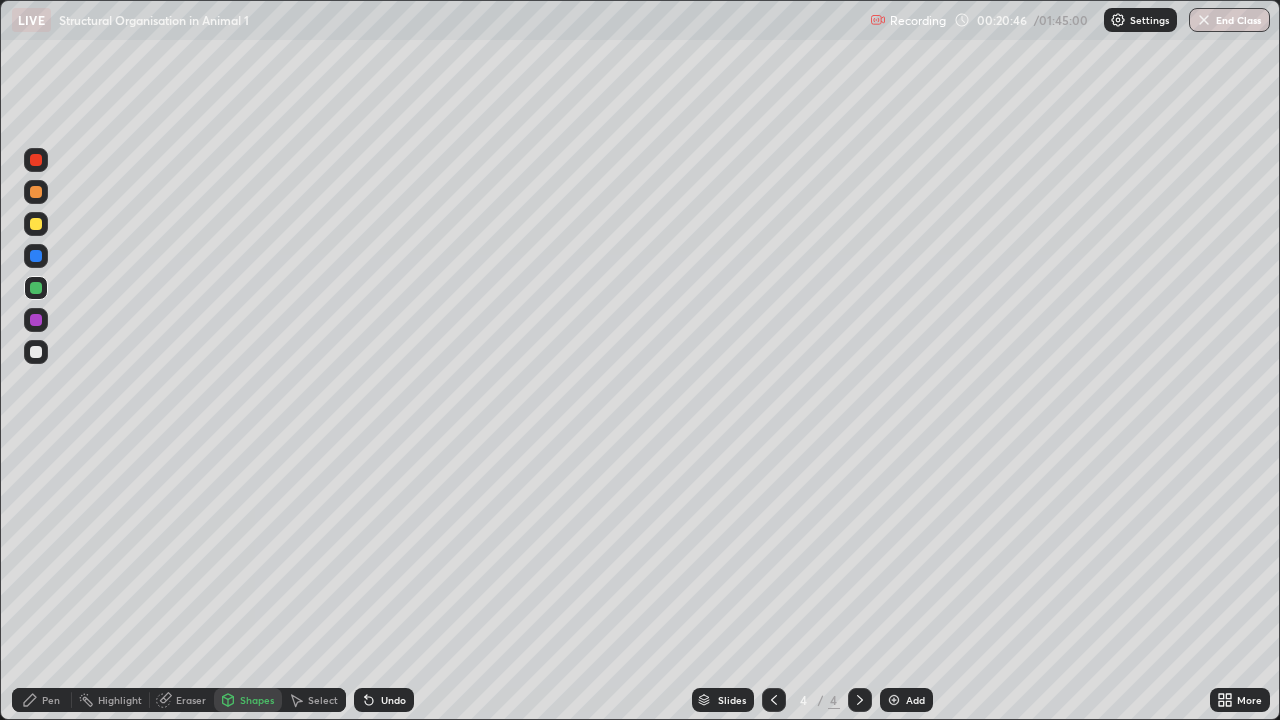 click at bounding box center (36, 320) 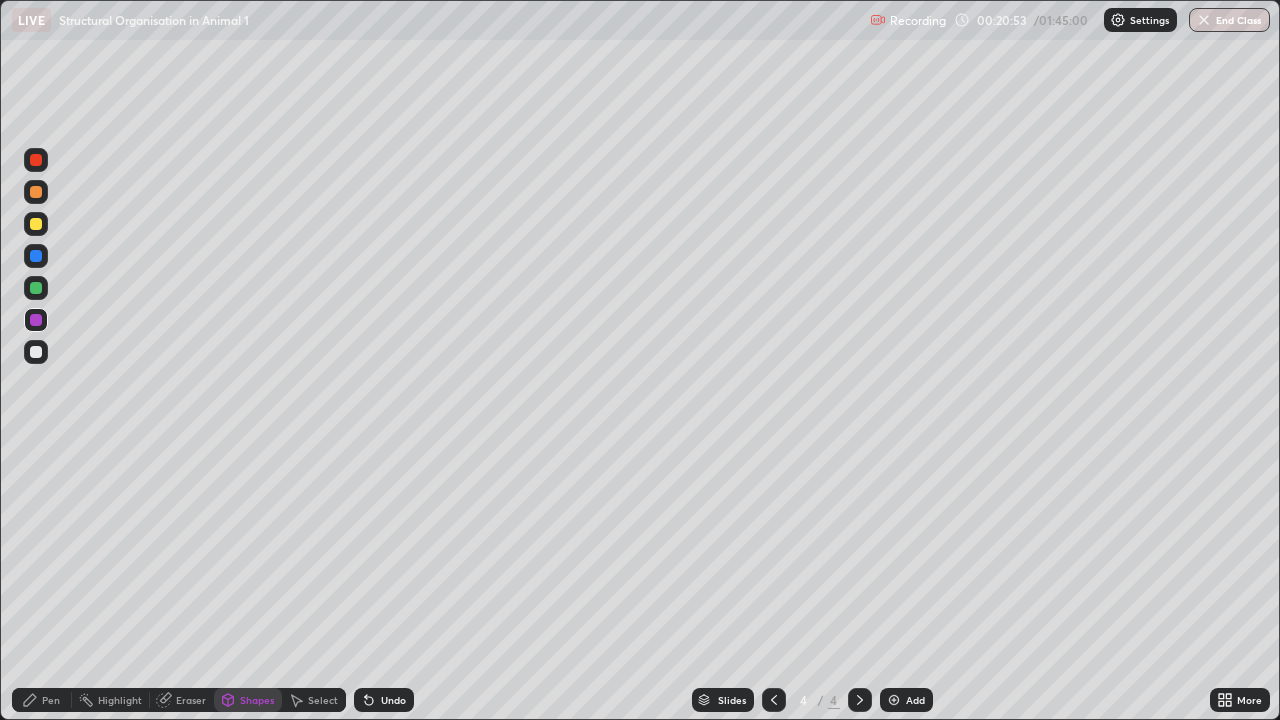 click on "Pen" at bounding box center (51, 700) 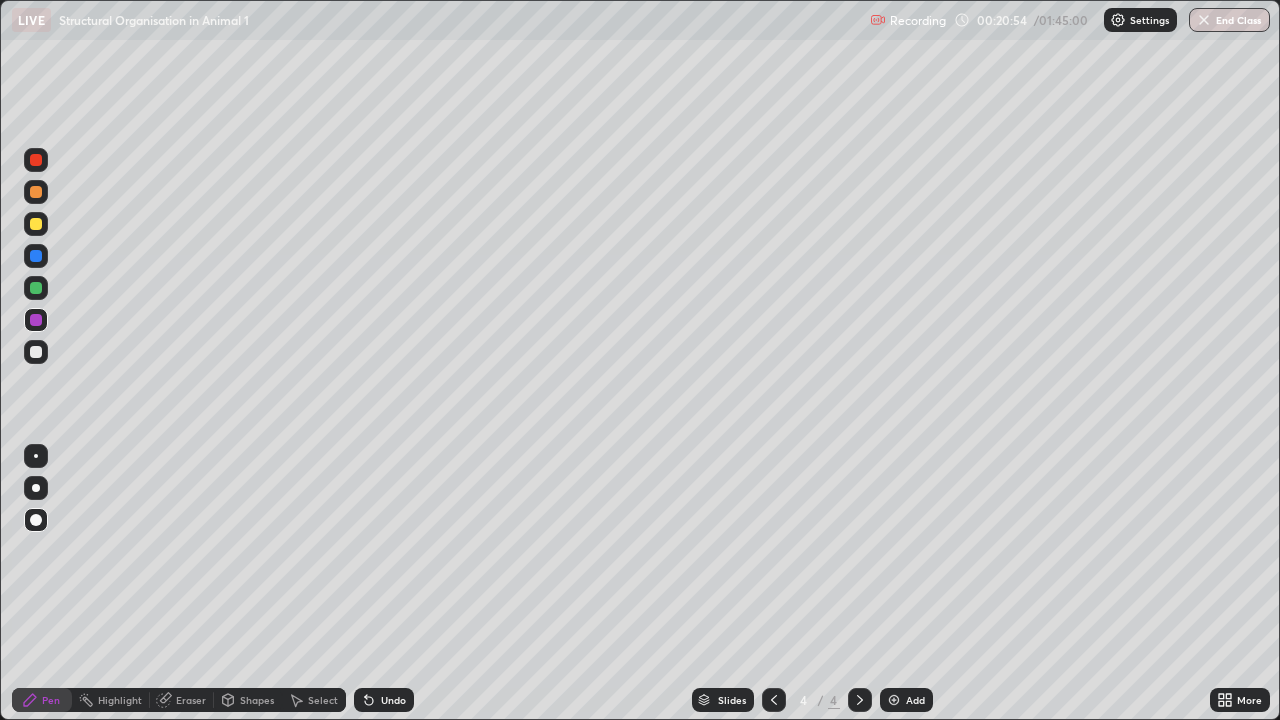 click at bounding box center [36, 224] 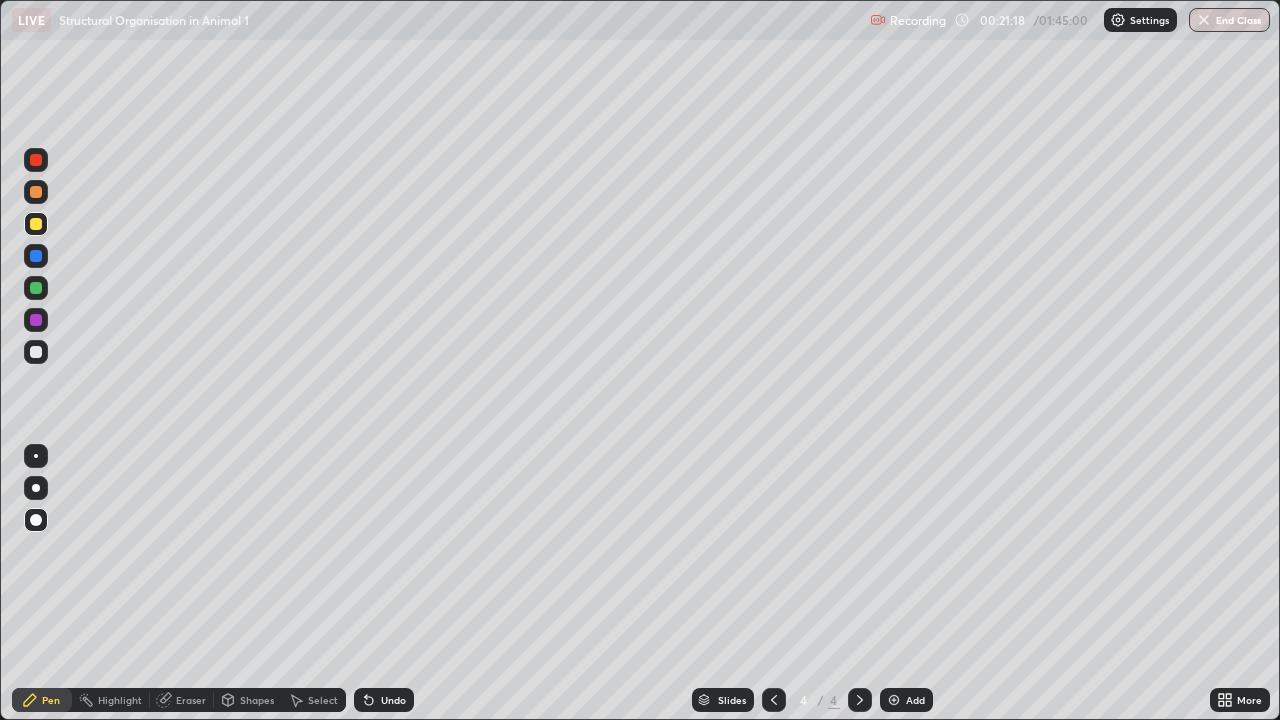 click at bounding box center (36, 288) 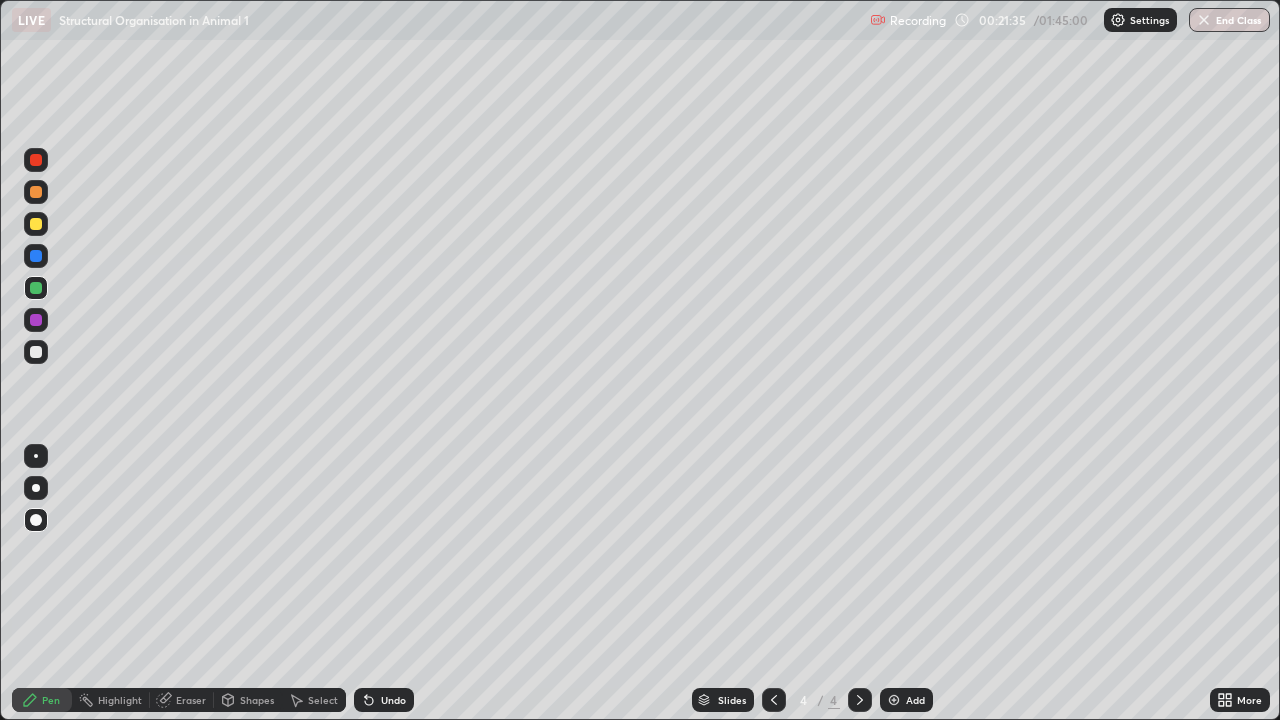 click on "Select" at bounding box center (314, 700) 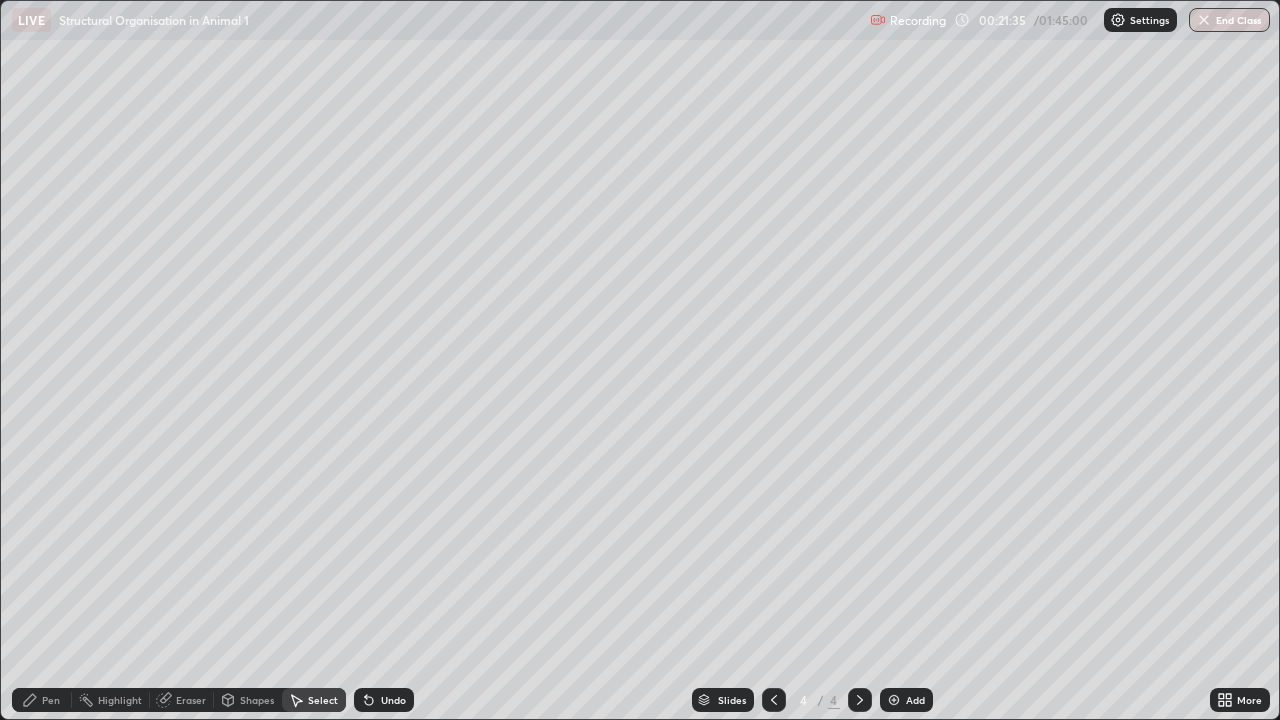 click on "Eraser" at bounding box center (191, 700) 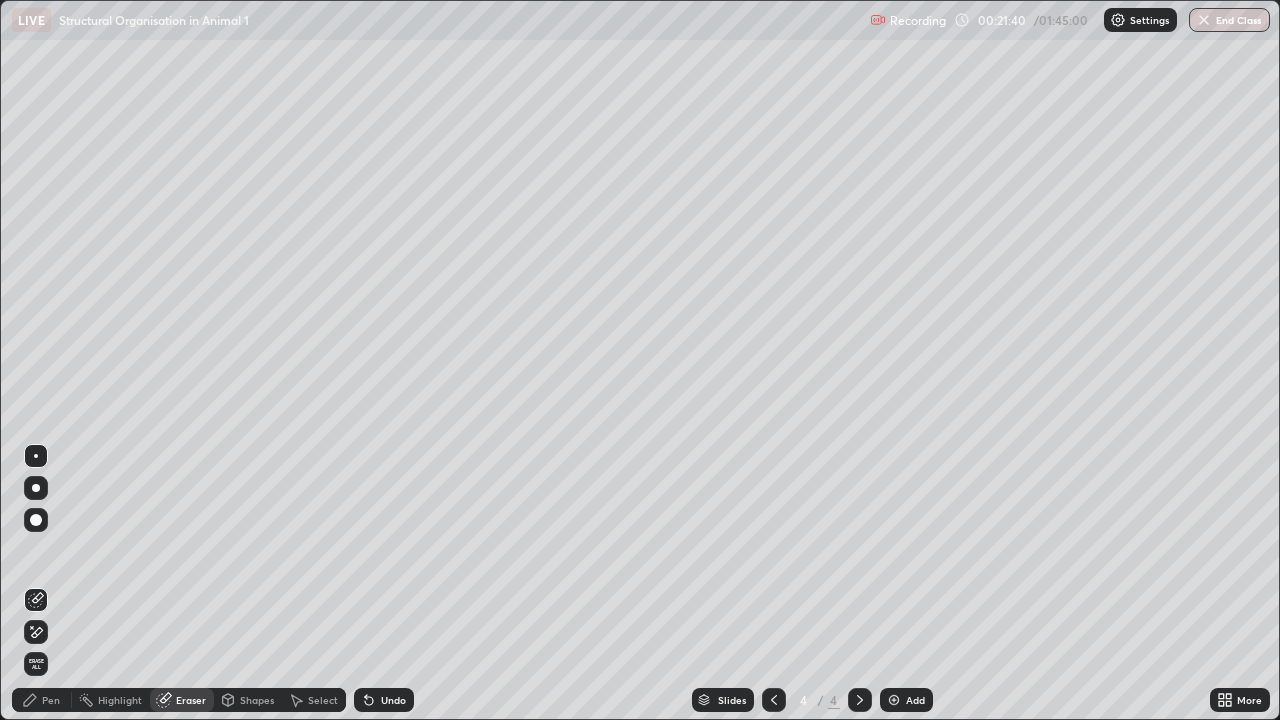 click on "Pen" at bounding box center (51, 700) 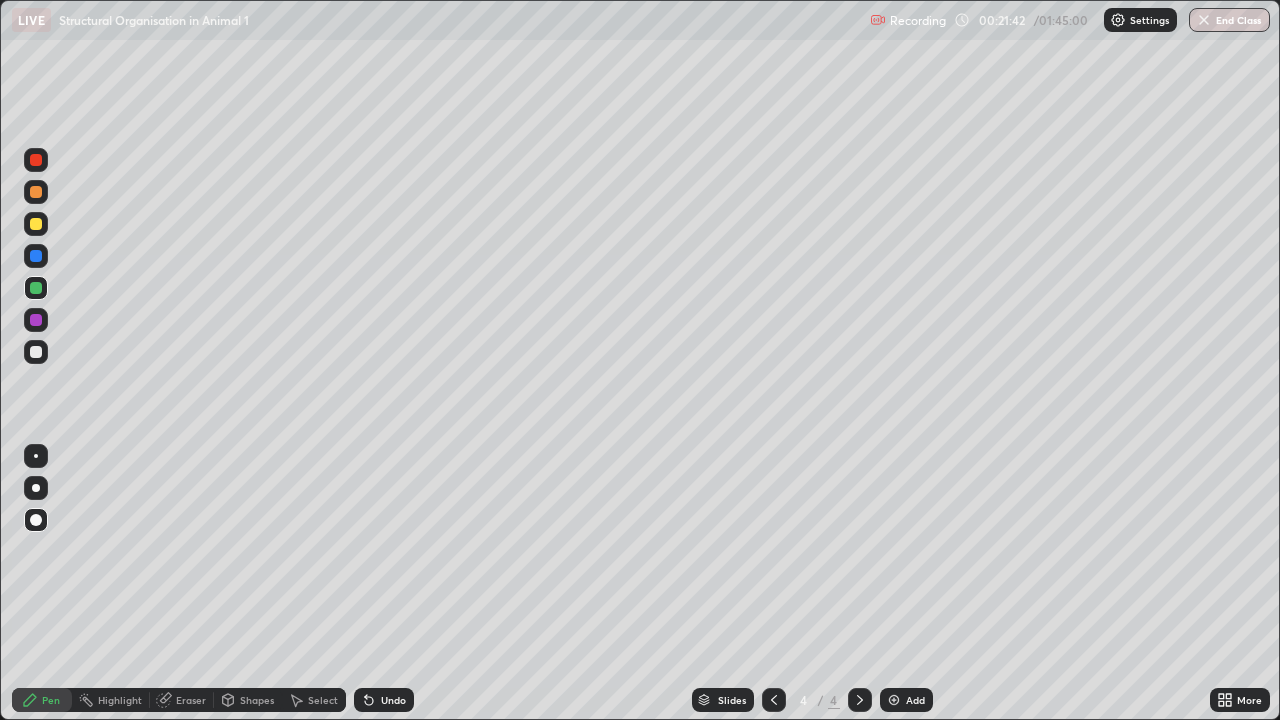 click at bounding box center [36, 192] 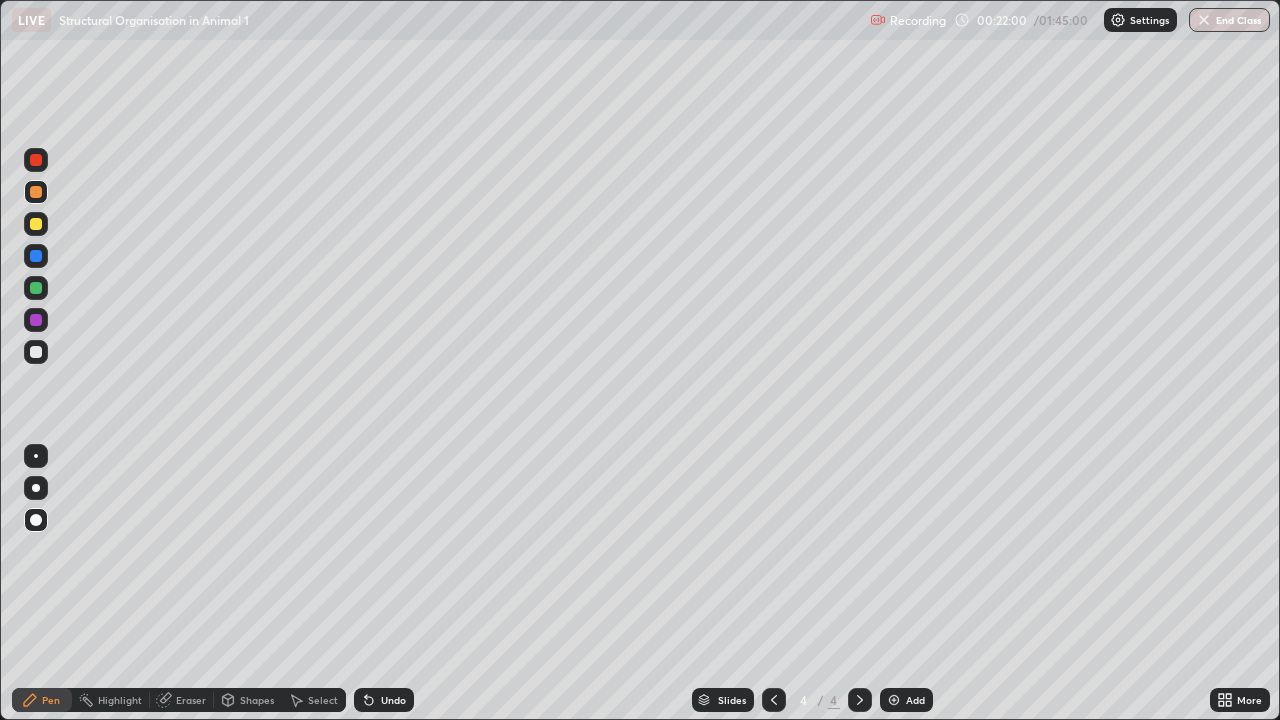 click on "Shapes" at bounding box center [257, 700] 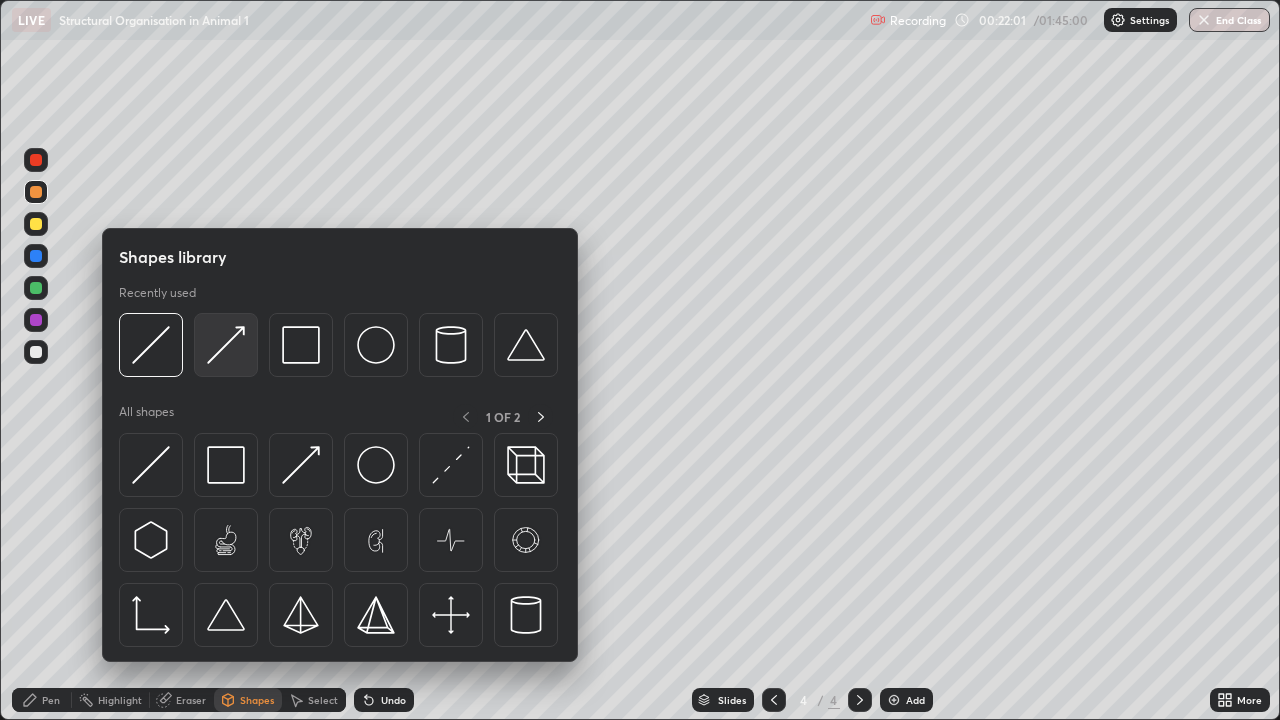 click at bounding box center [226, 345] 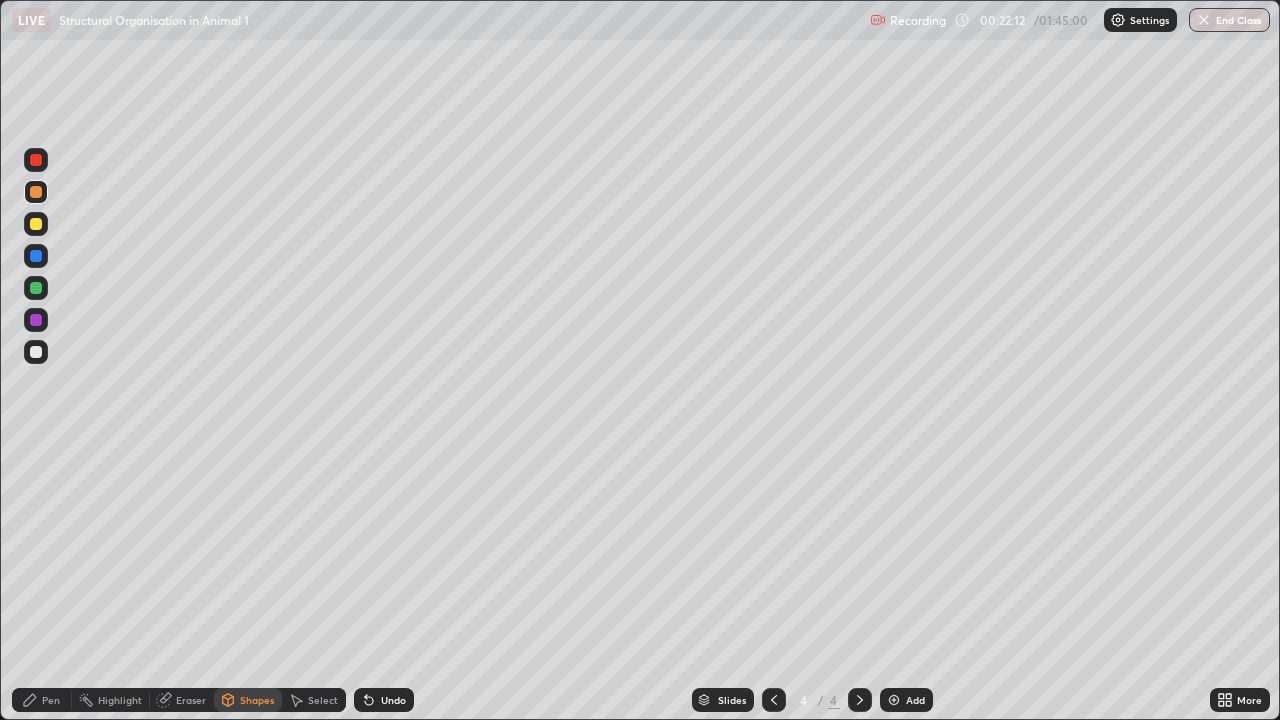 click on "Pen" at bounding box center (42, 700) 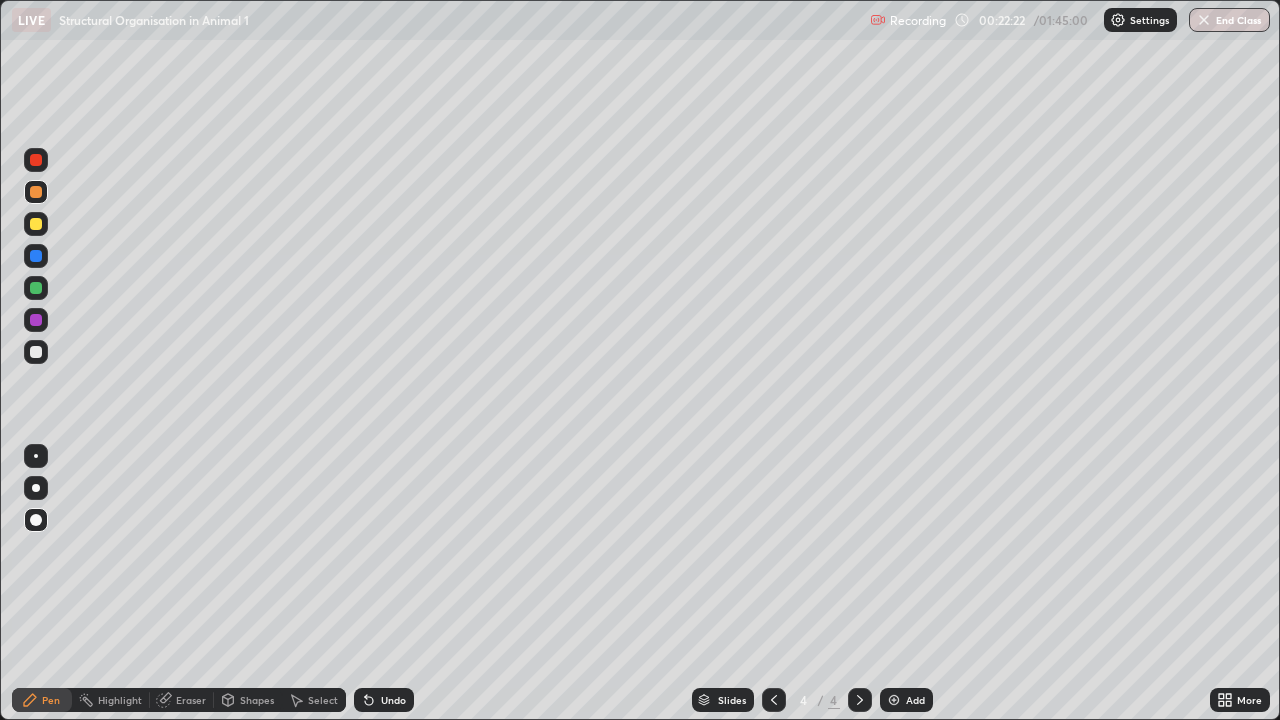 click at bounding box center [36, 456] 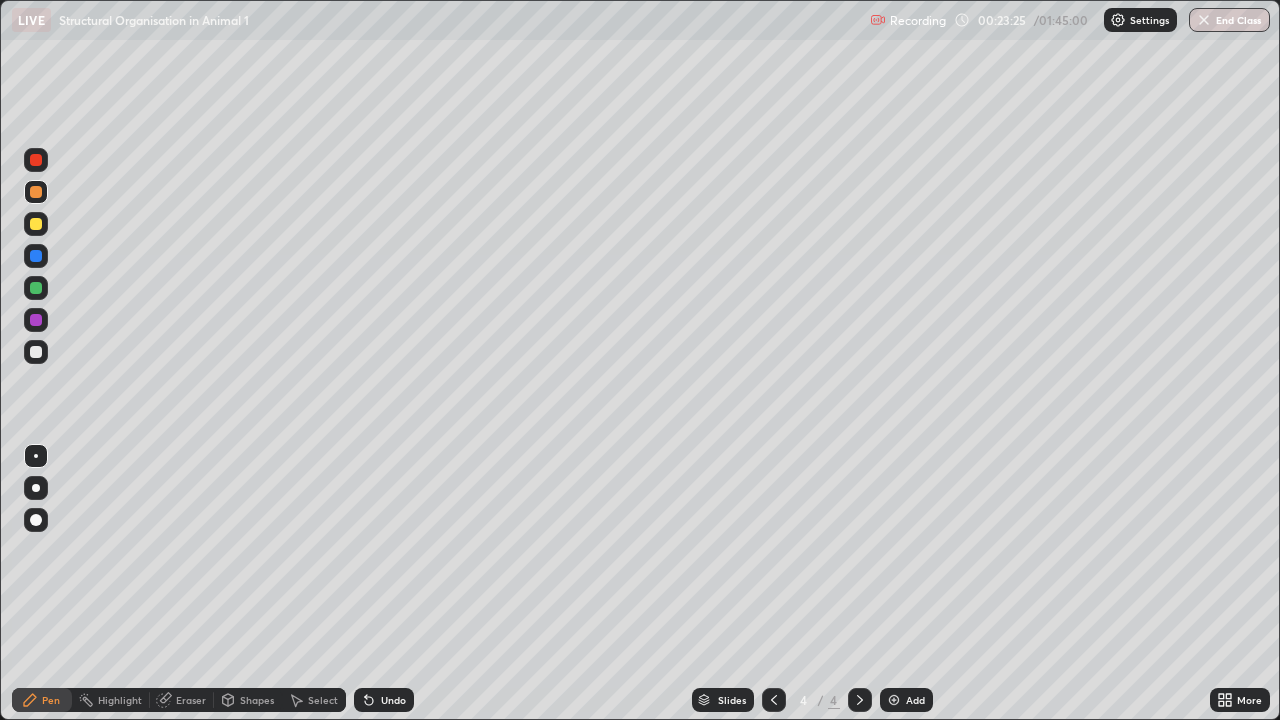 click at bounding box center (36, 352) 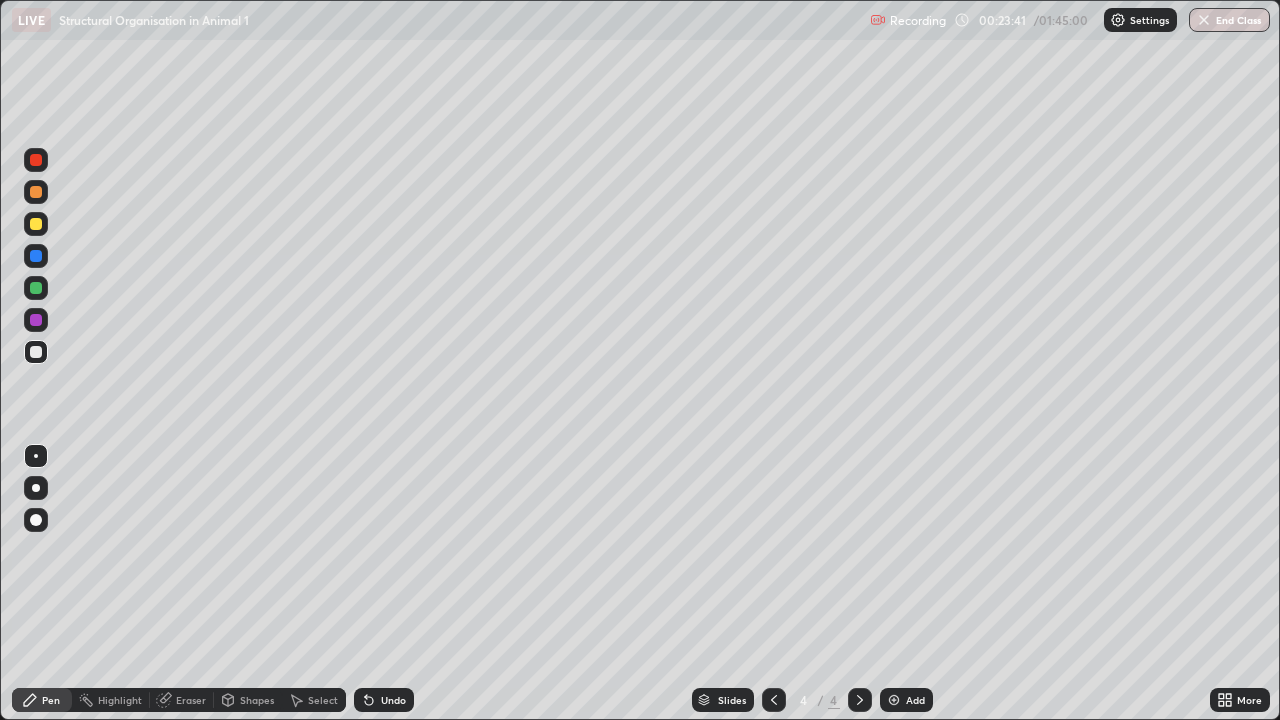 click 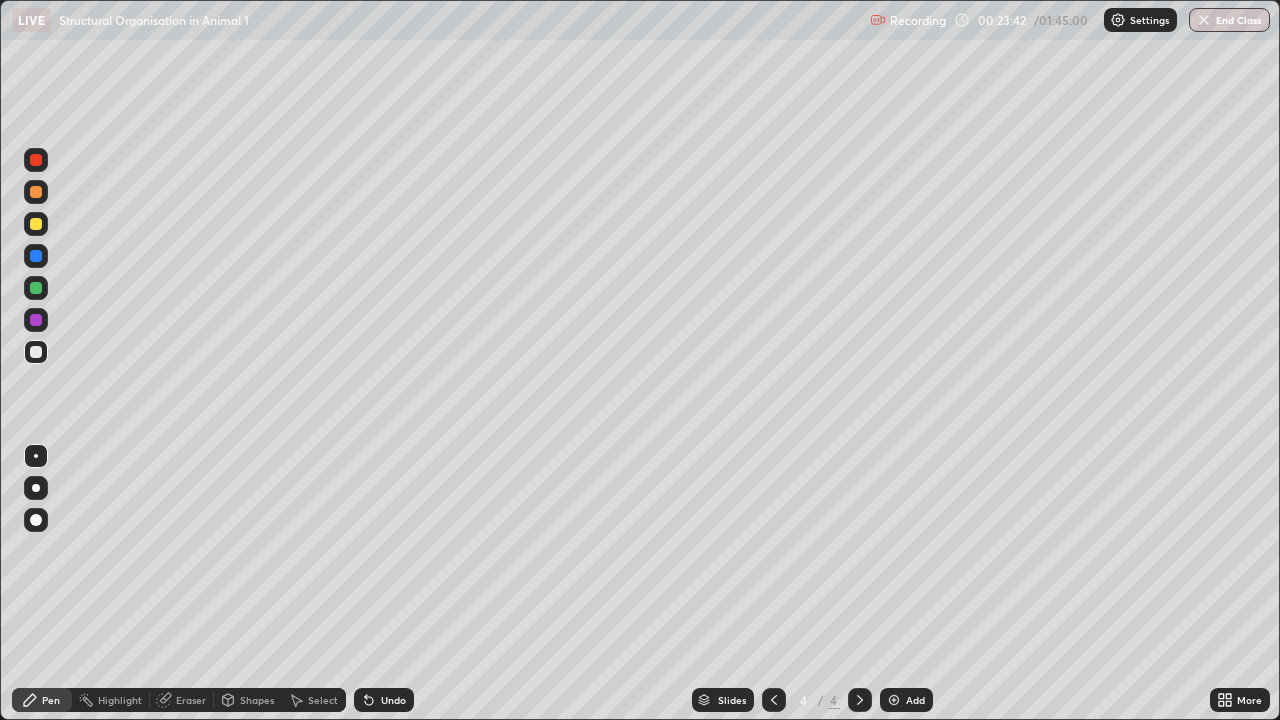 click 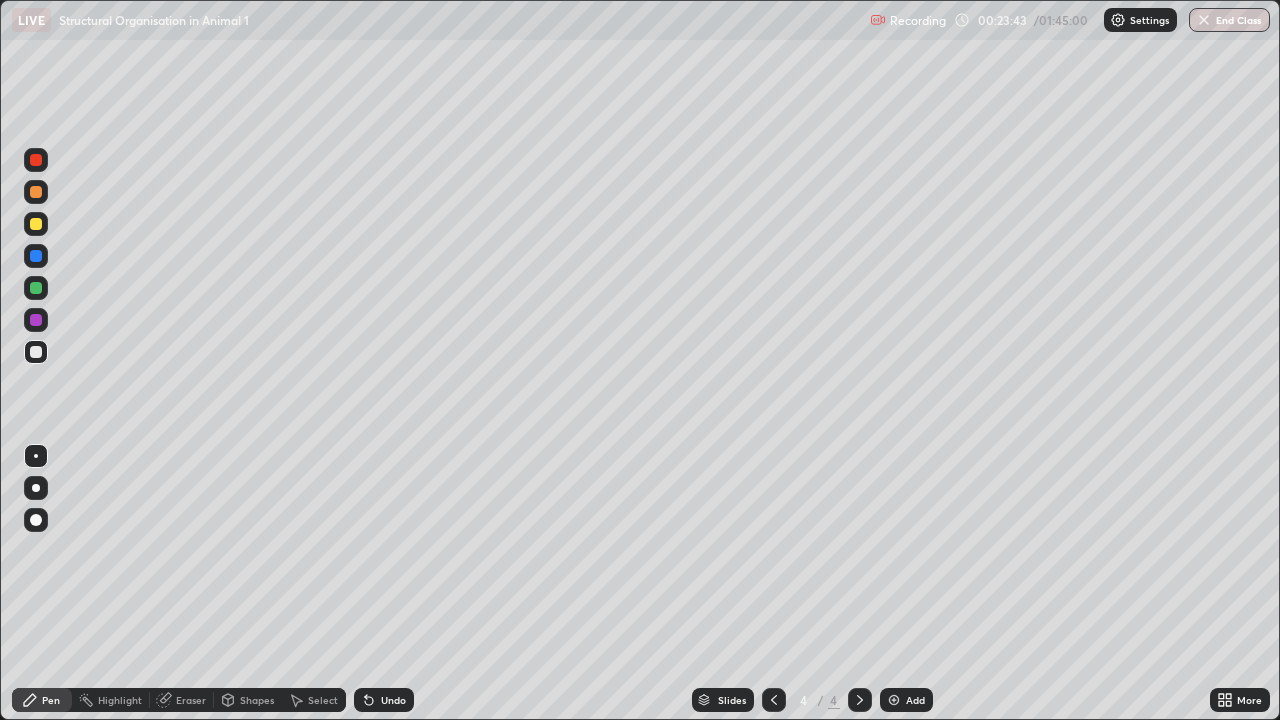 click 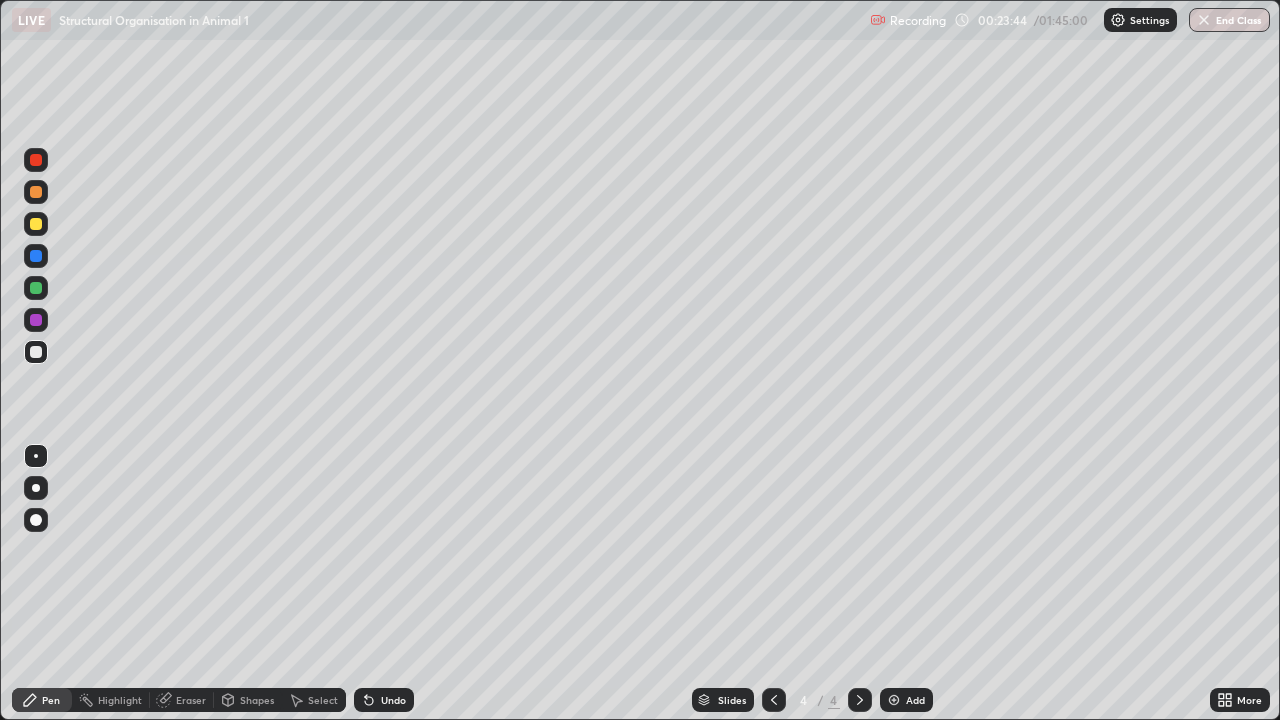 click 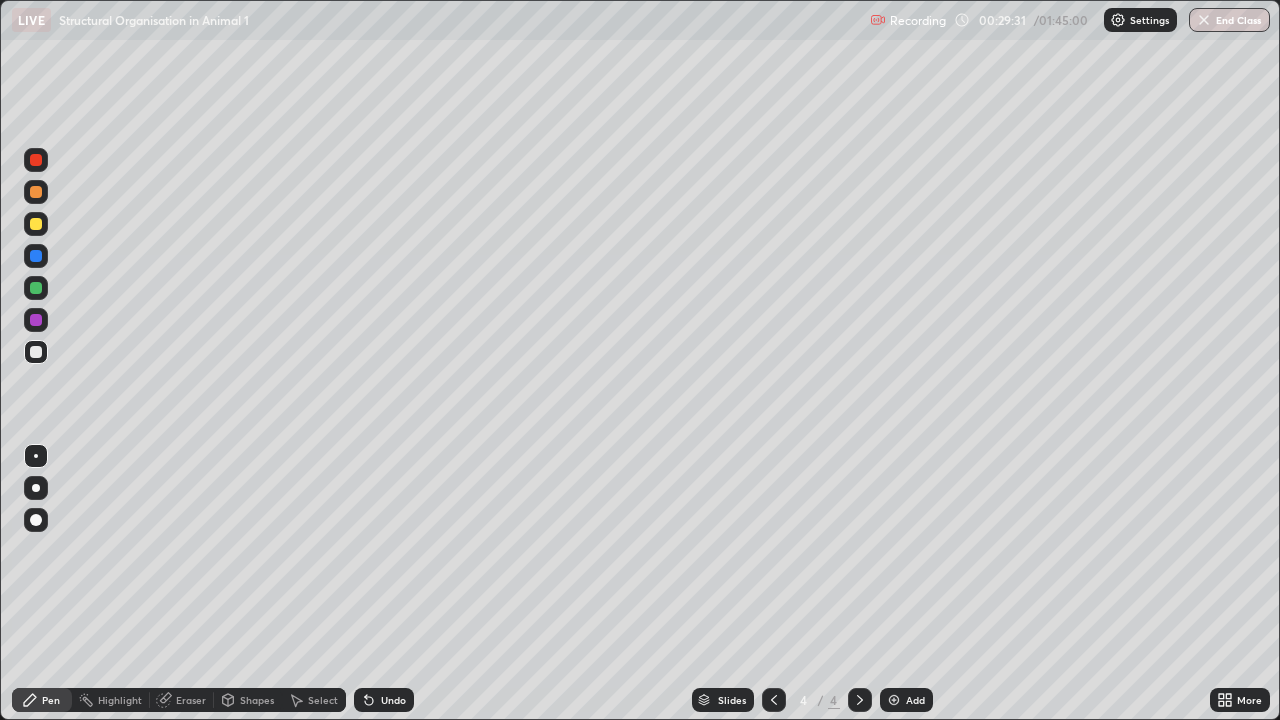 click at bounding box center (894, 700) 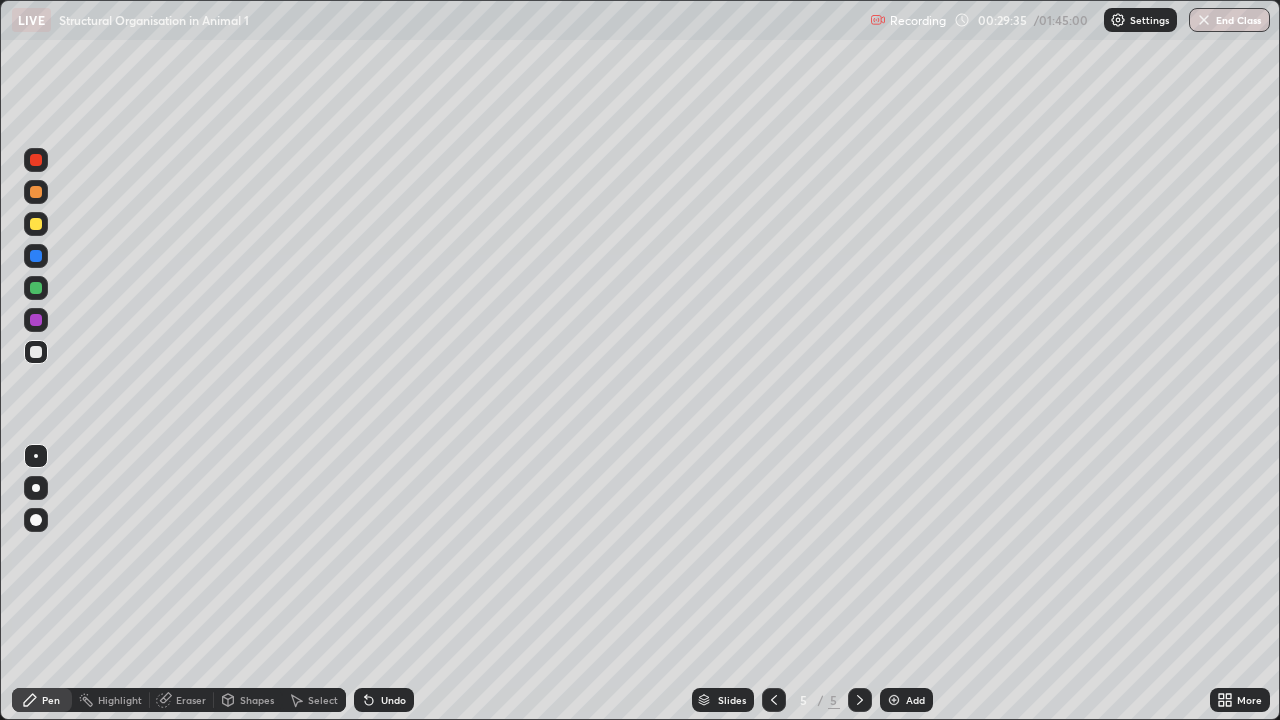 click on "Undo" at bounding box center [384, 700] 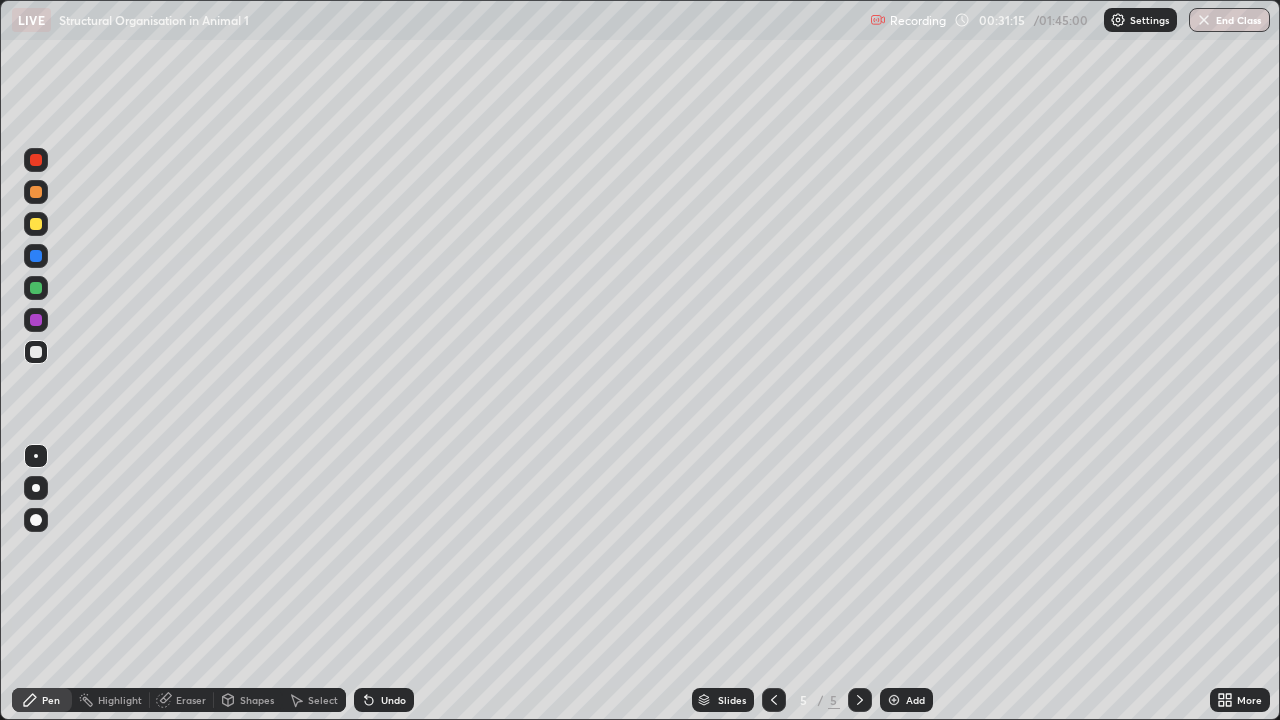 click on "Undo" at bounding box center (393, 700) 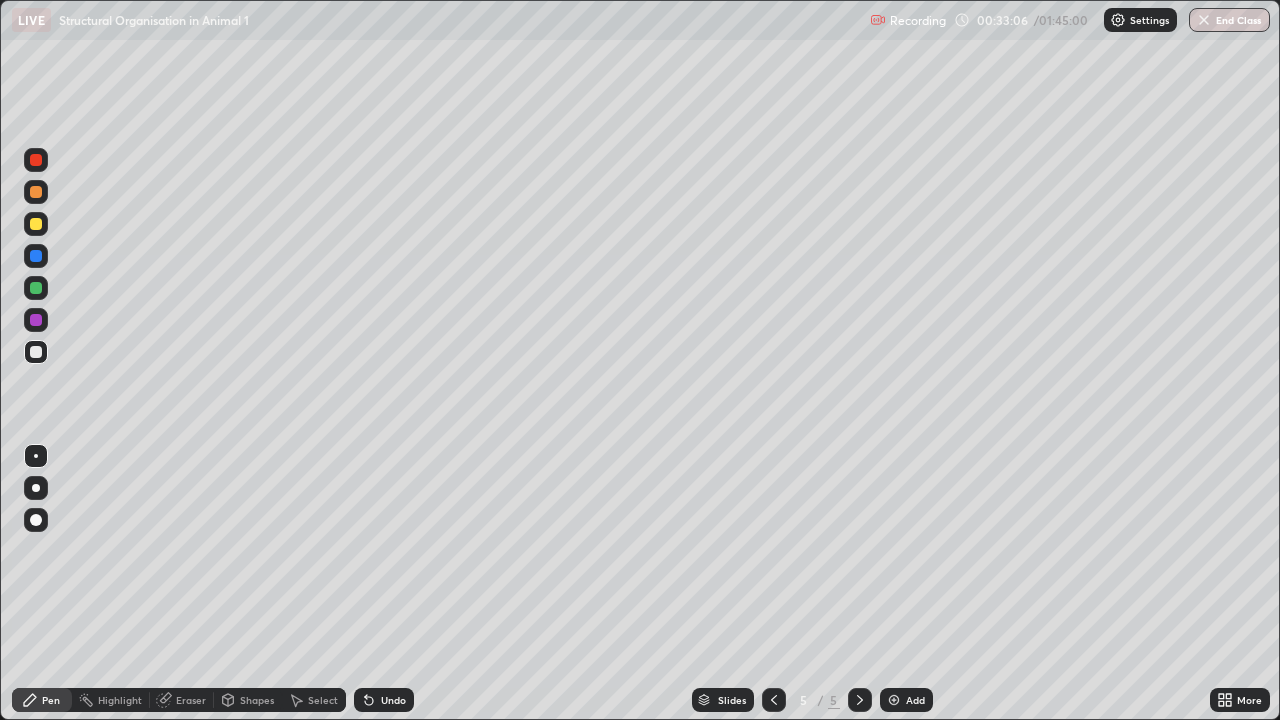 click on "Undo" at bounding box center [384, 700] 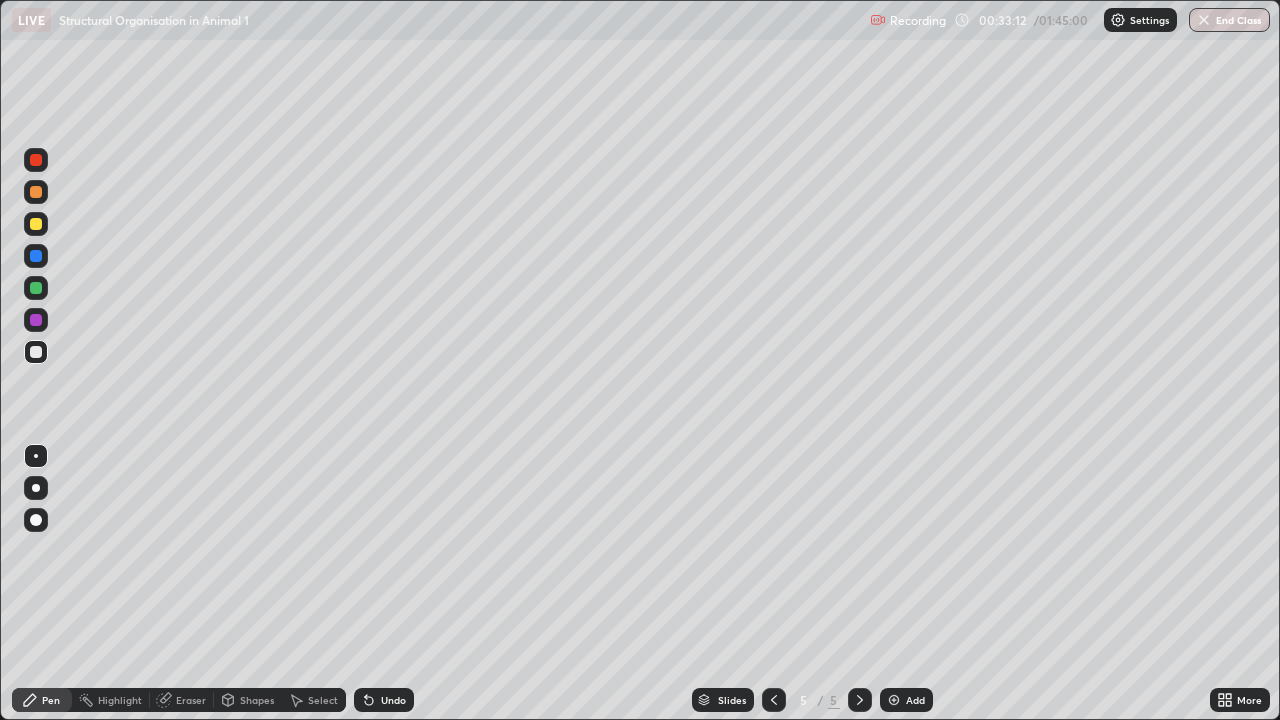 click on "Undo" at bounding box center [393, 700] 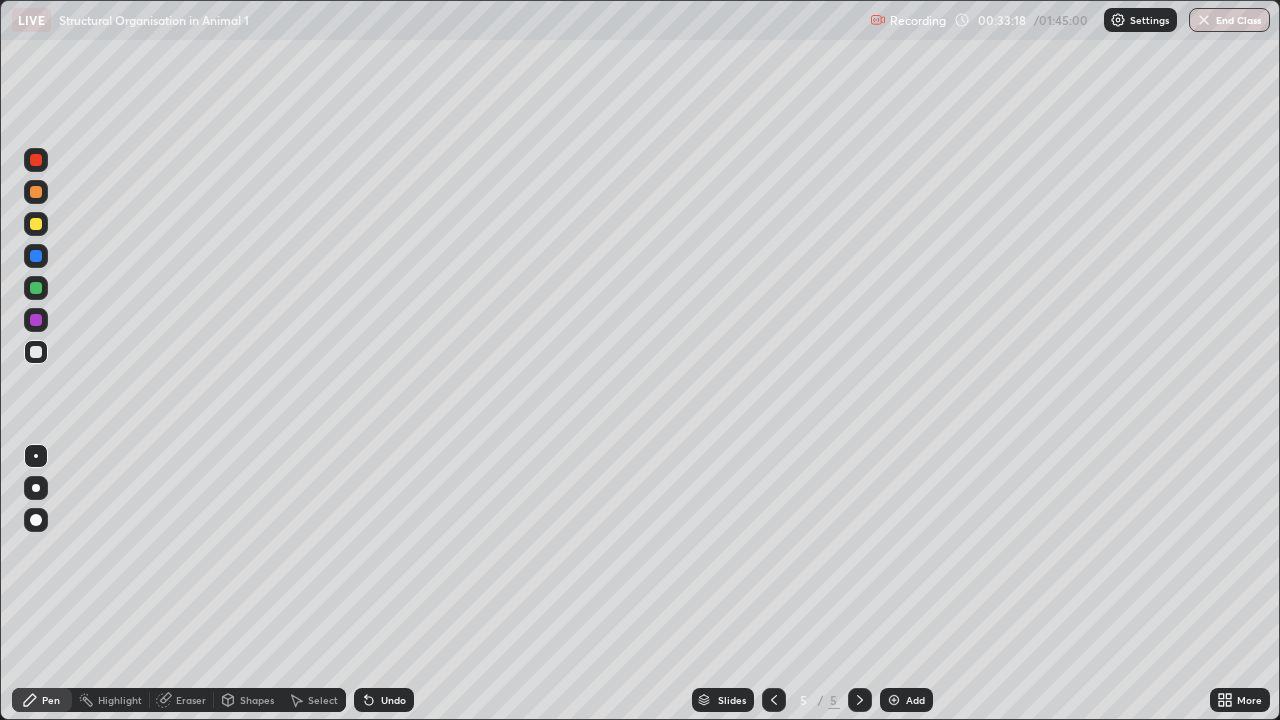 click on "Undo" at bounding box center [393, 700] 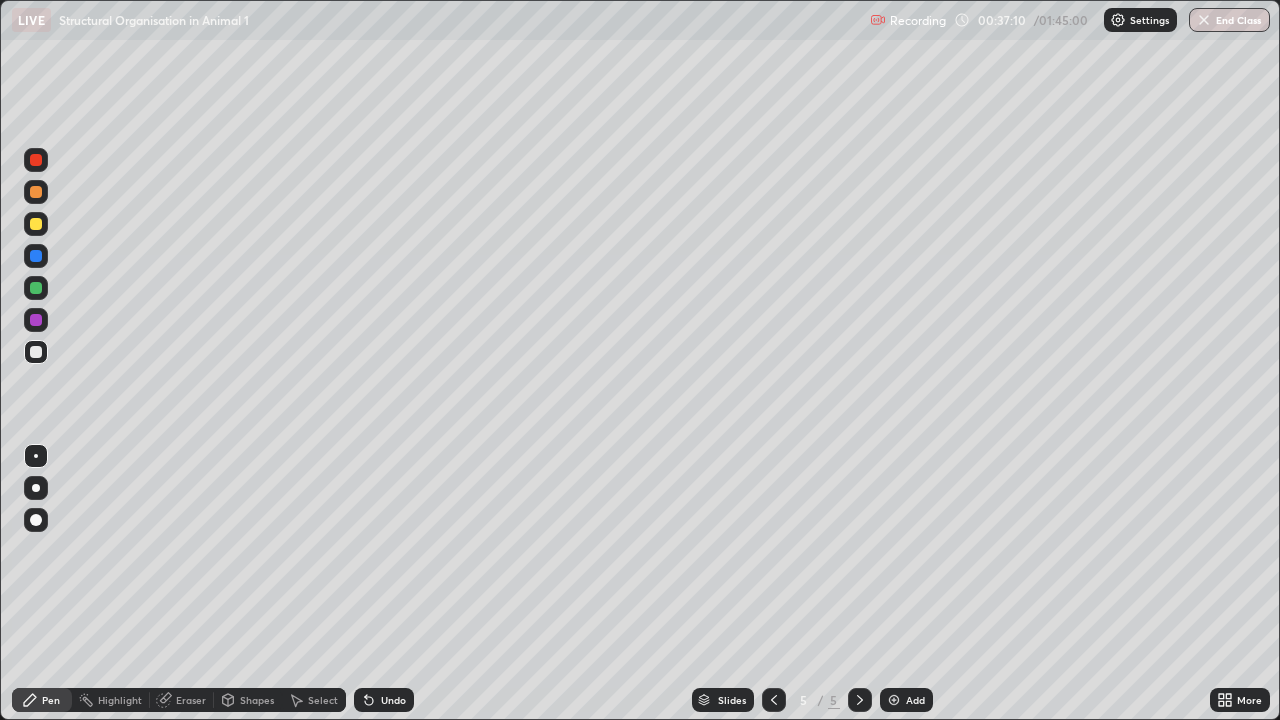 click at bounding box center [894, 700] 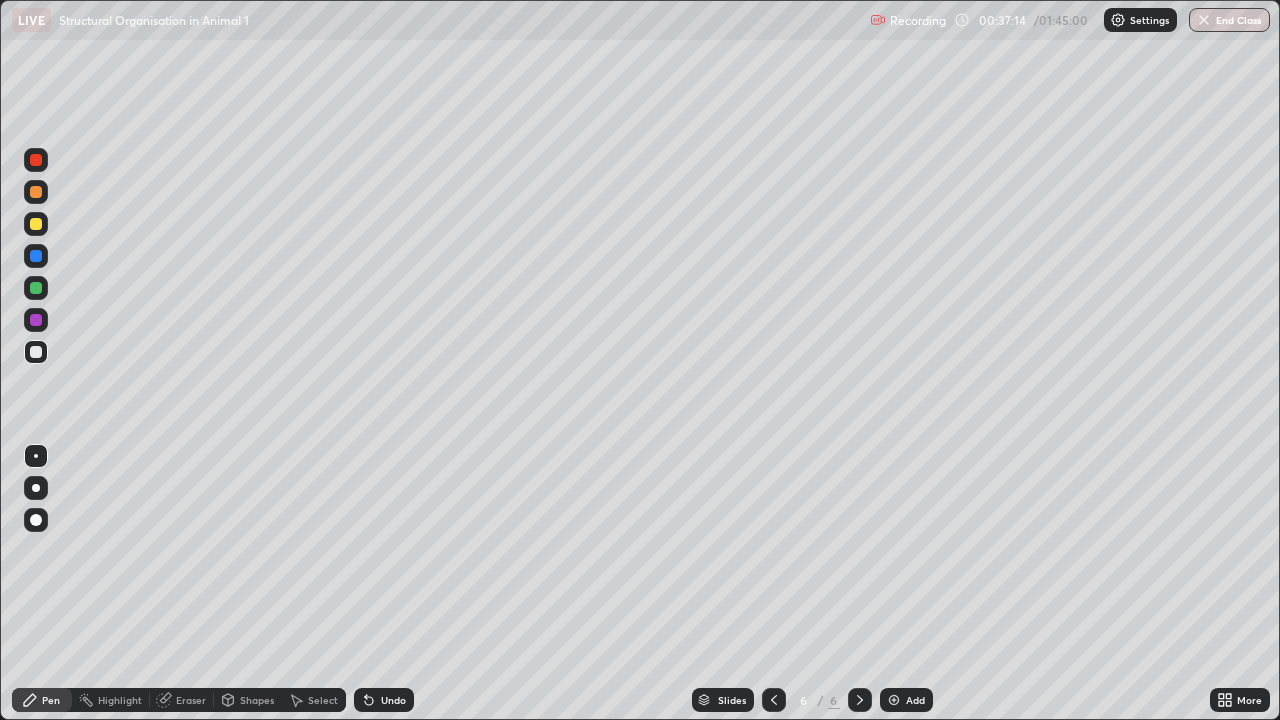 click at bounding box center [36, 224] 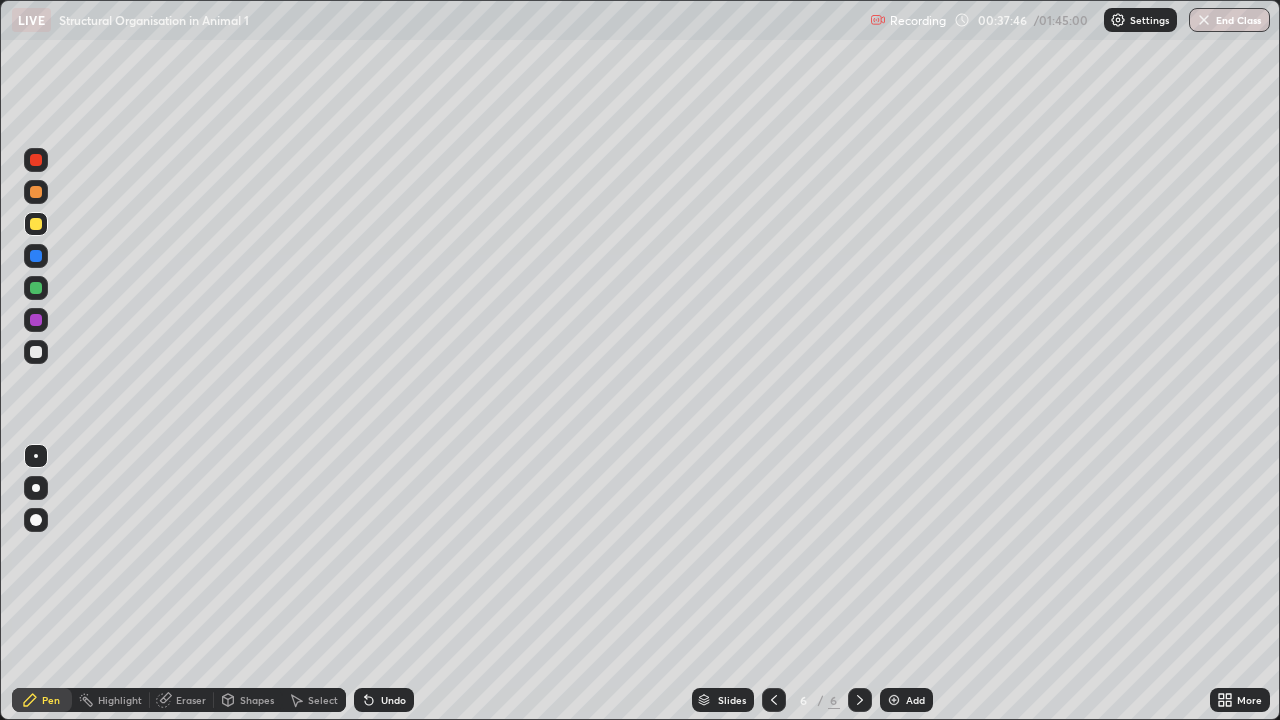 click at bounding box center (36, 352) 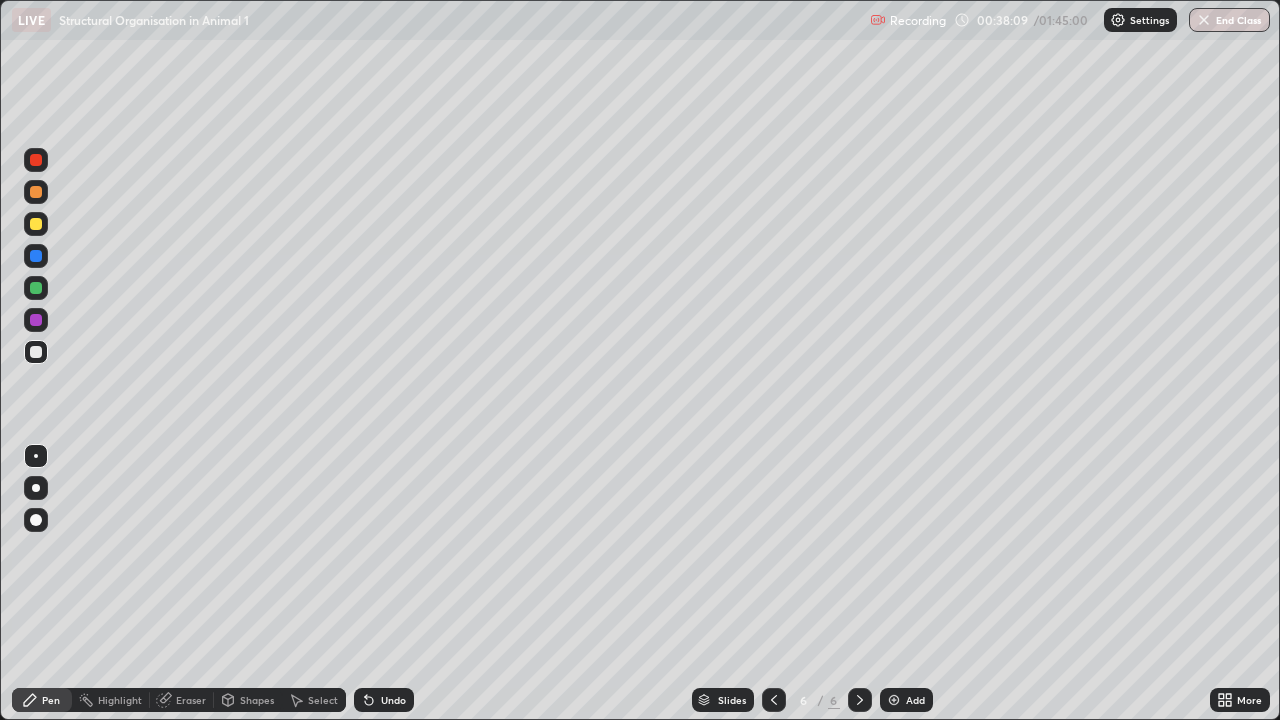 click at bounding box center [36, 224] 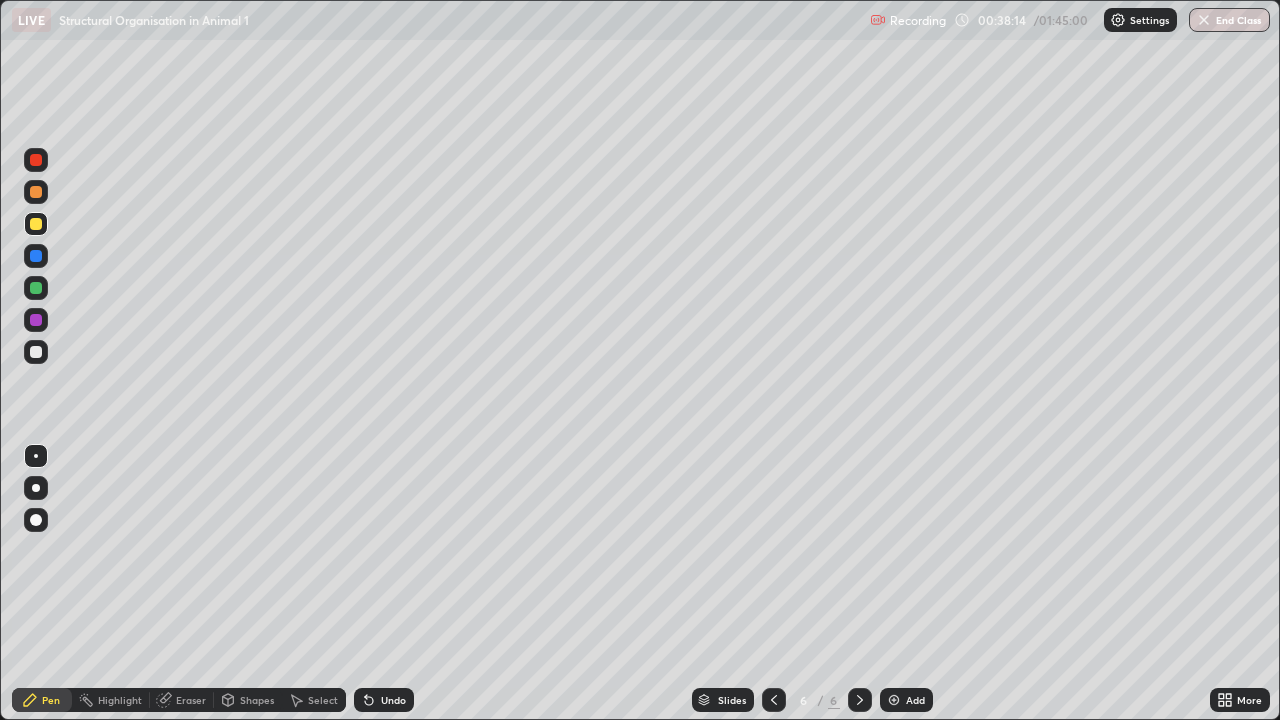 click at bounding box center [36, 288] 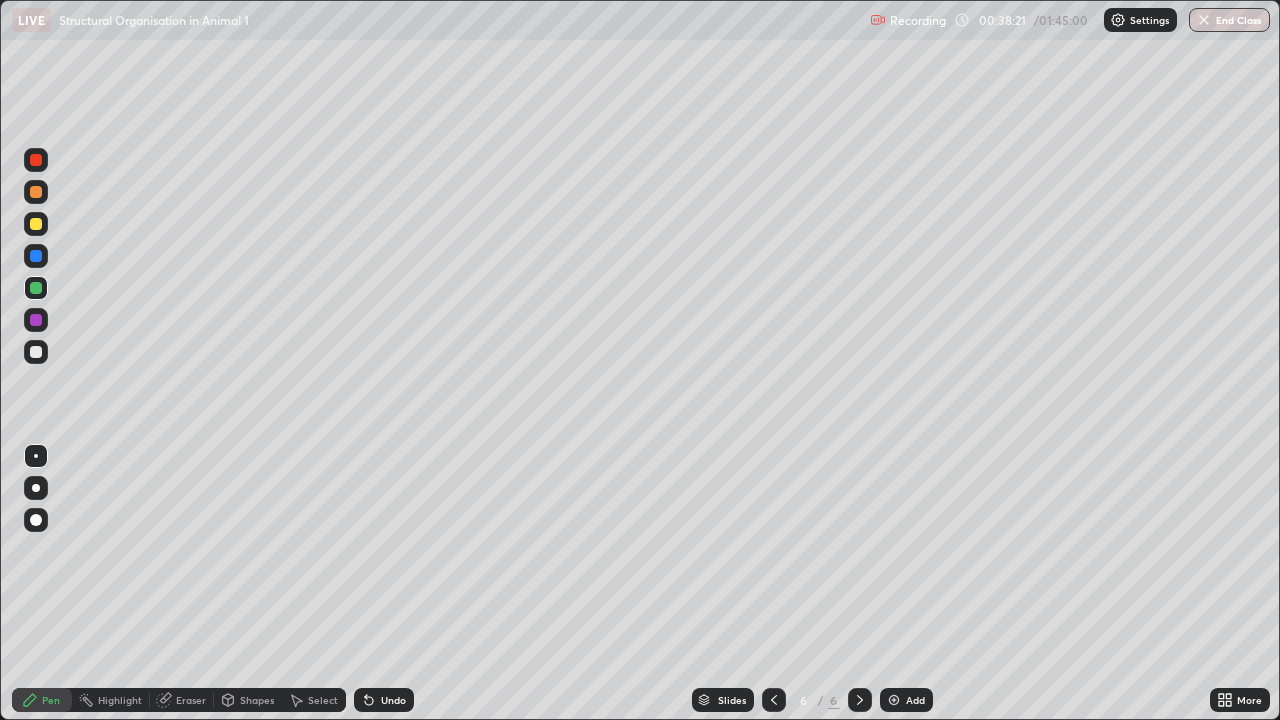 click at bounding box center [36, 352] 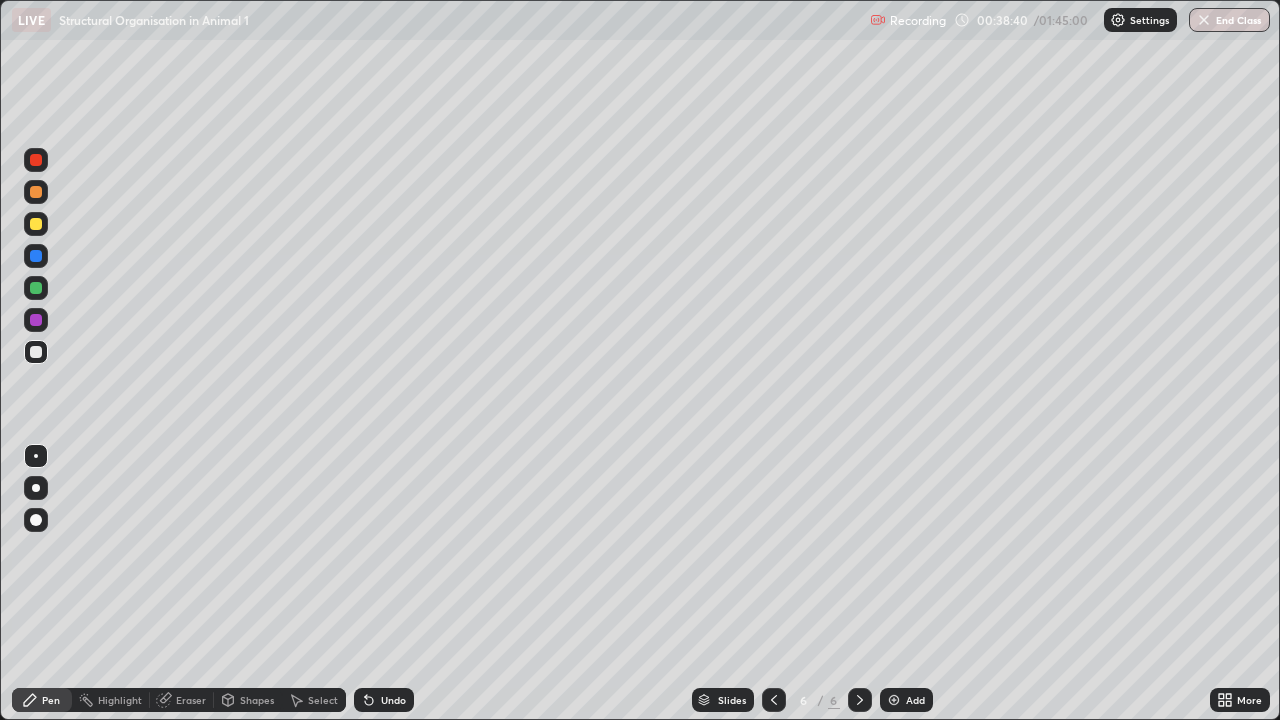 click at bounding box center (36, 288) 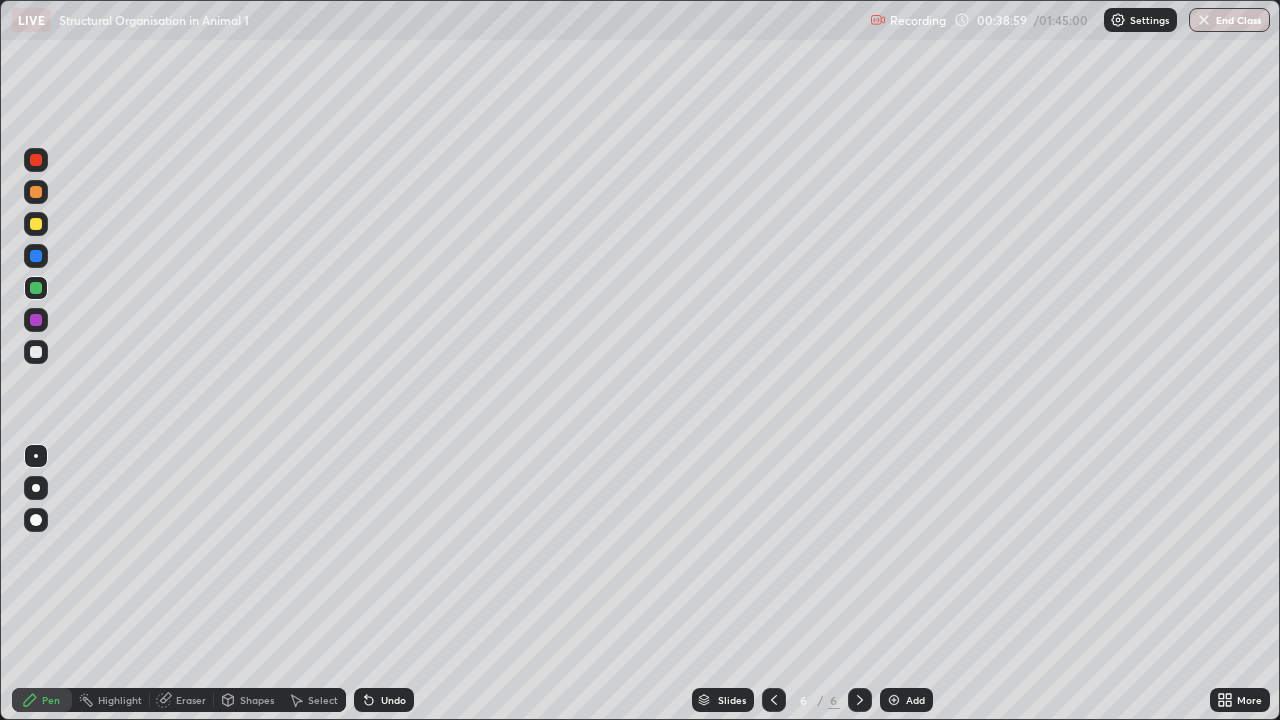 click at bounding box center (36, 256) 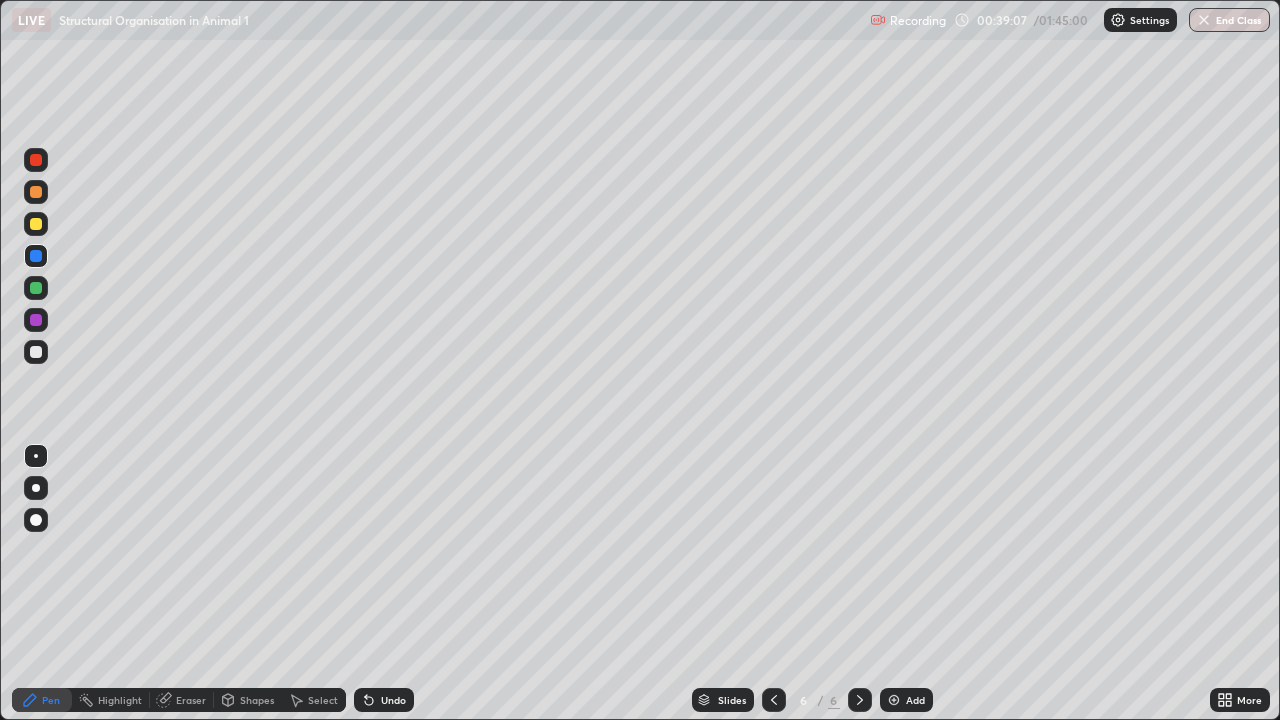 click on "Undo" at bounding box center (384, 700) 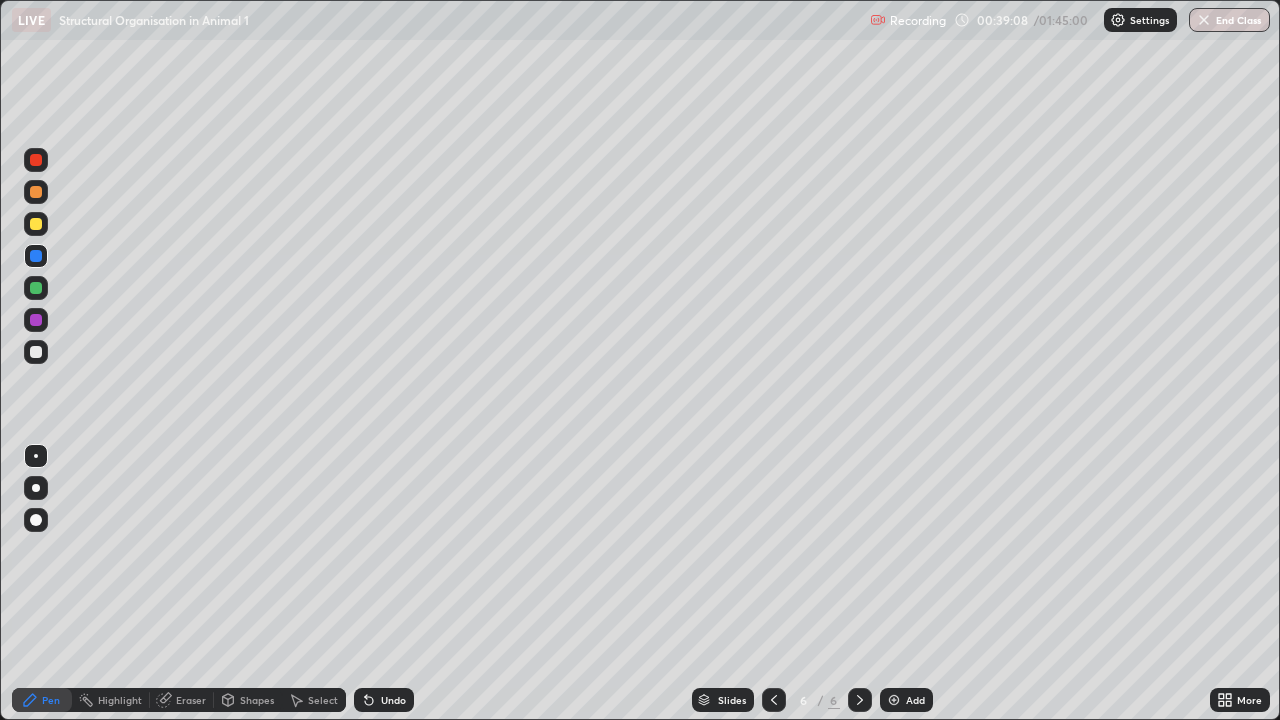click 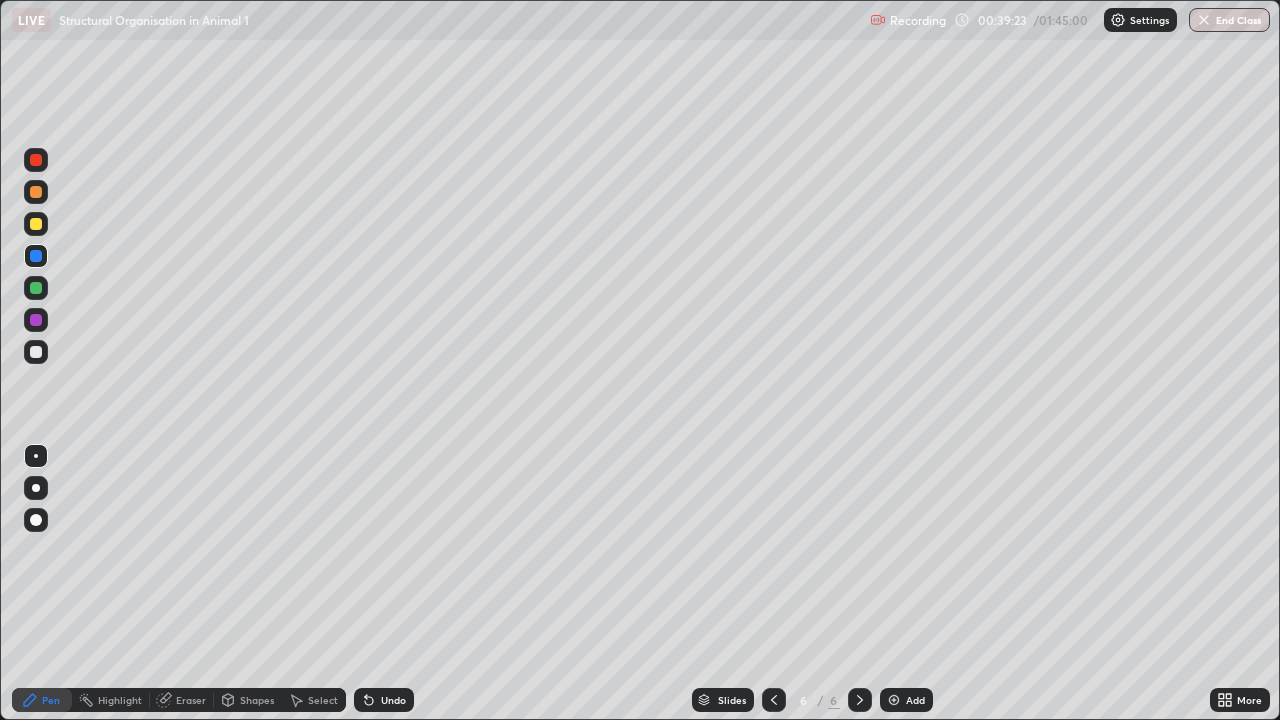 click at bounding box center [36, 352] 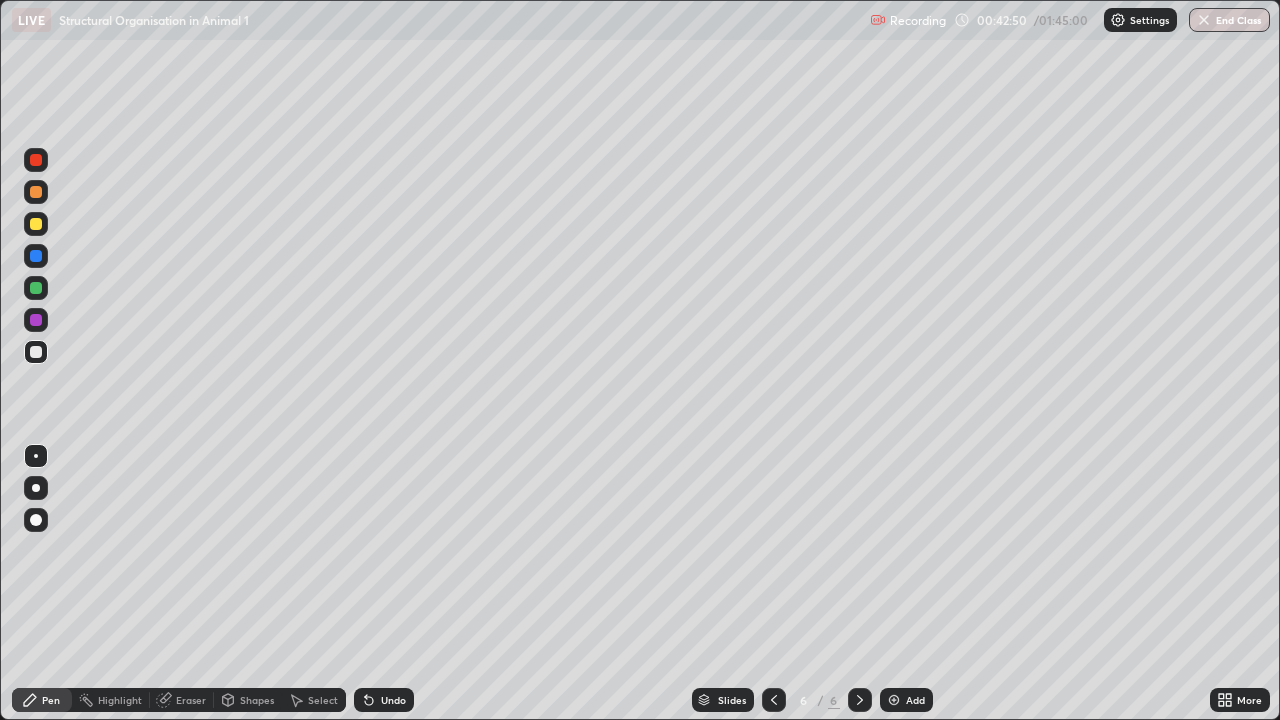 click at bounding box center (36, 320) 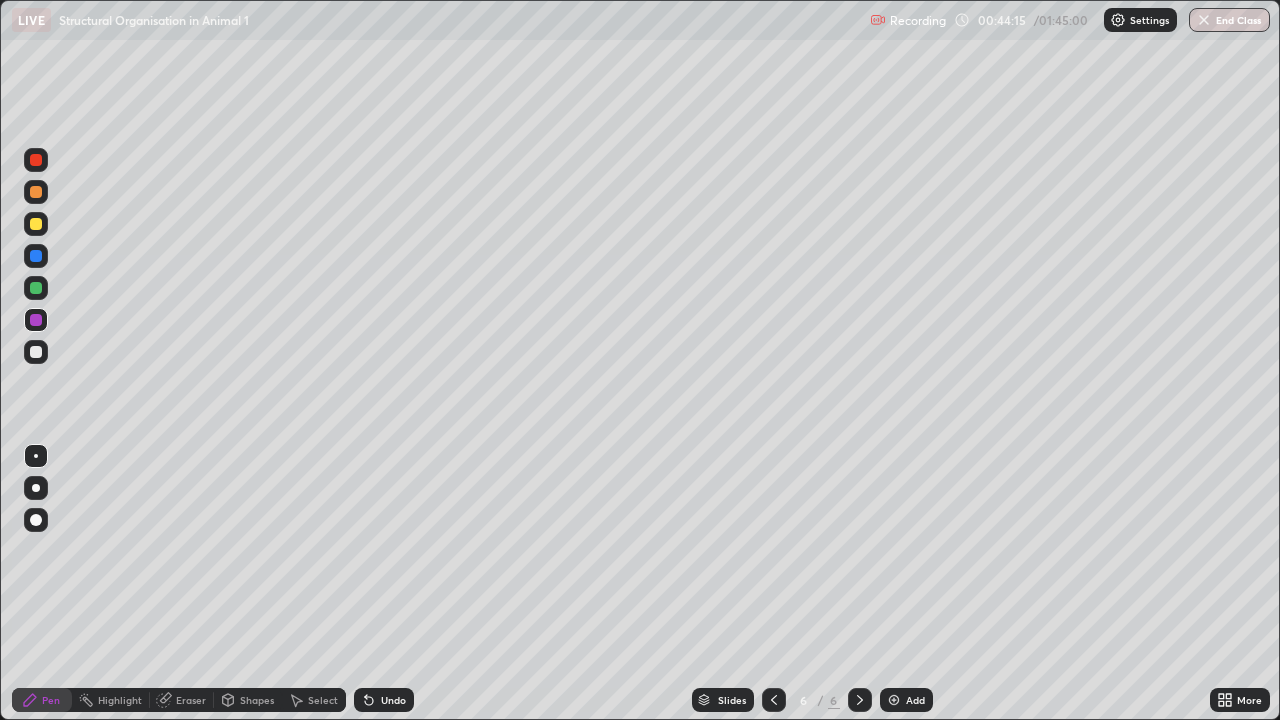 click at bounding box center [36, 352] 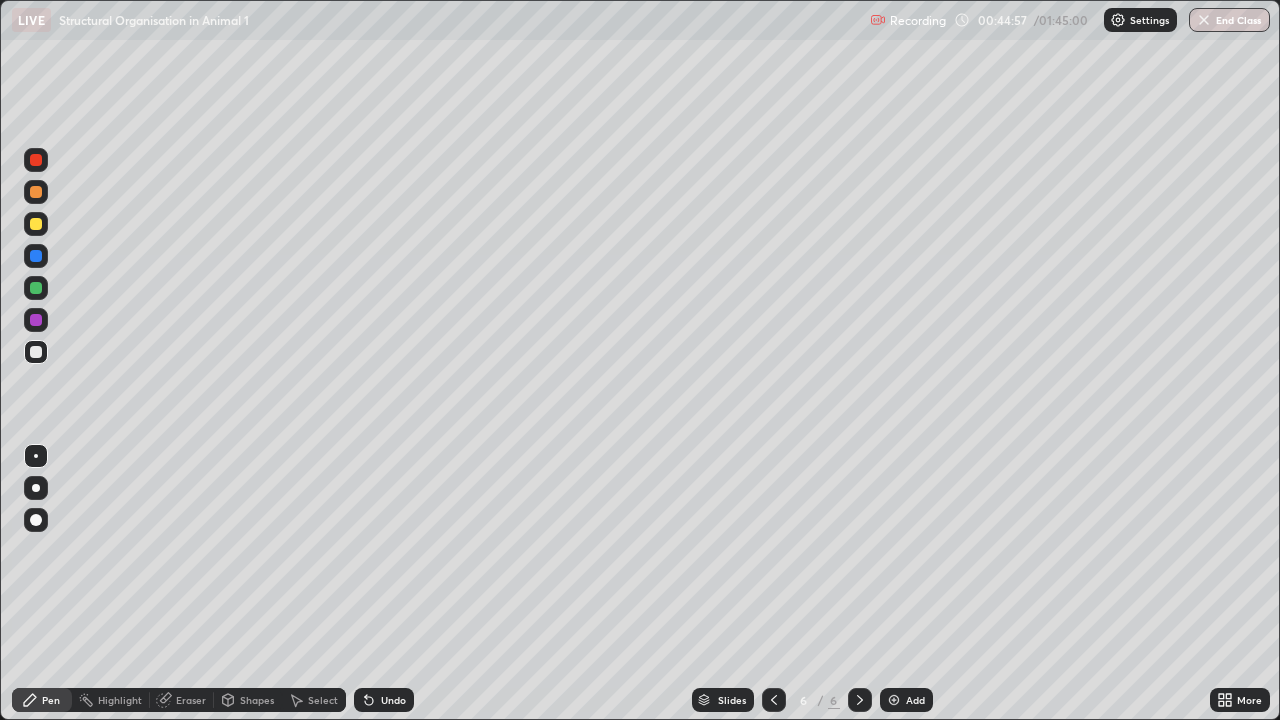 click on "Undo" at bounding box center [393, 700] 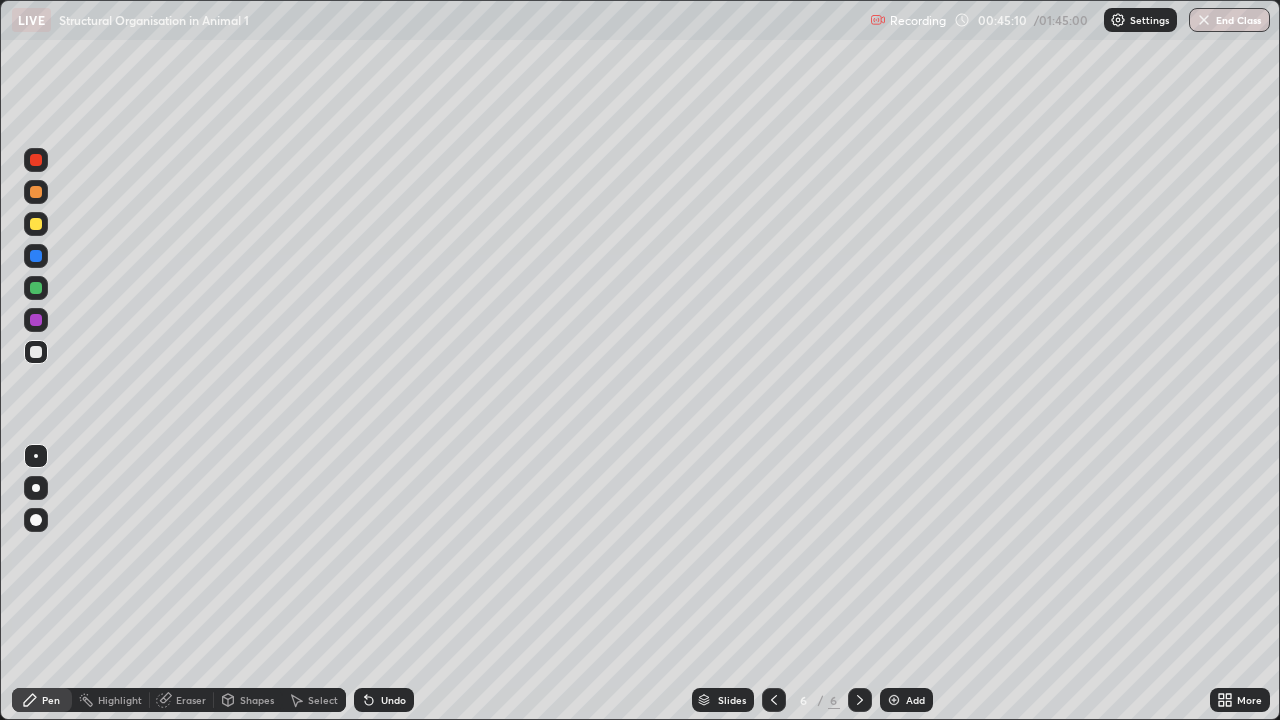 click on "Shapes" at bounding box center [257, 700] 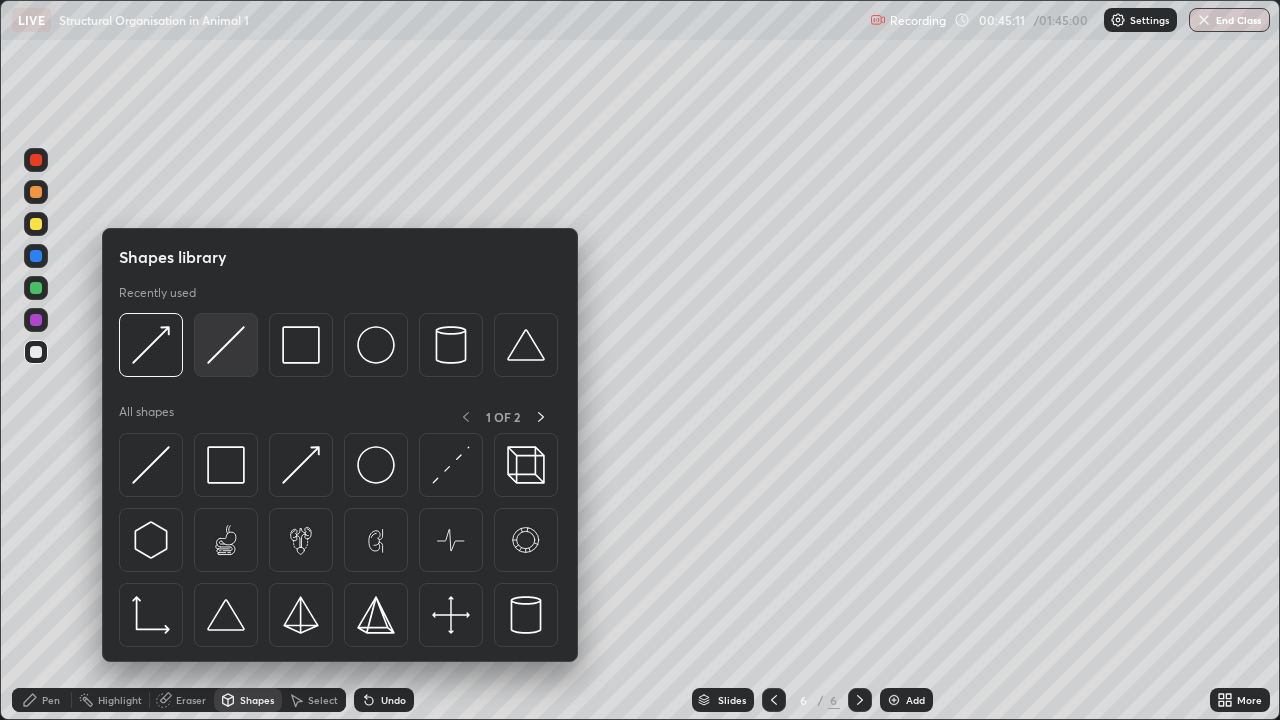 click at bounding box center [226, 345] 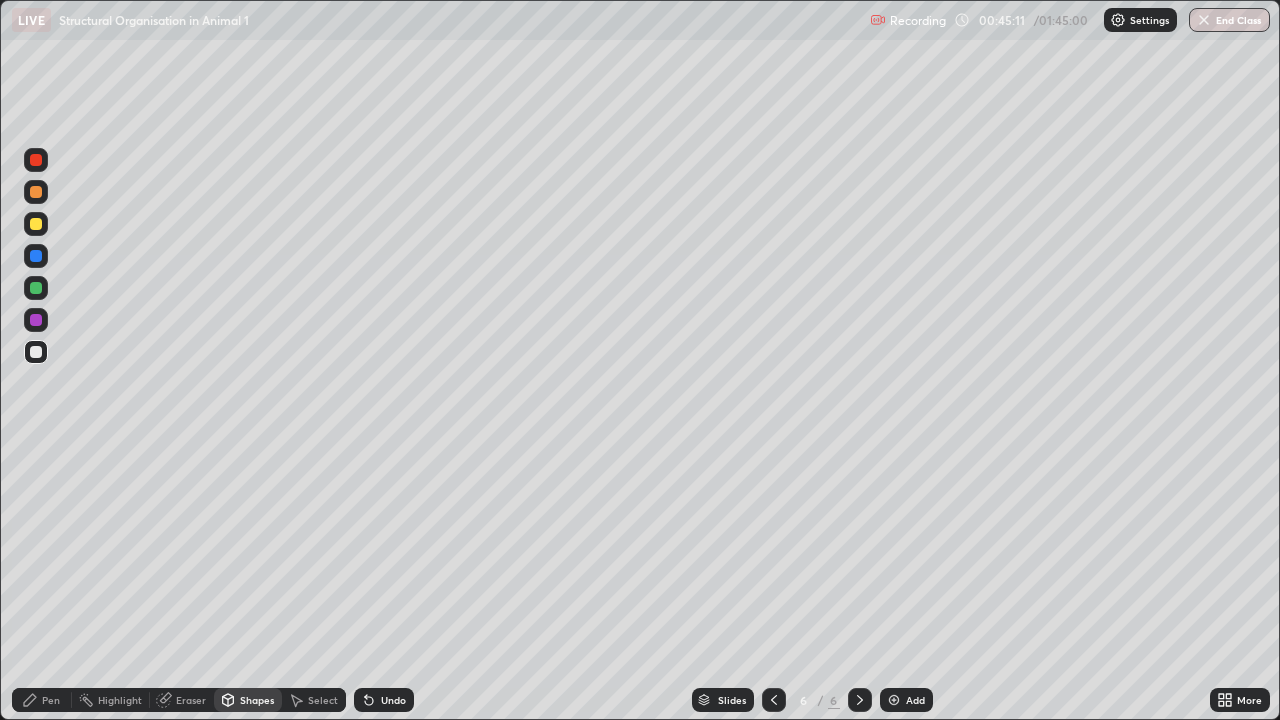 click at bounding box center [36, 320] 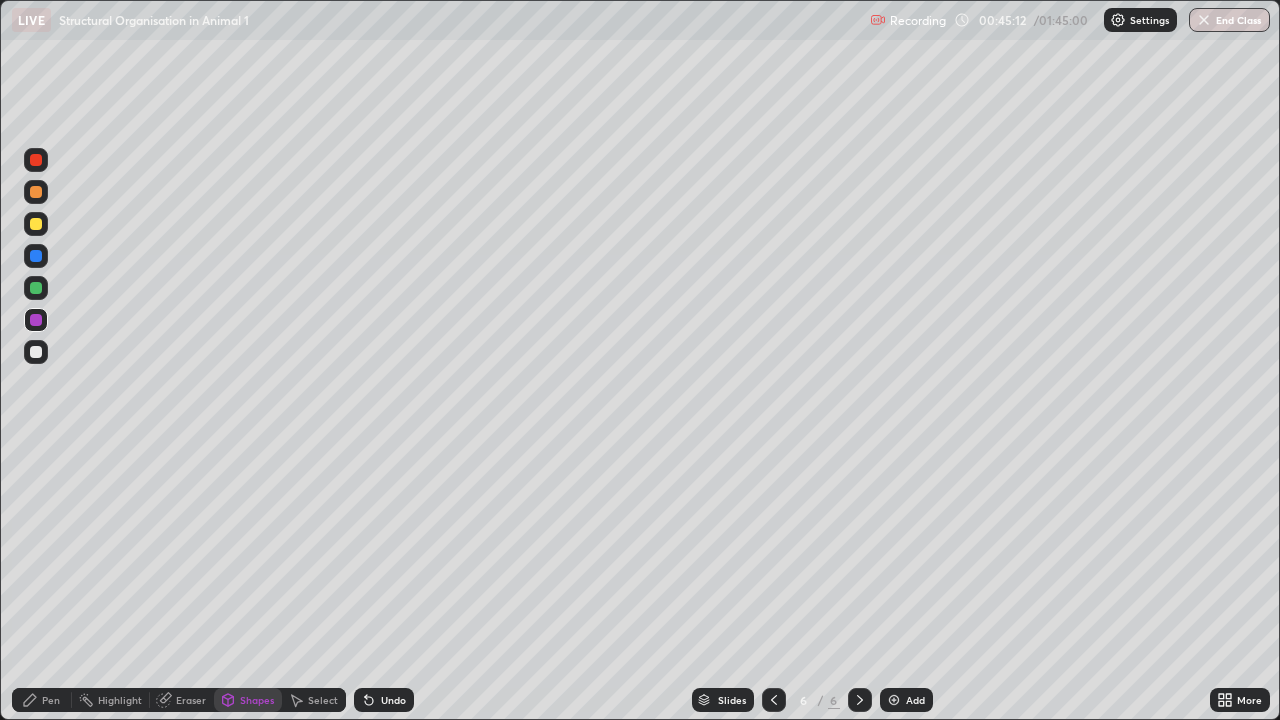 click on "Pen" at bounding box center (51, 700) 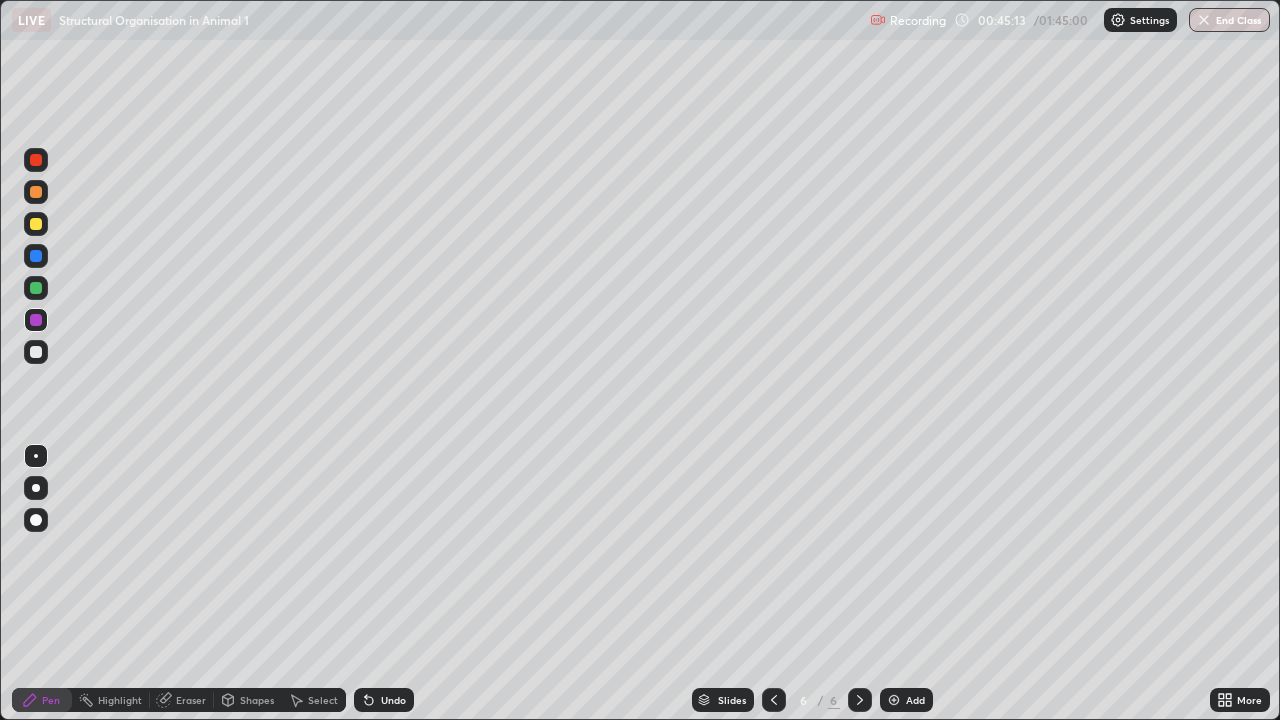 click at bounding box center [36, 520] 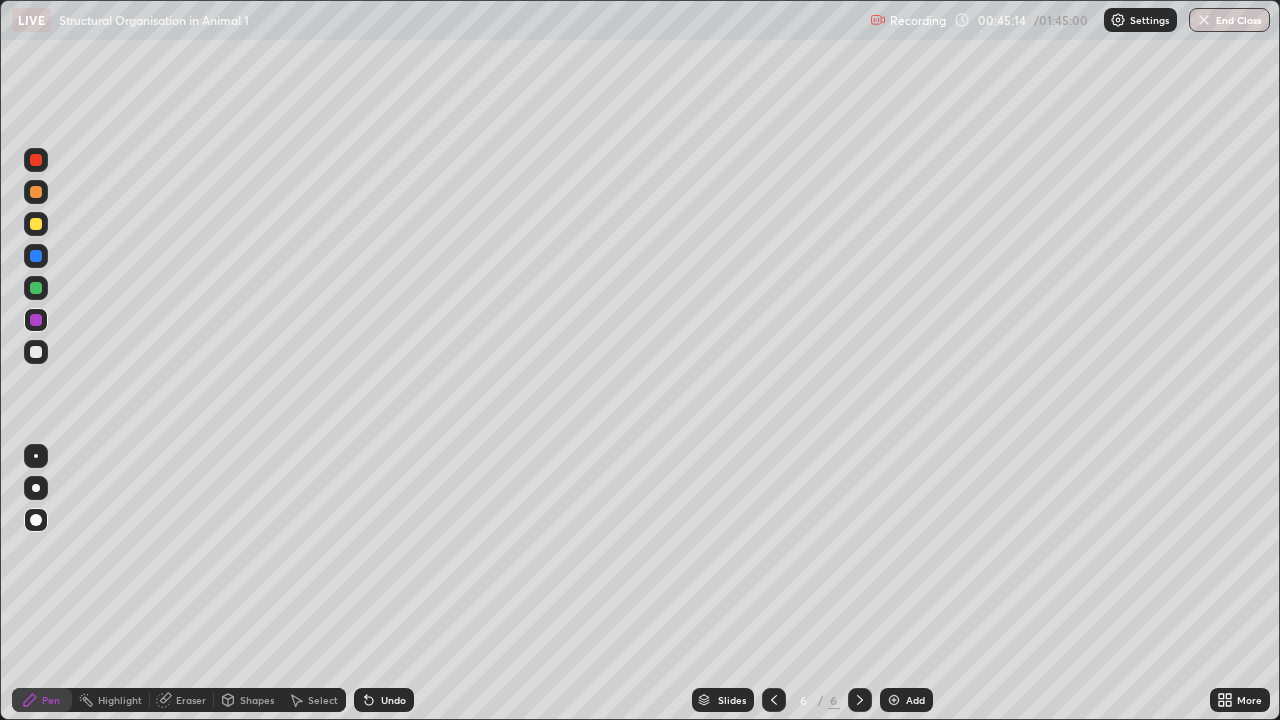 click on "Shapes" at bounding box center (257, 700) 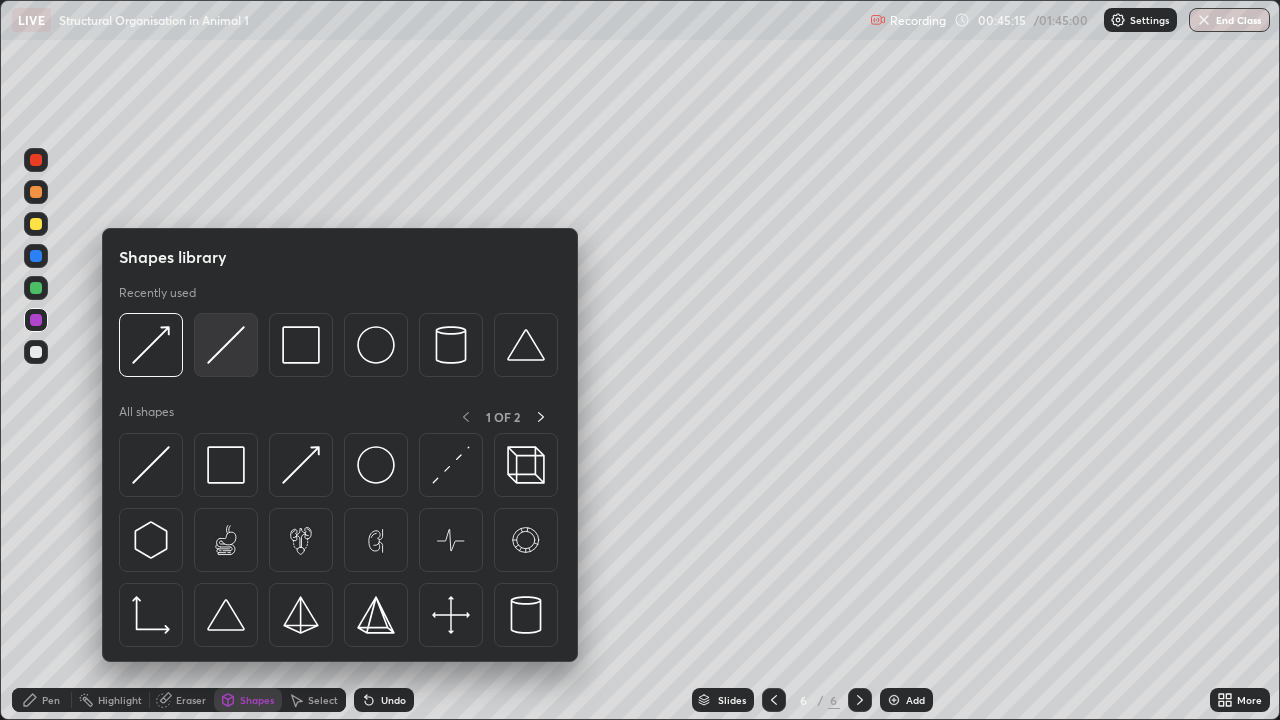 click at bounding box center (226, 345) 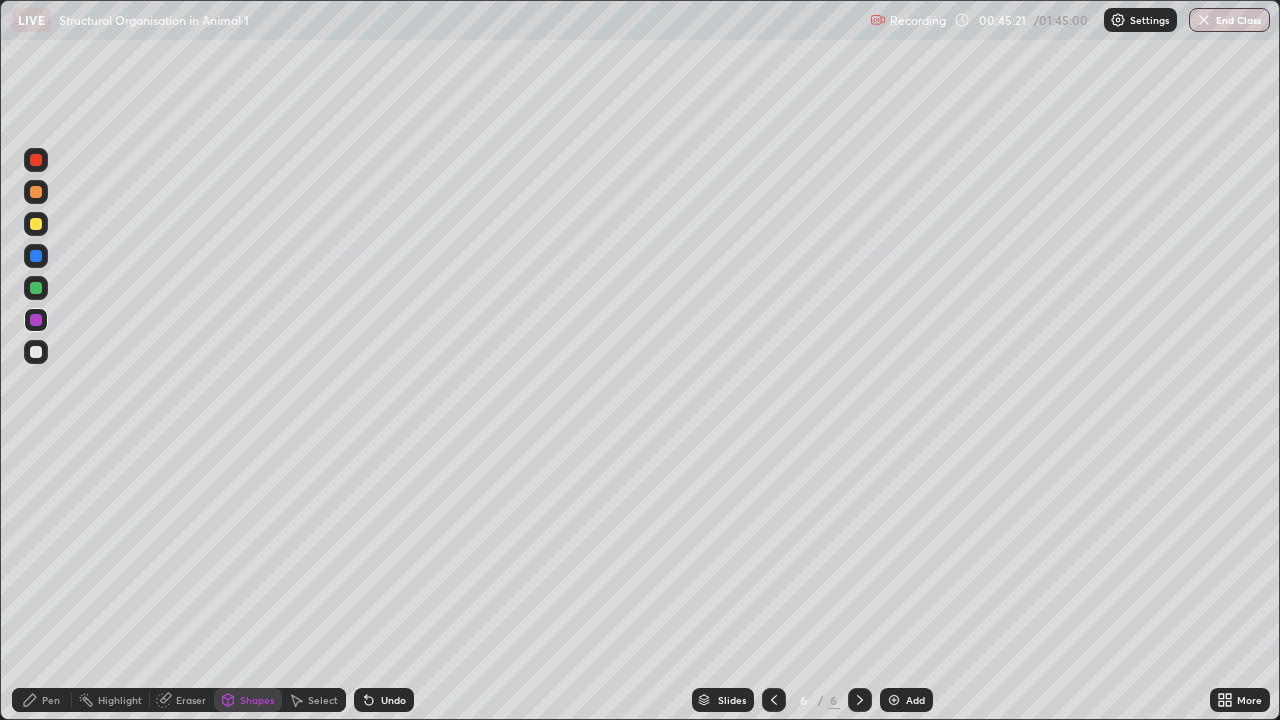 click at bounding box center [36, 288] 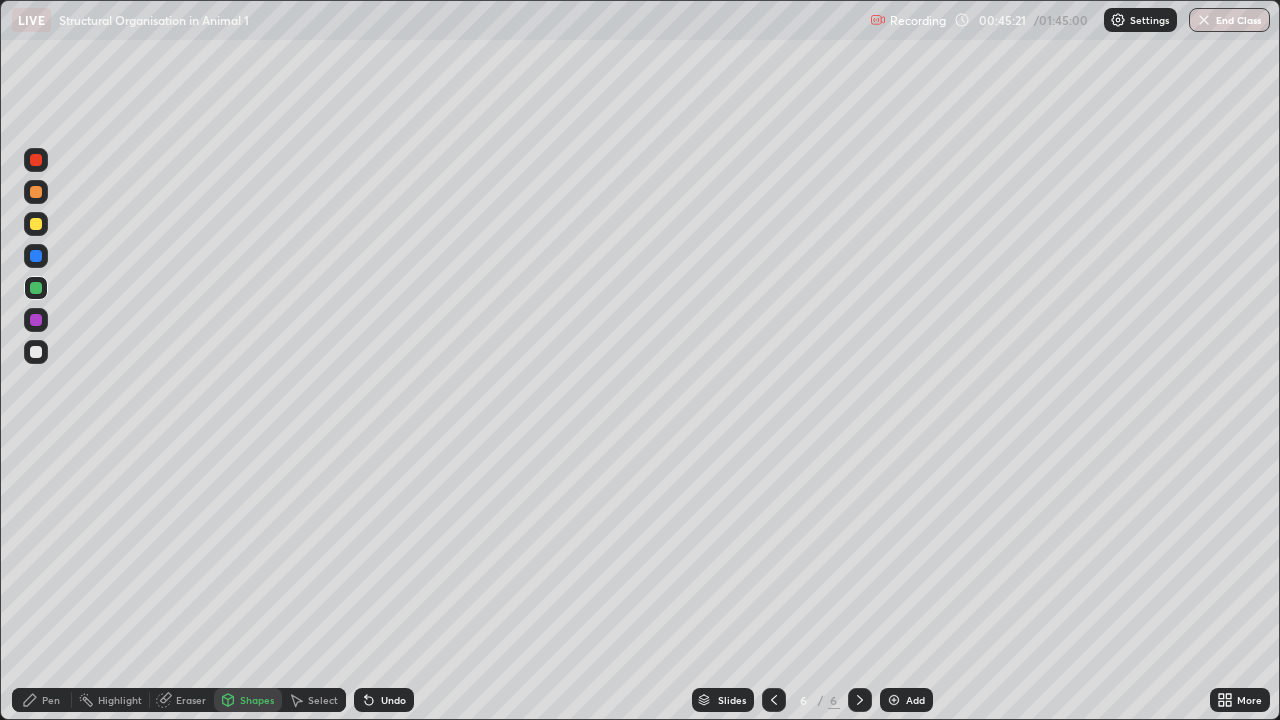 click on "Pen" at bounding box center [51, 700] 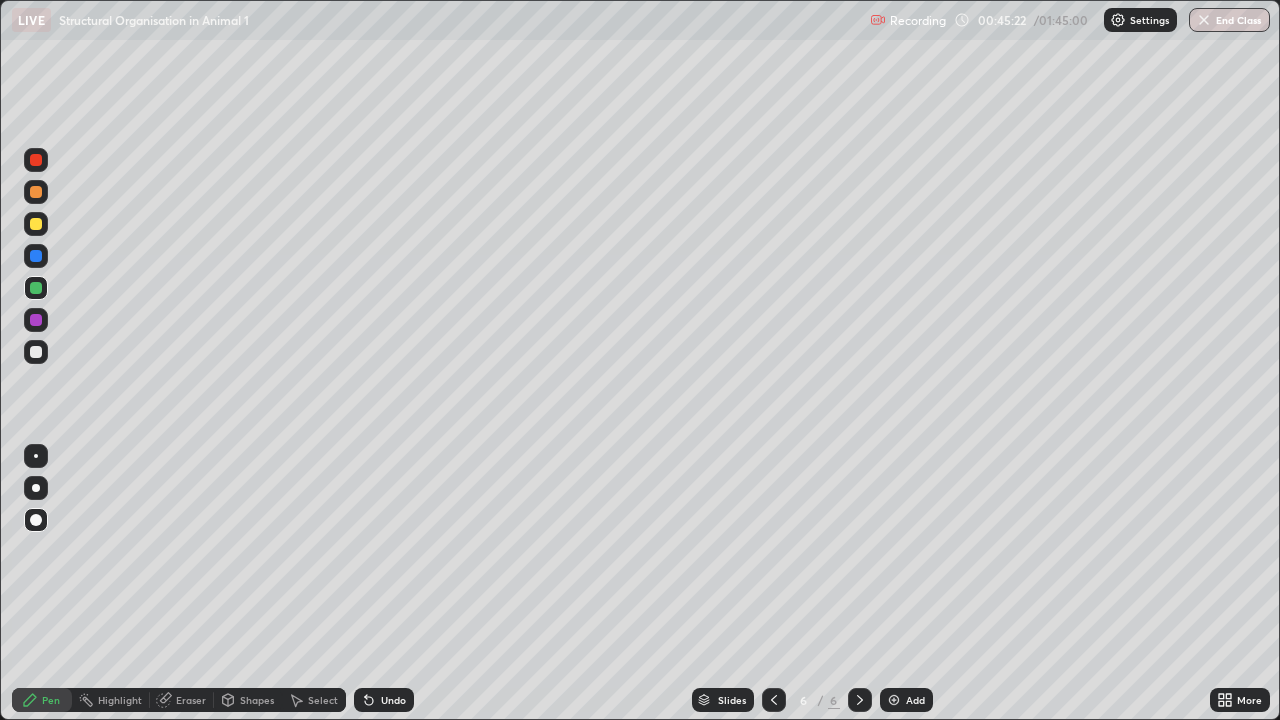 click at bounding box center [36, 488] 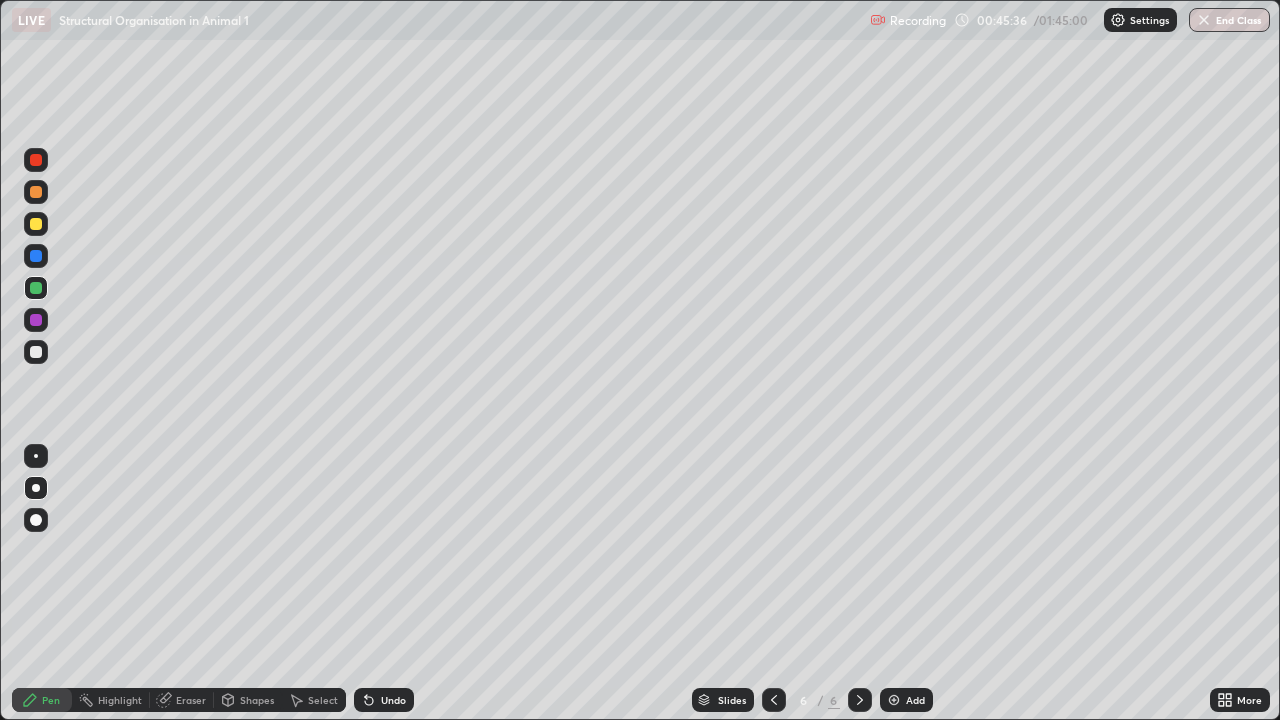 click on "Eraser" at bounding box center [191, 700] 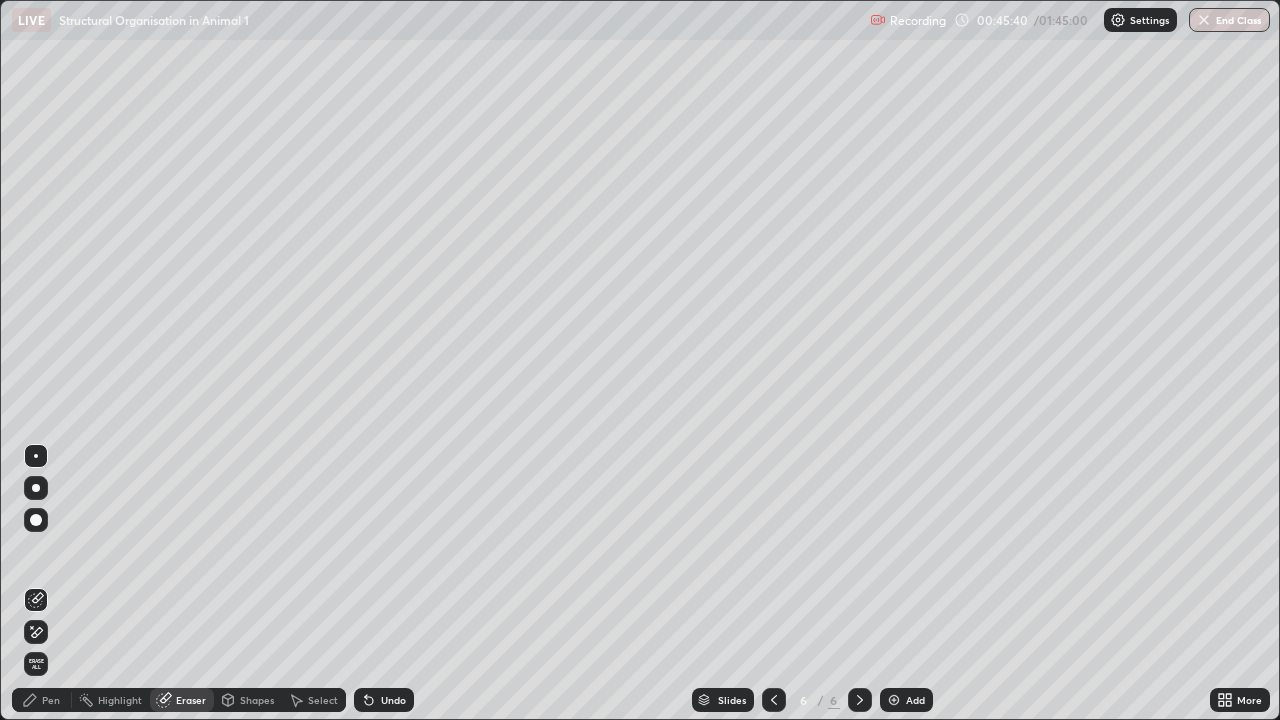 click on "Pen" at bounding box center [51, 700] 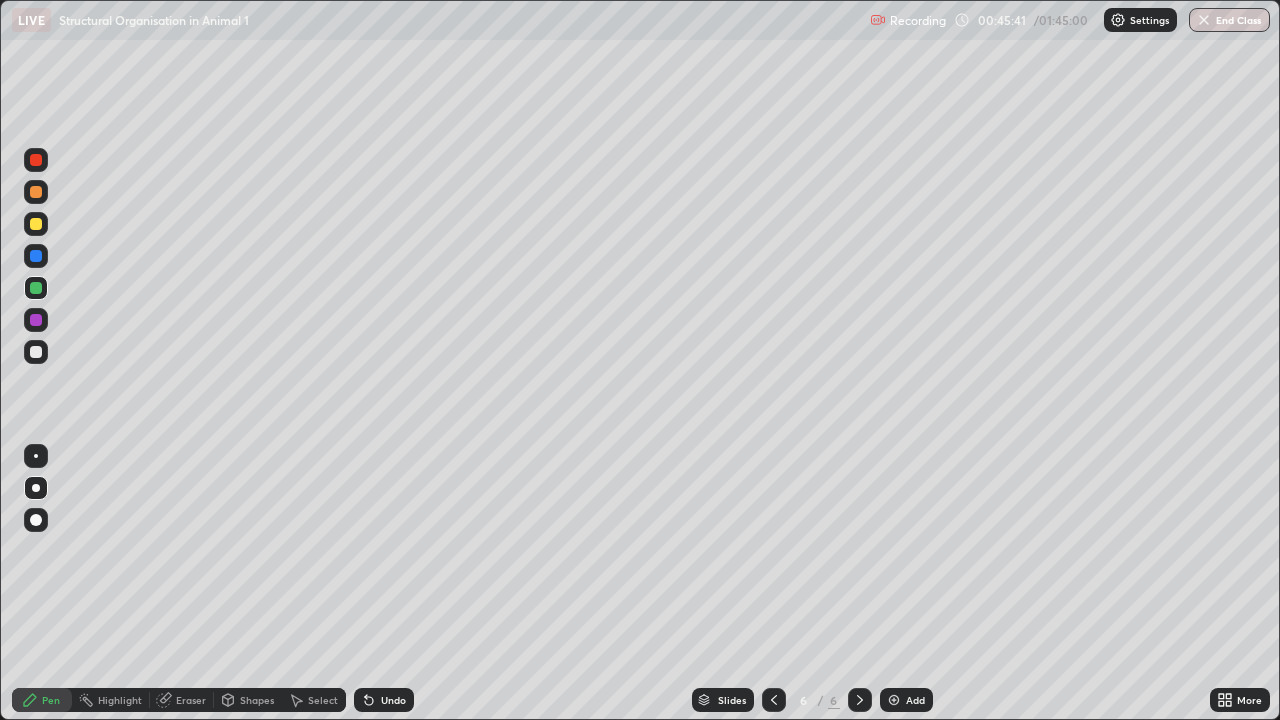 click at bounding box center (36, 520) 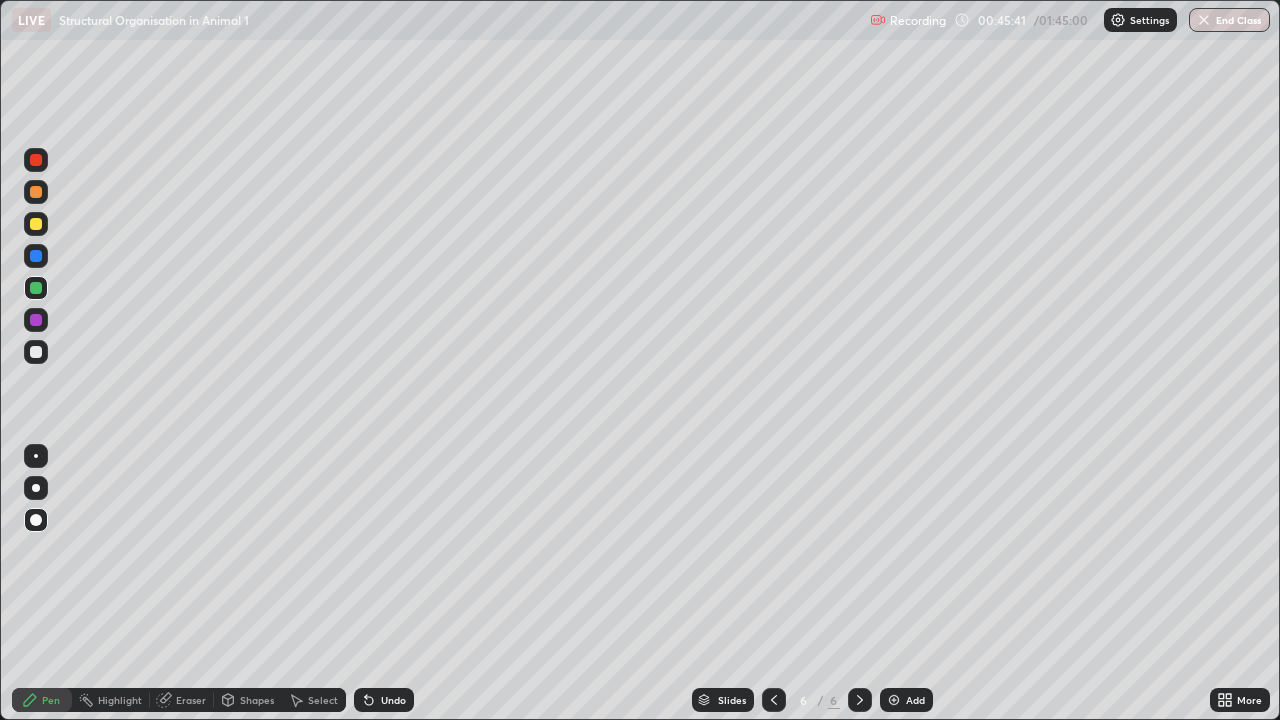 click on "Shapes" at bounding box center [257, 700] 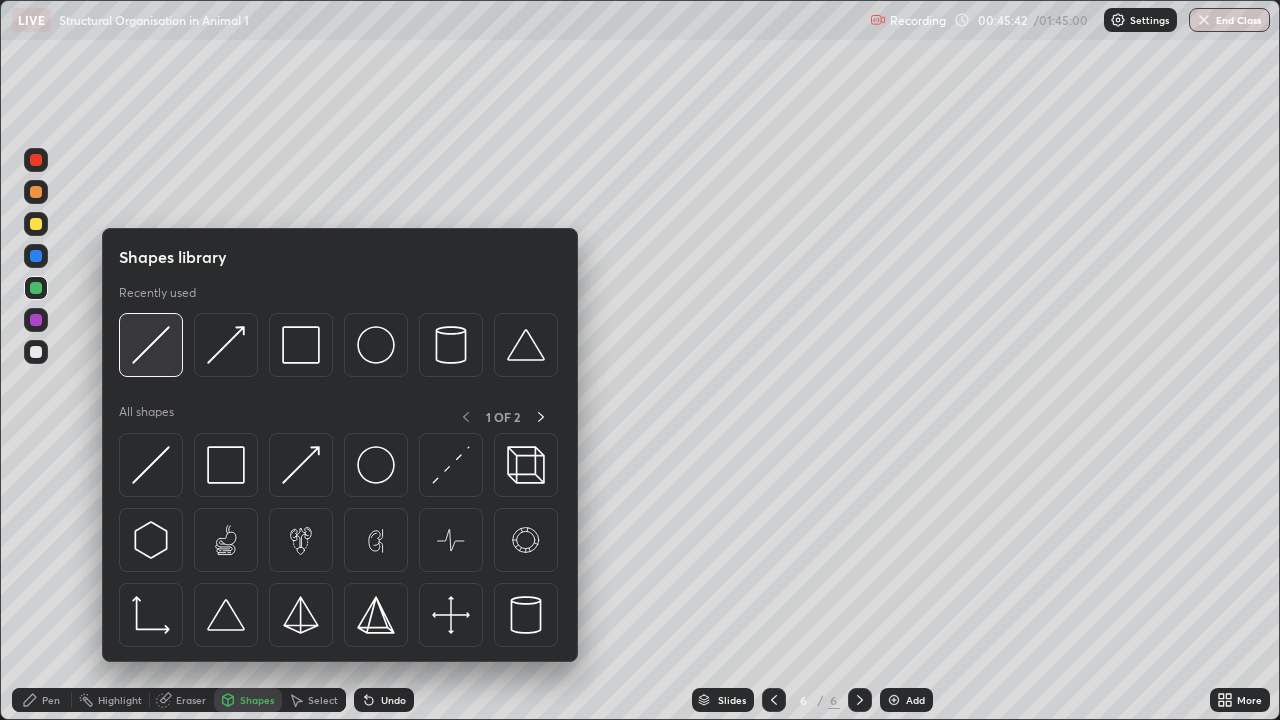 click at bounding box center (151, 345) 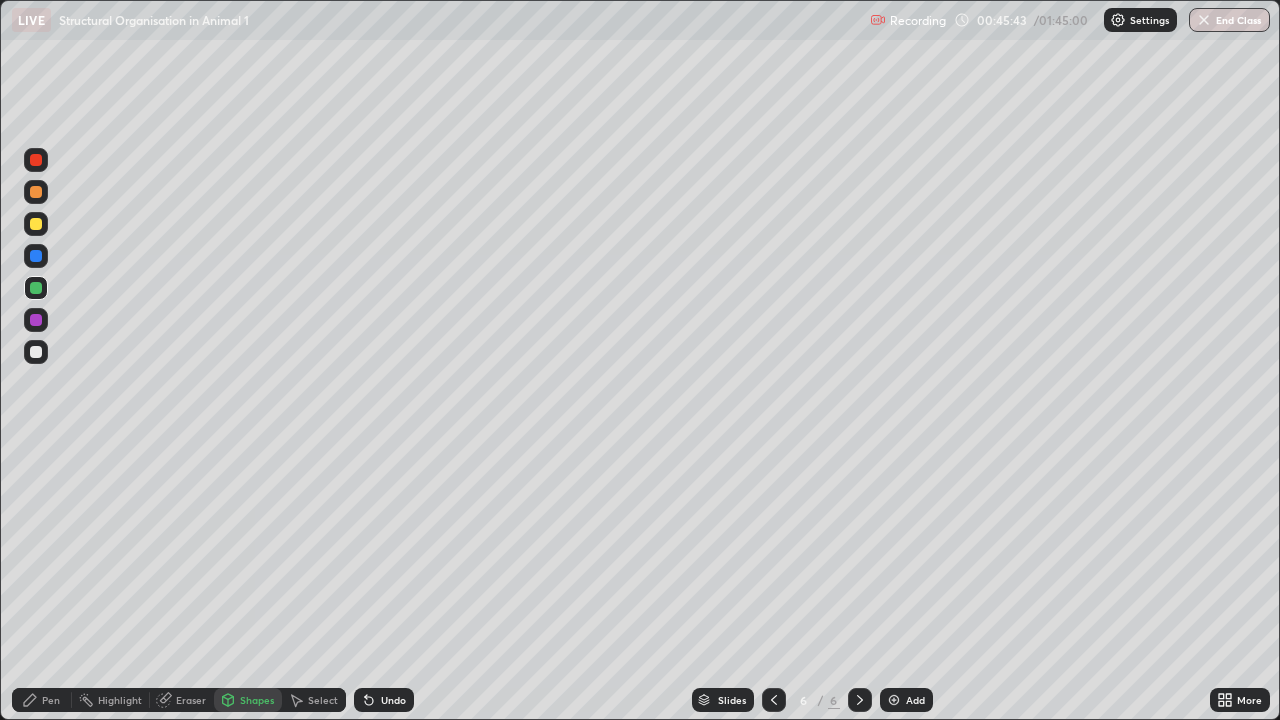 click at bounding box center (36, 256) 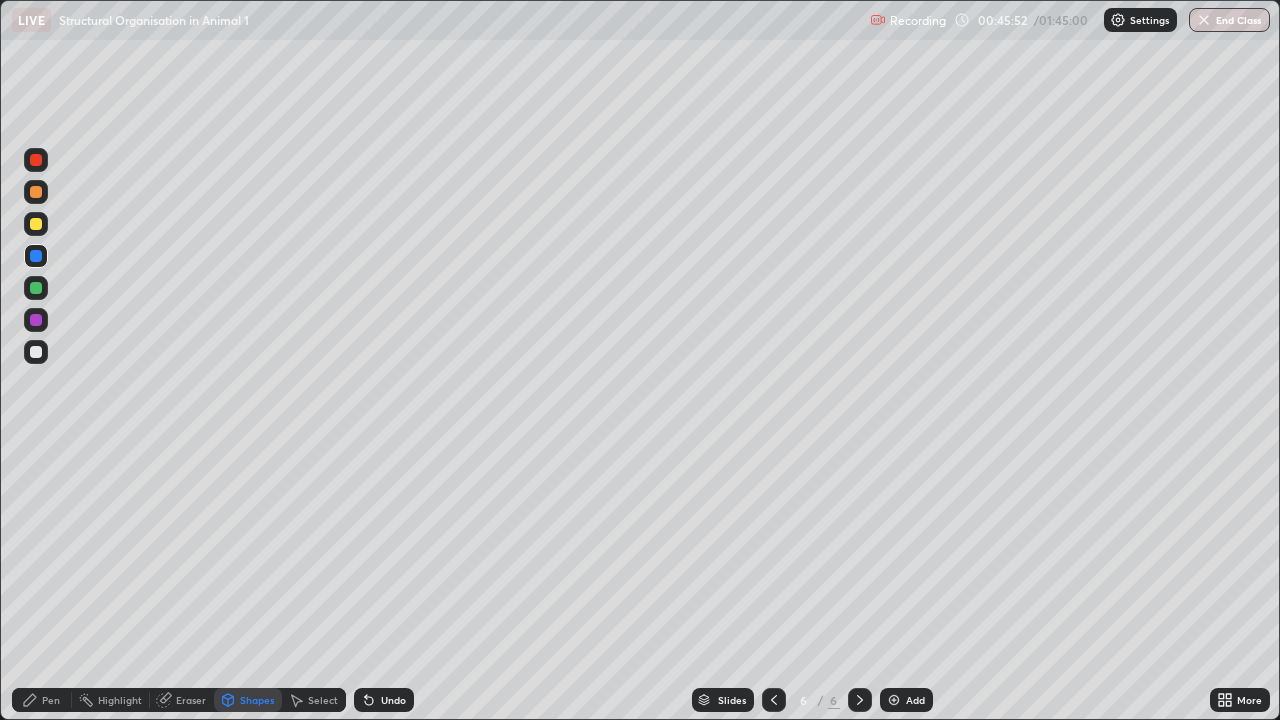click at bounding box center [36, 288] 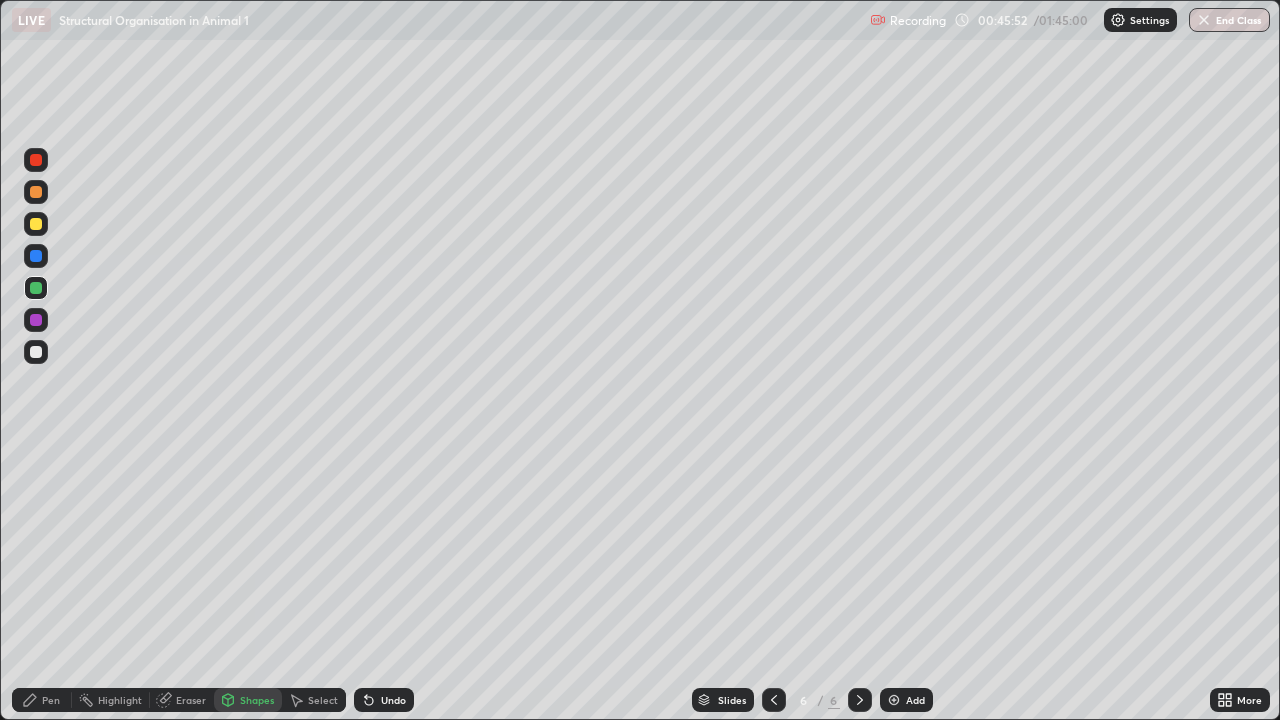 click on "Pen" at bounding box center (51, 700) 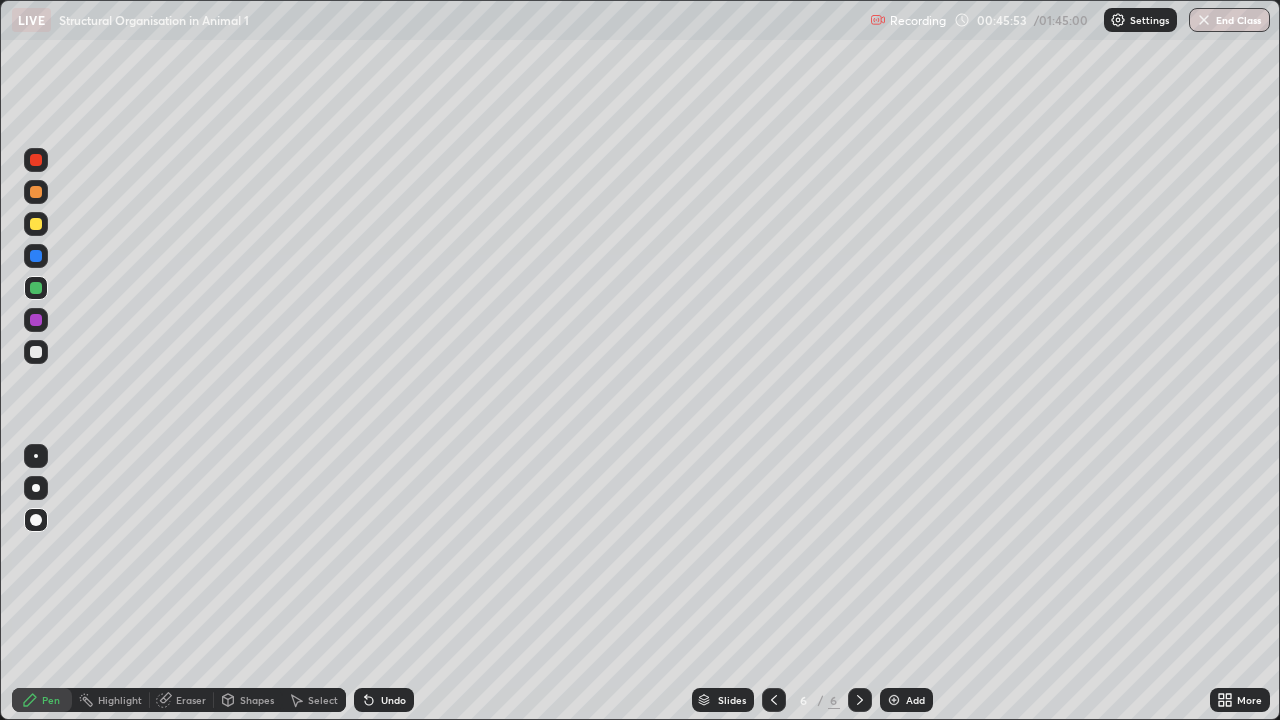 click at bounding box center [36, 520] 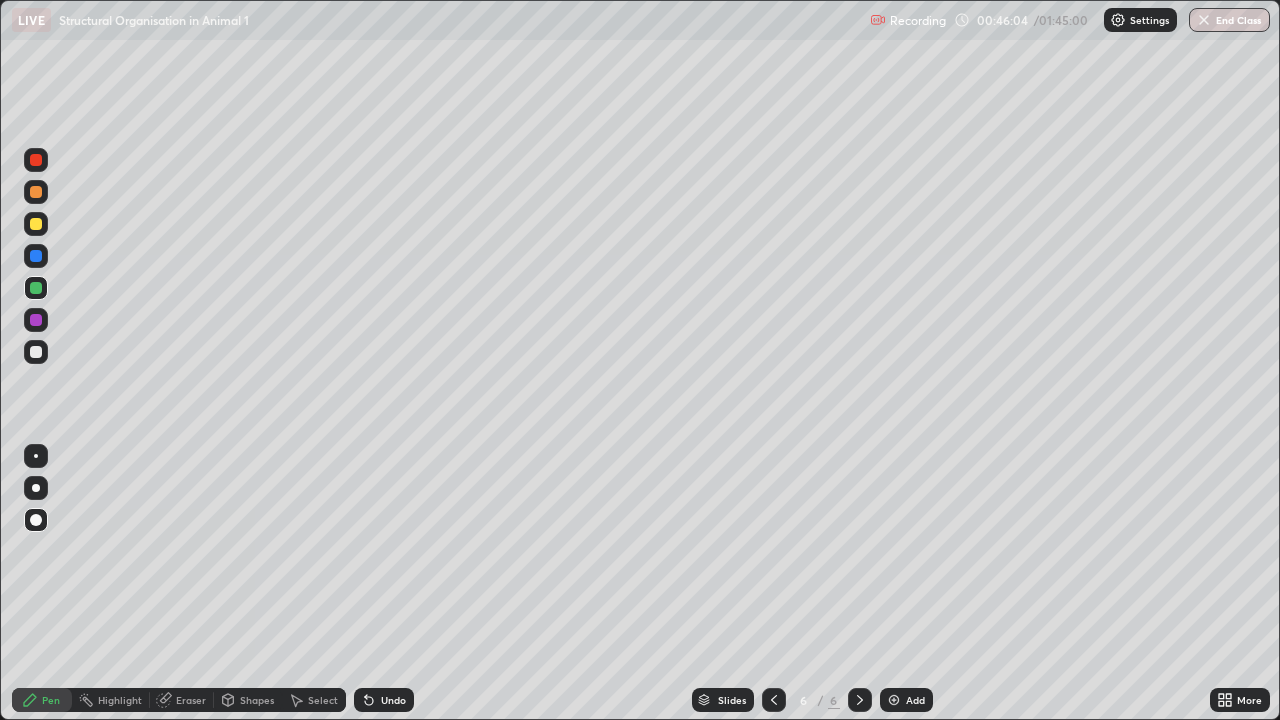 click at bounding box center (36, 288) 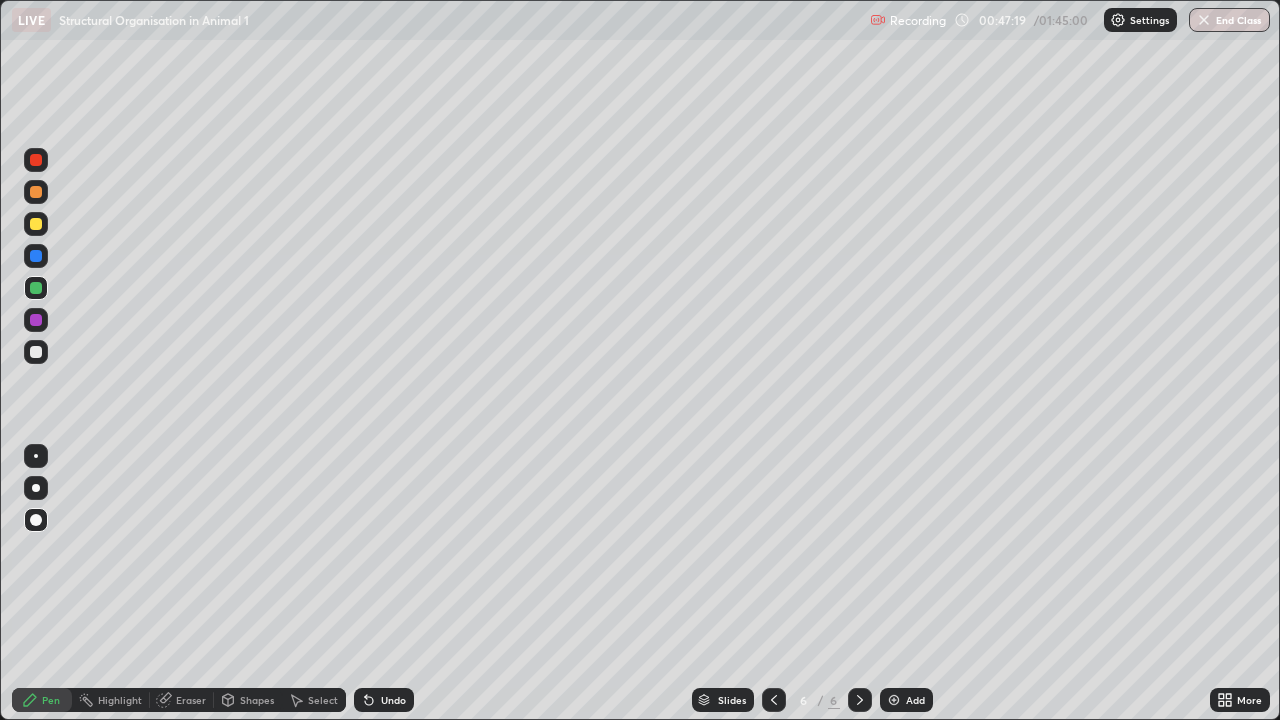 click at bounding box center [36, 456] 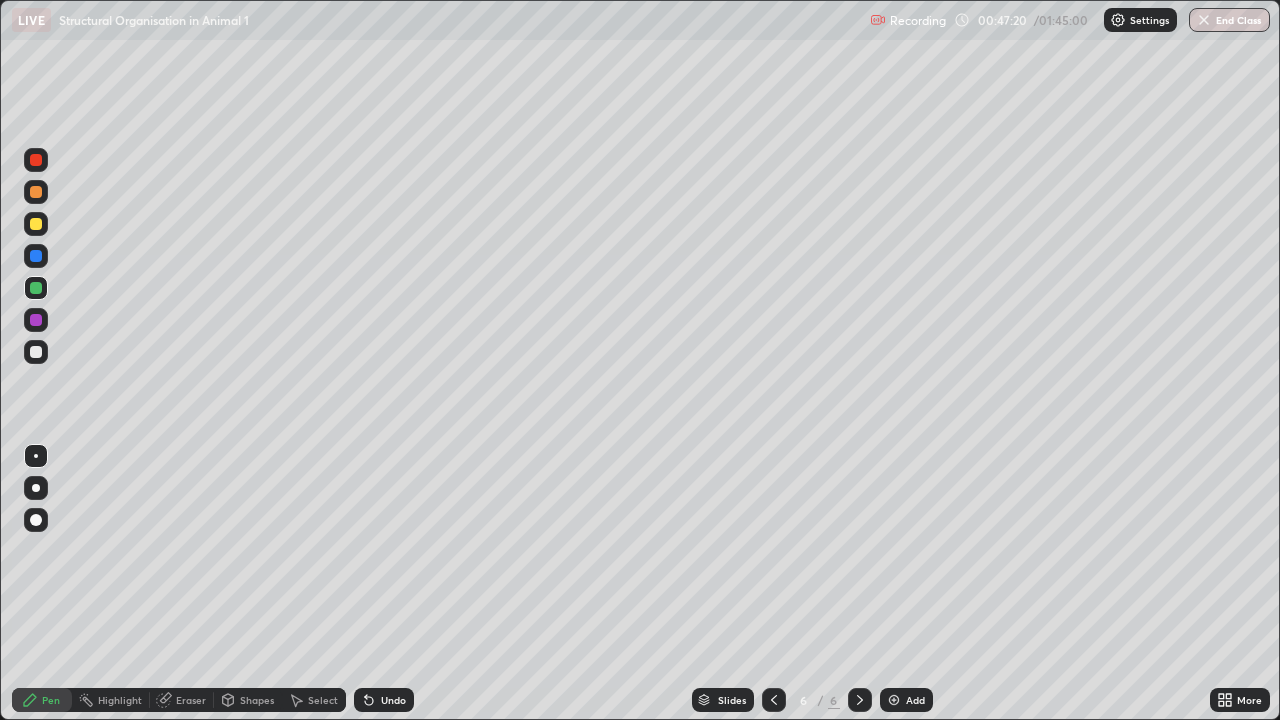 click at bounding box center [36, 224] 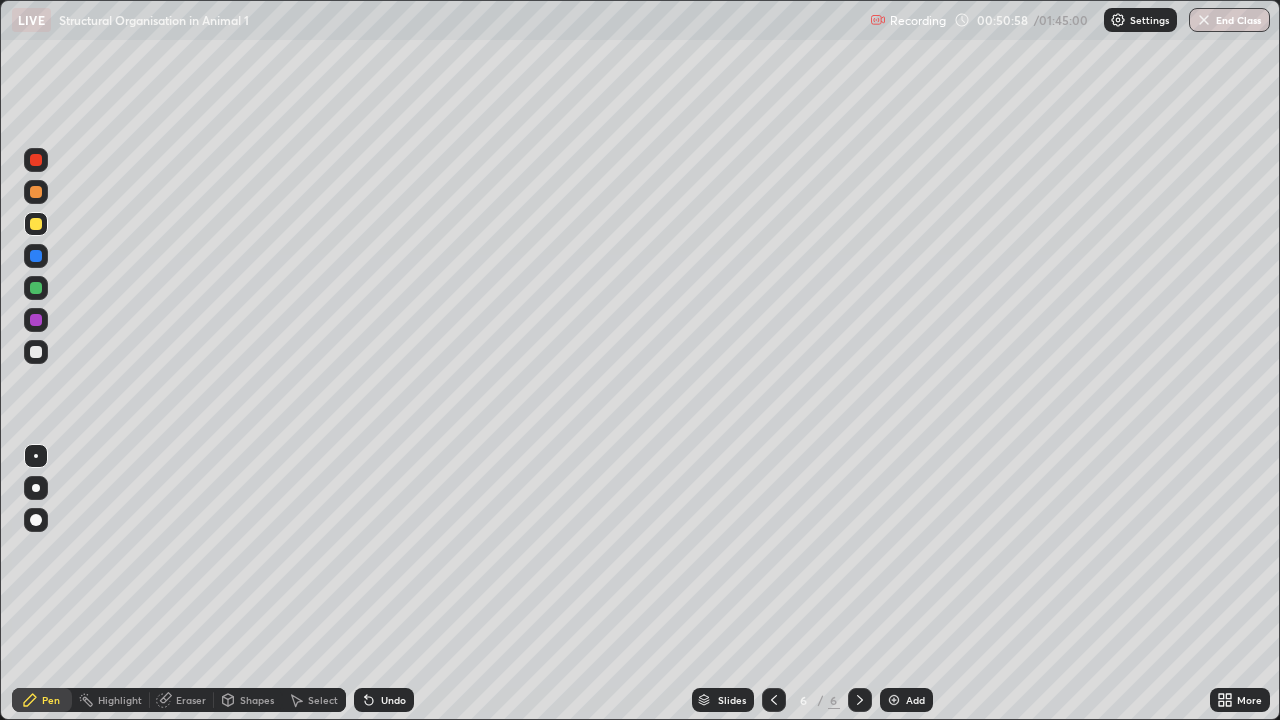 click at bounding box center (894, 700) 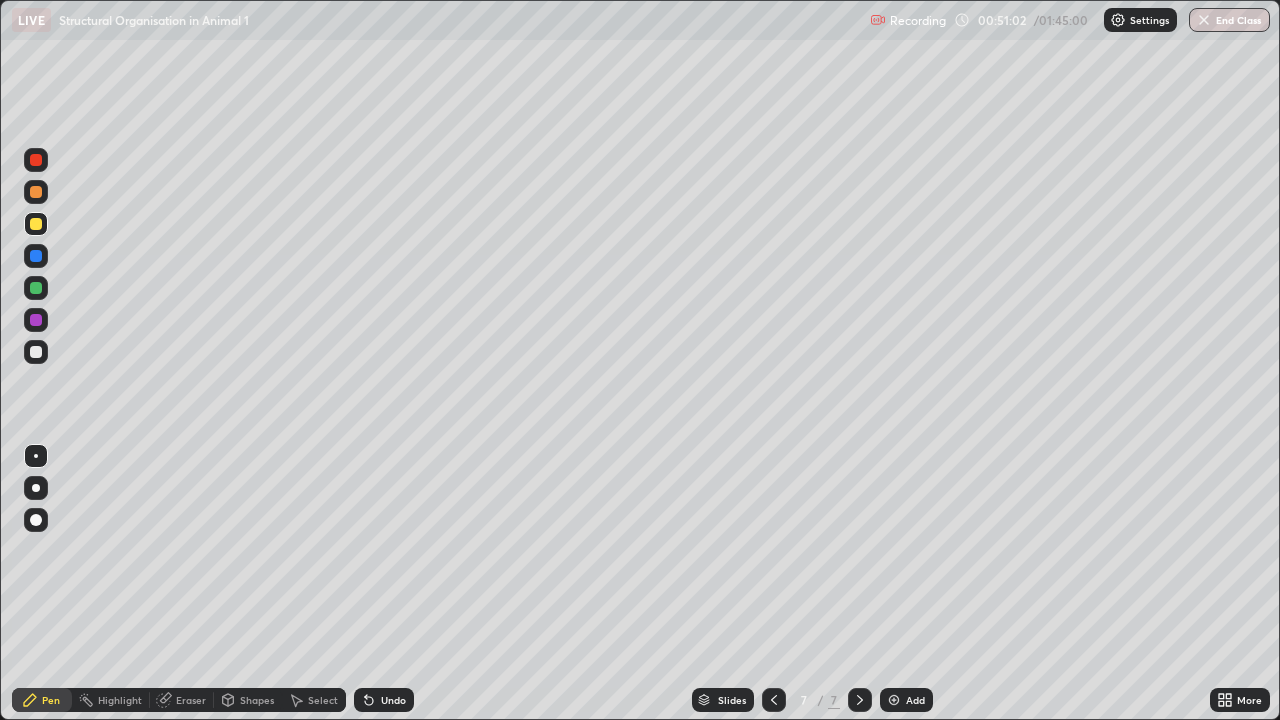 click at bounding box center [36, 288] 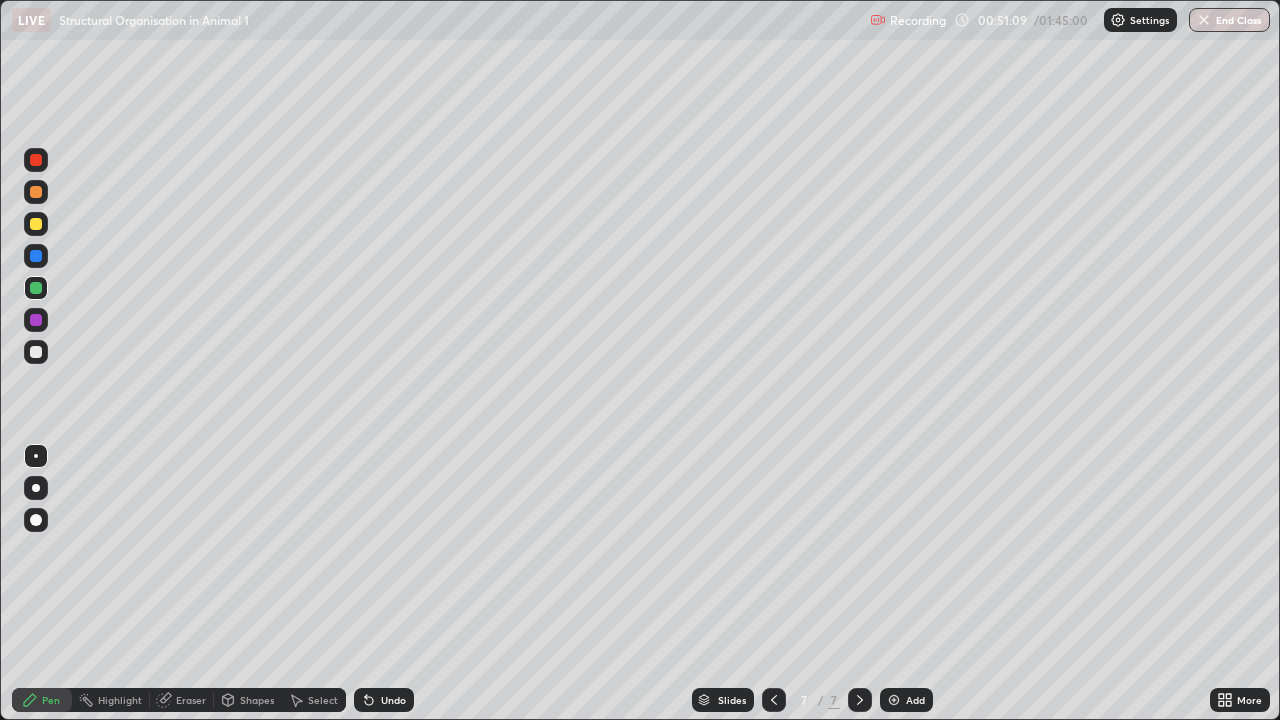 click at bounding box center (36, 352) 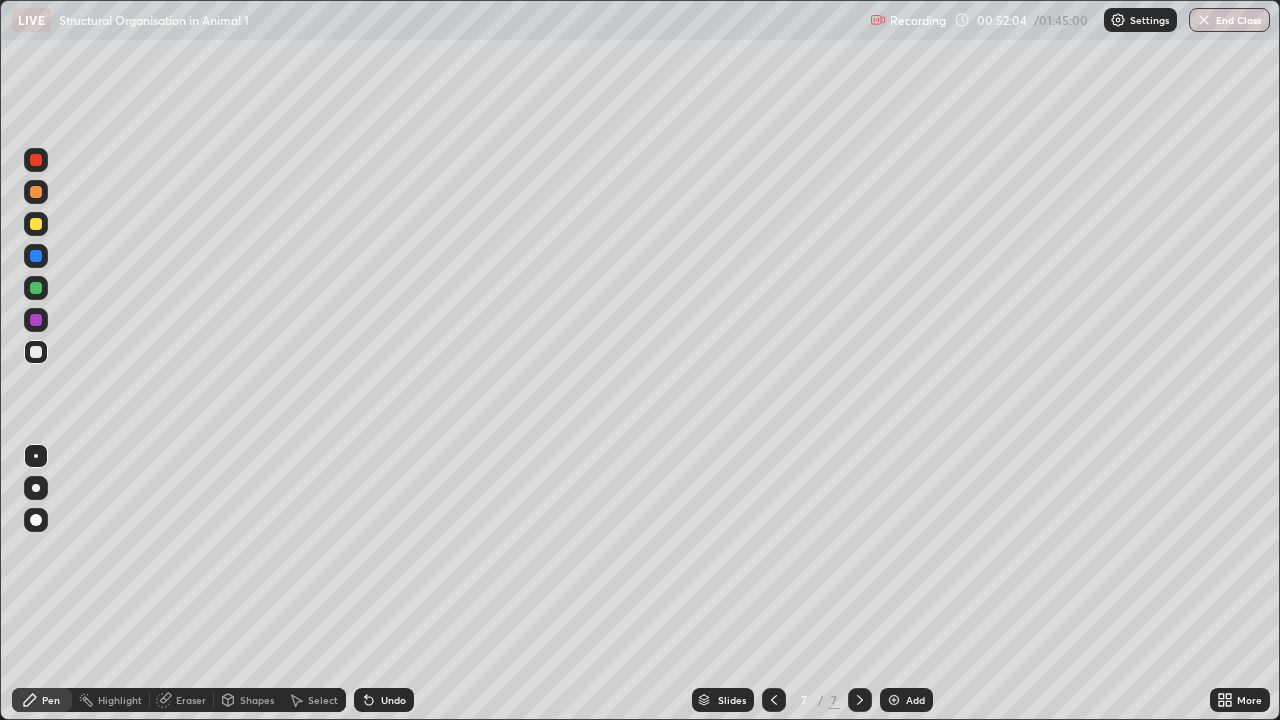 click on "Undo" at bounding box center (393, 700) 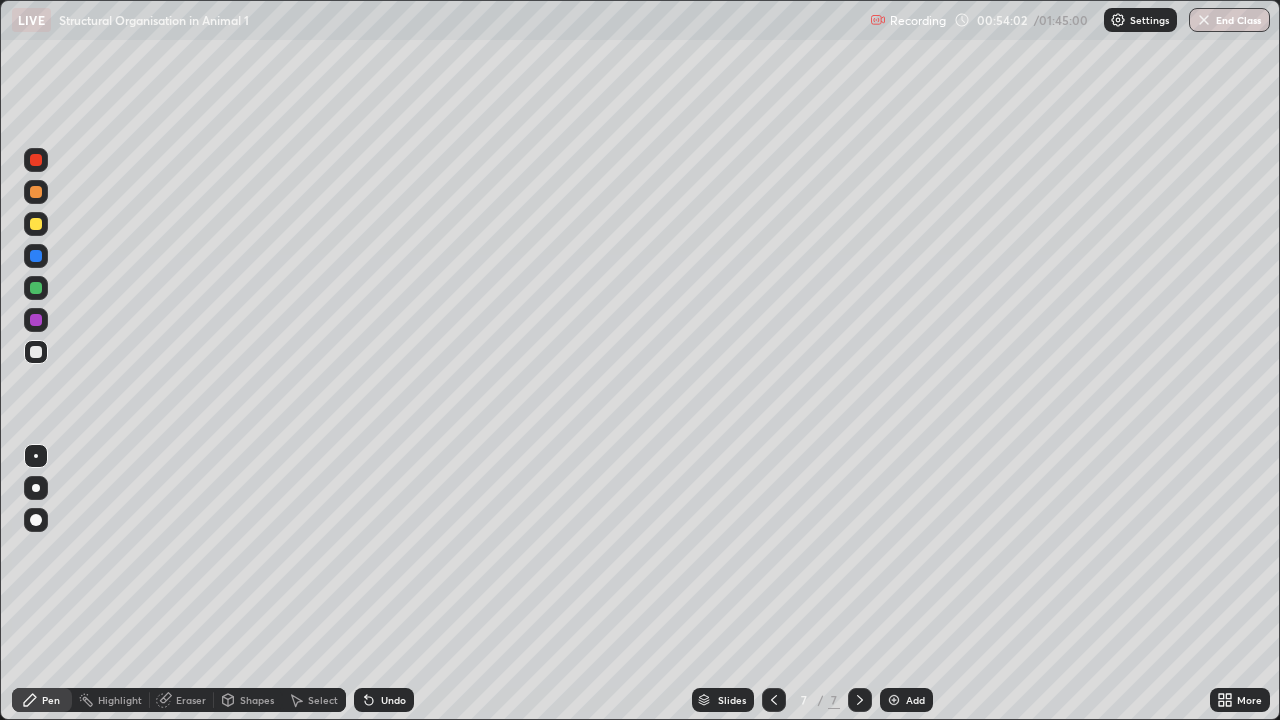click on "Undo" at bounding box center [384, 700] 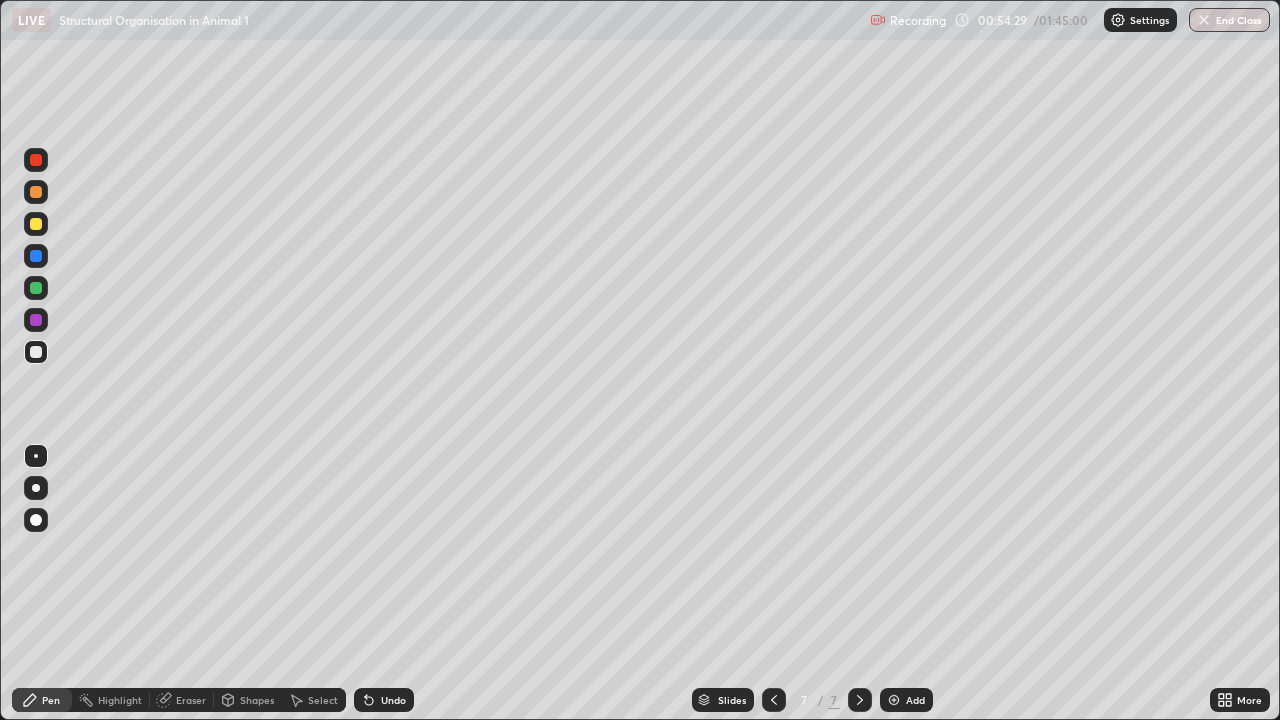 click at bounding box center [36, 288] 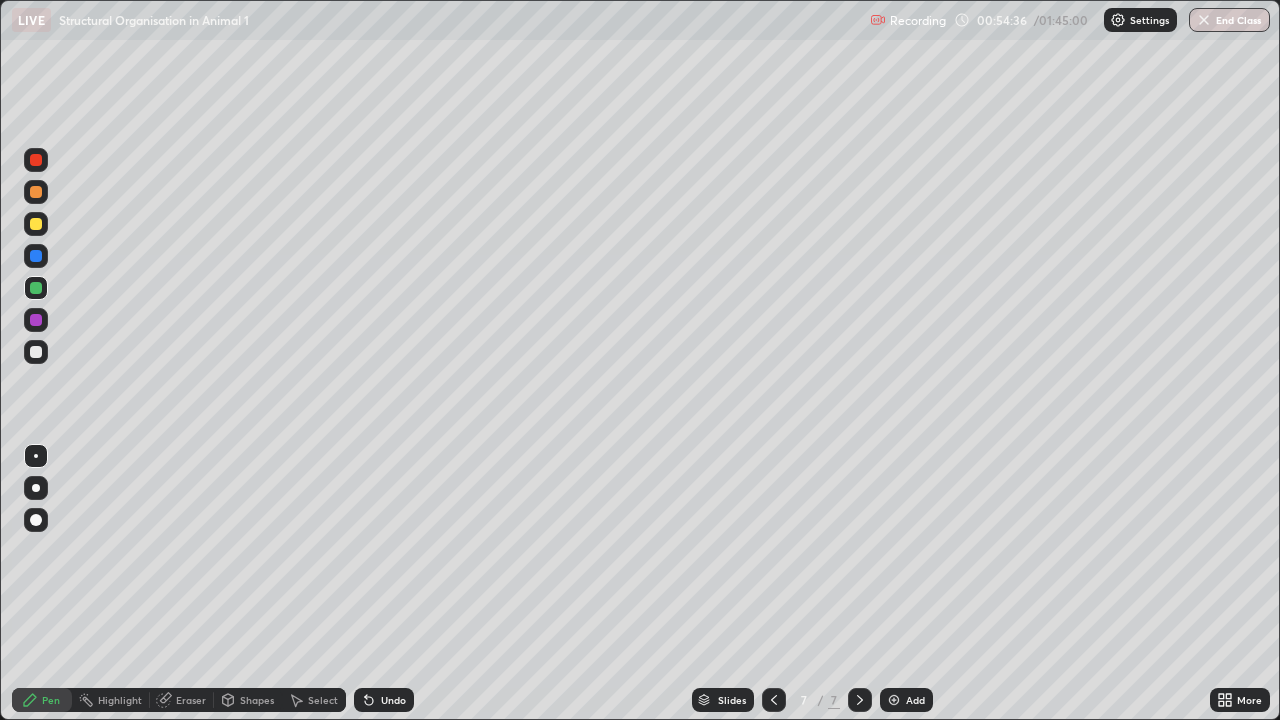 click at bounding box center [36, 352] 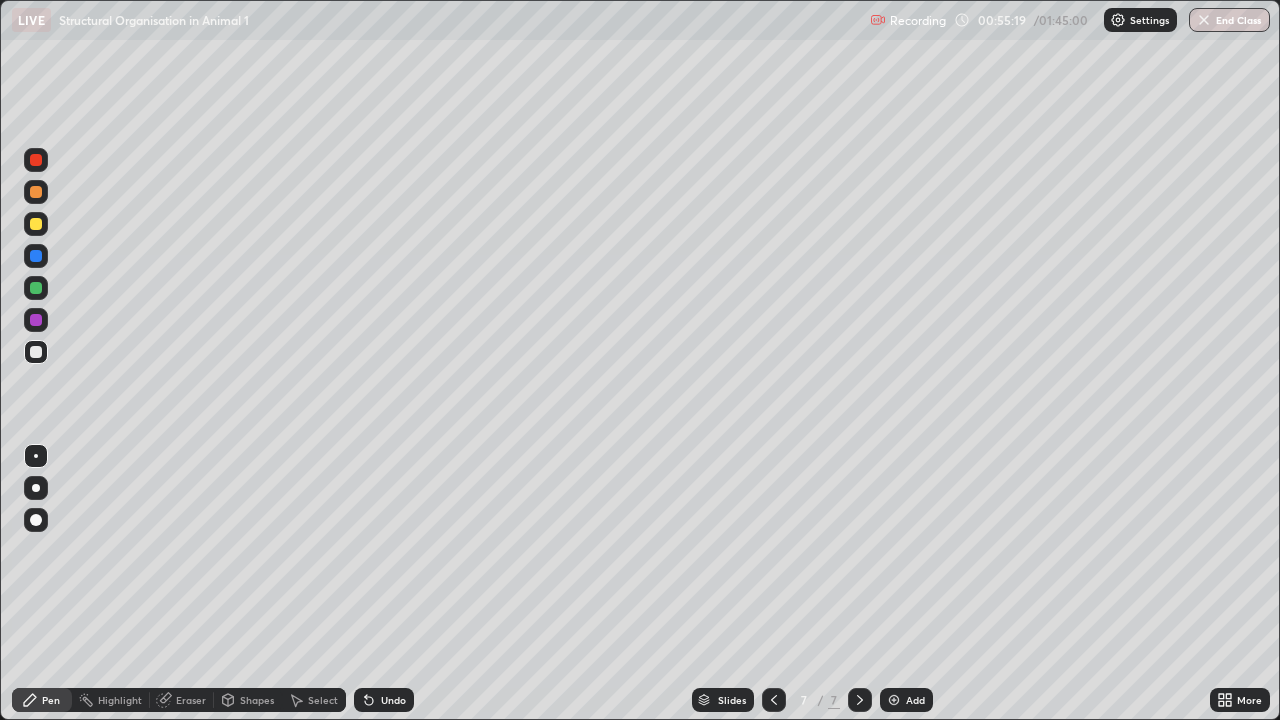 click on "Undo" at bounding box center (393, 700) 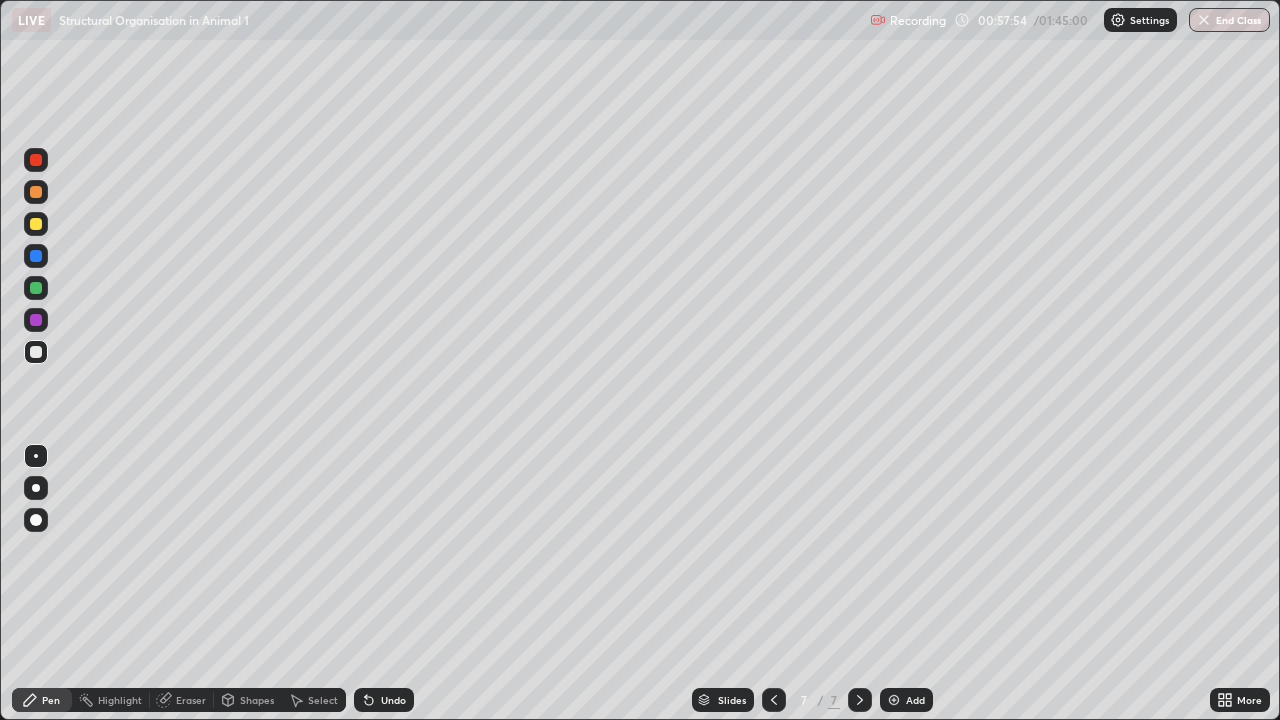 click at bounding box center (894, 700) 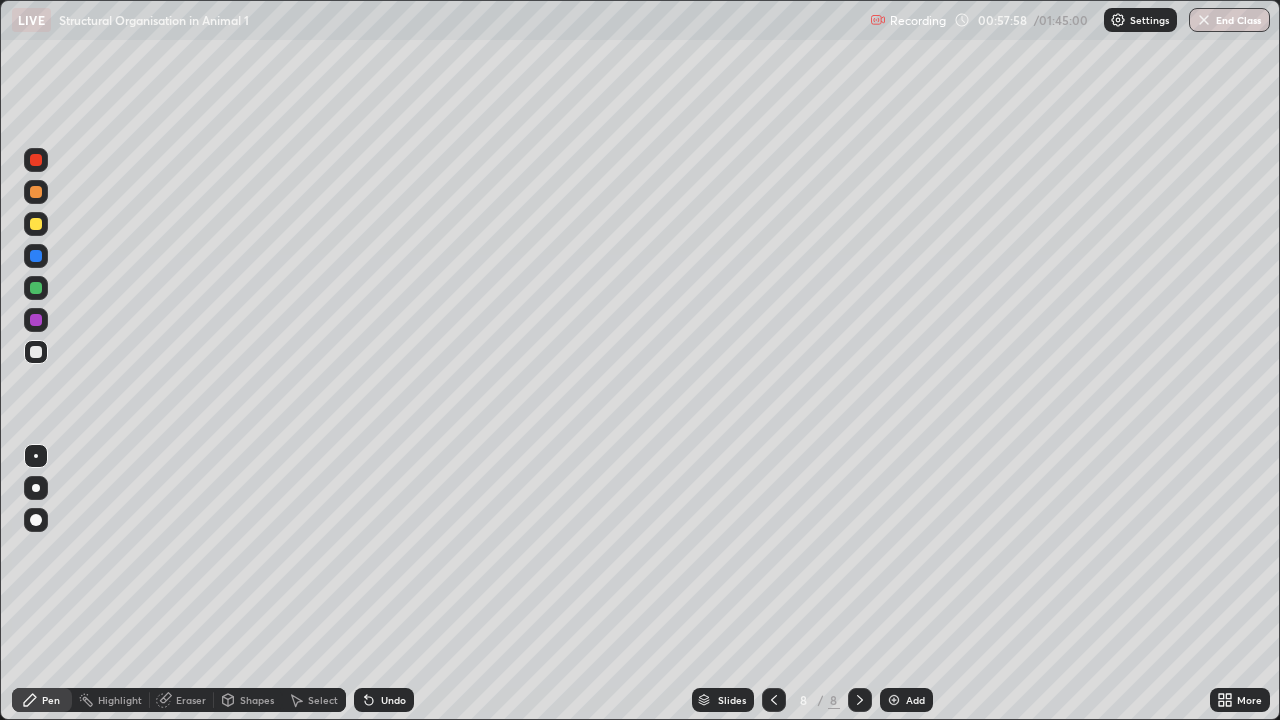 click at bounding box center [36, 288] 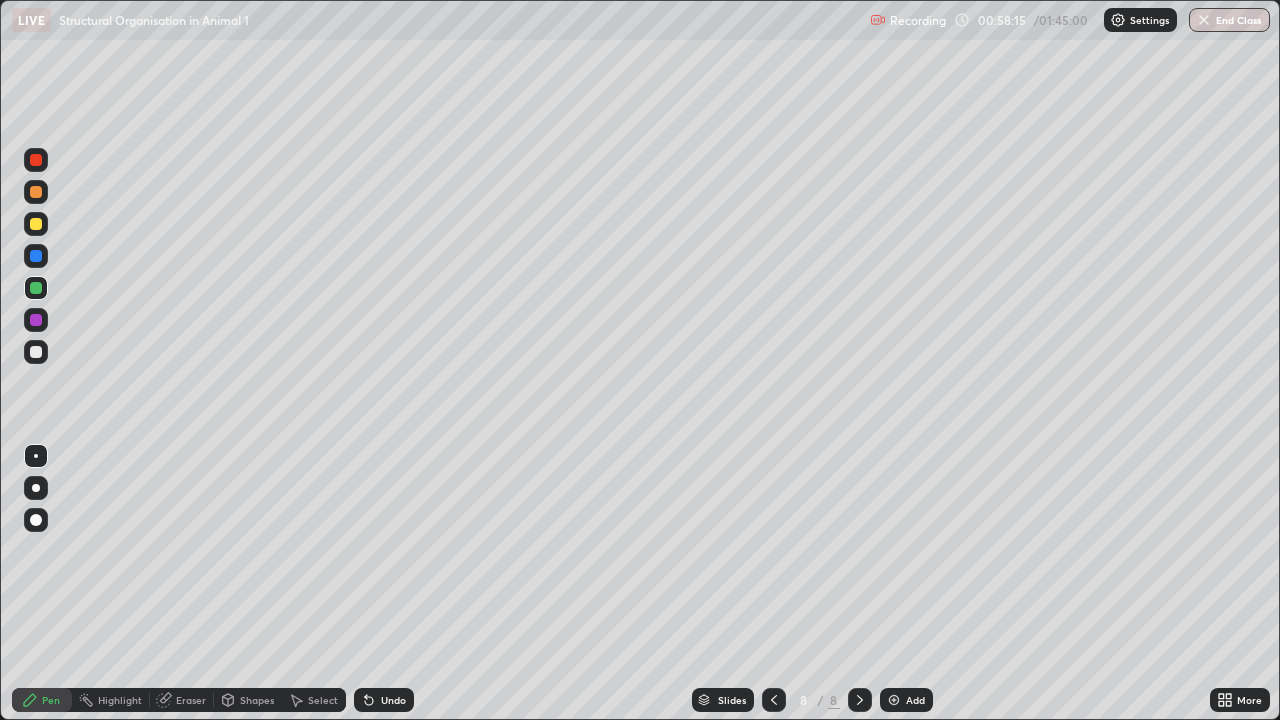 click at bounding box center (36, 352) 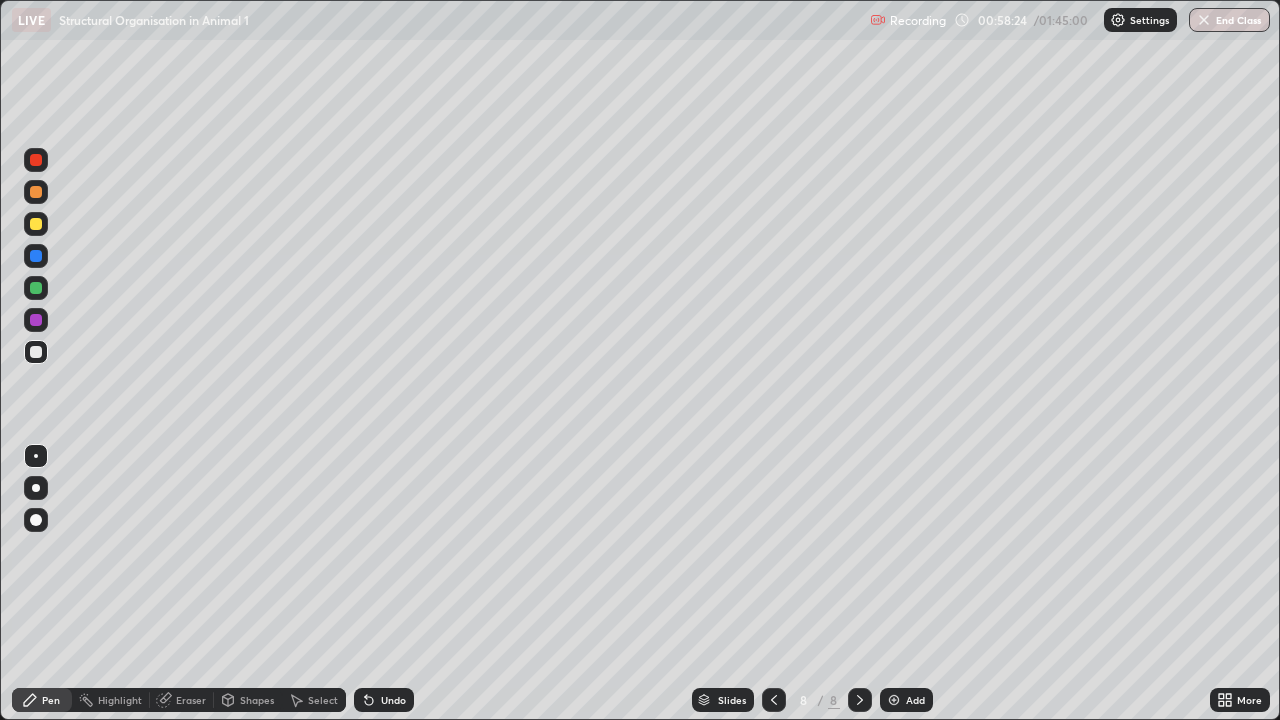 click on "Undo" at bounding box center (384, 700) 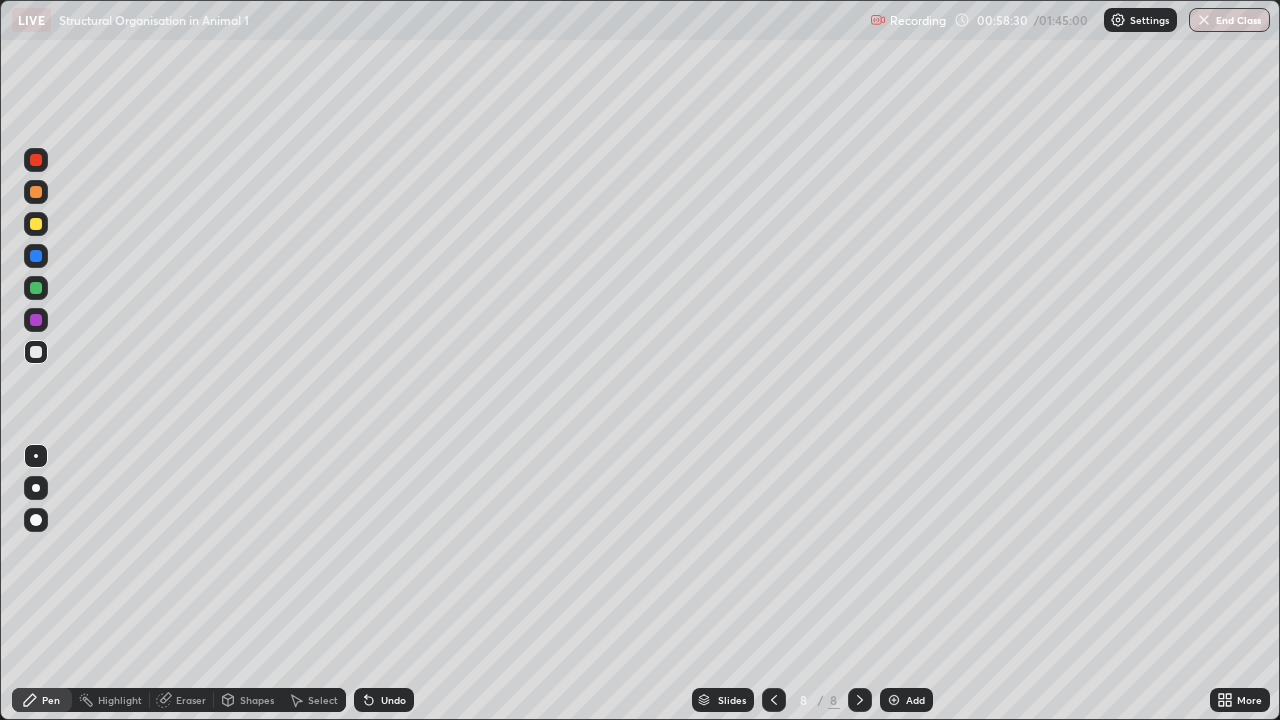 click on "Undo" at bounding box center [393, 700] 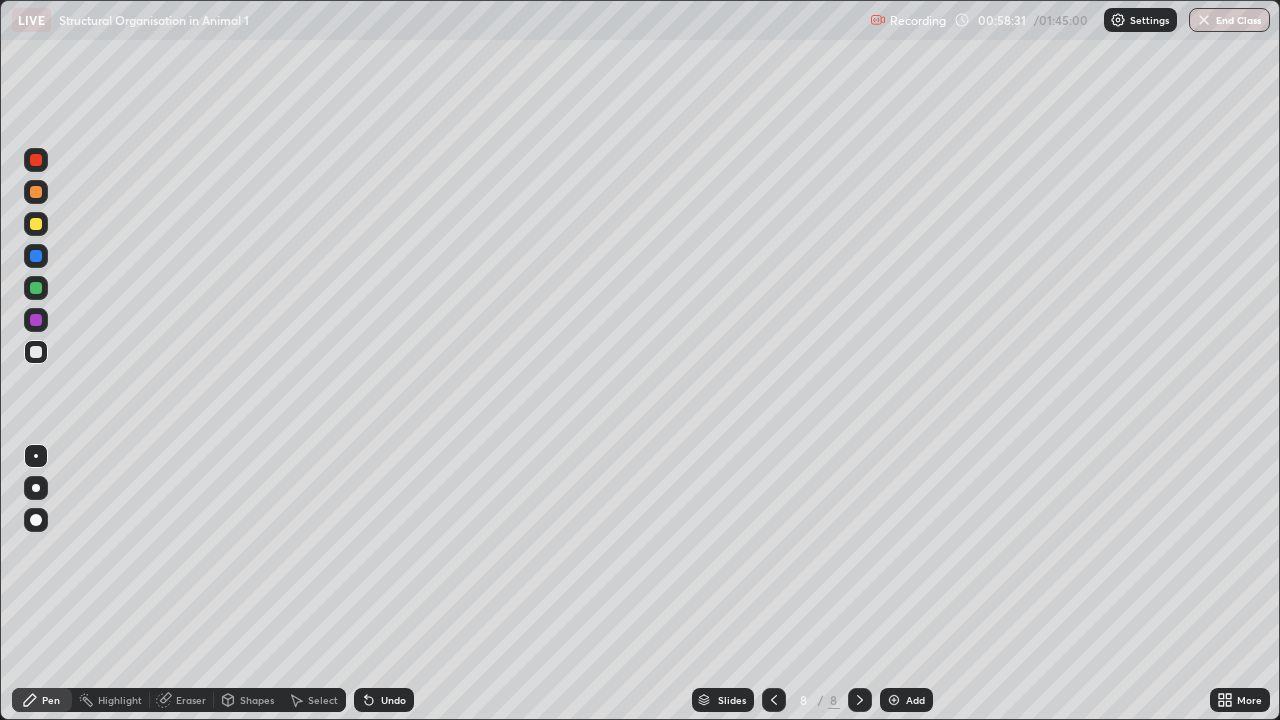 click on "Undo" at bounding box center (393, 700) 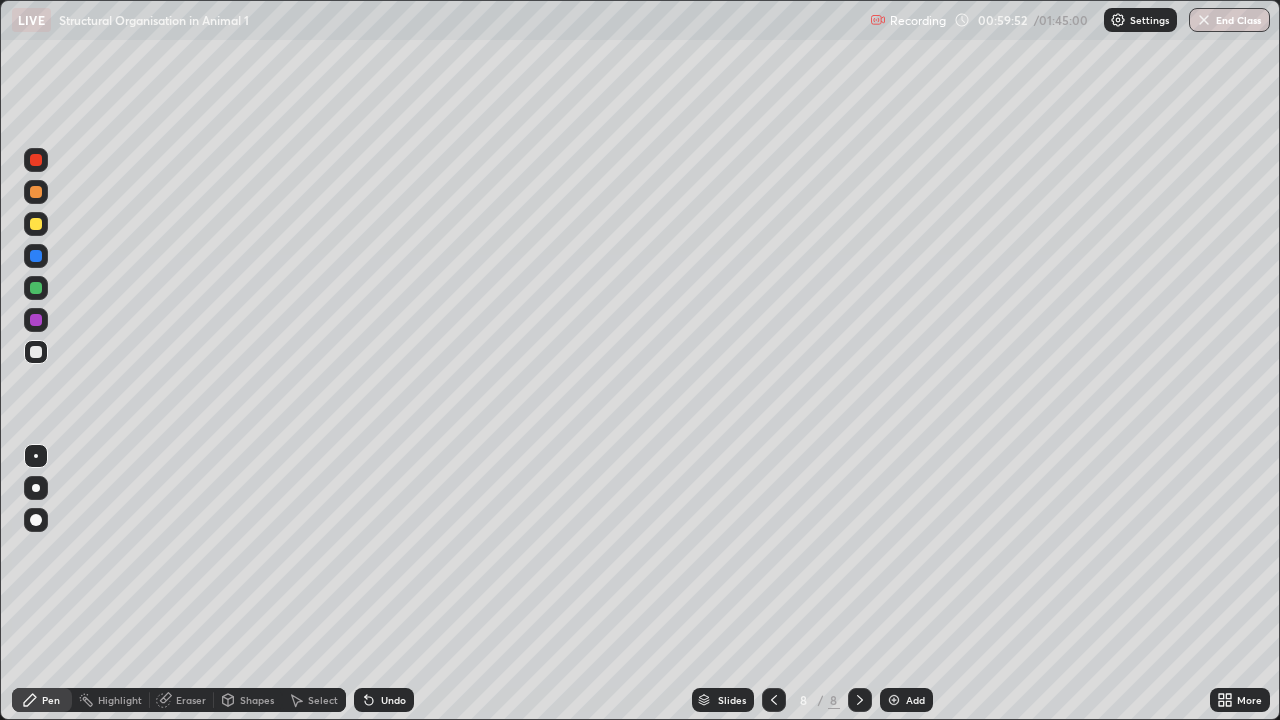click at bounding box center [36, 288] 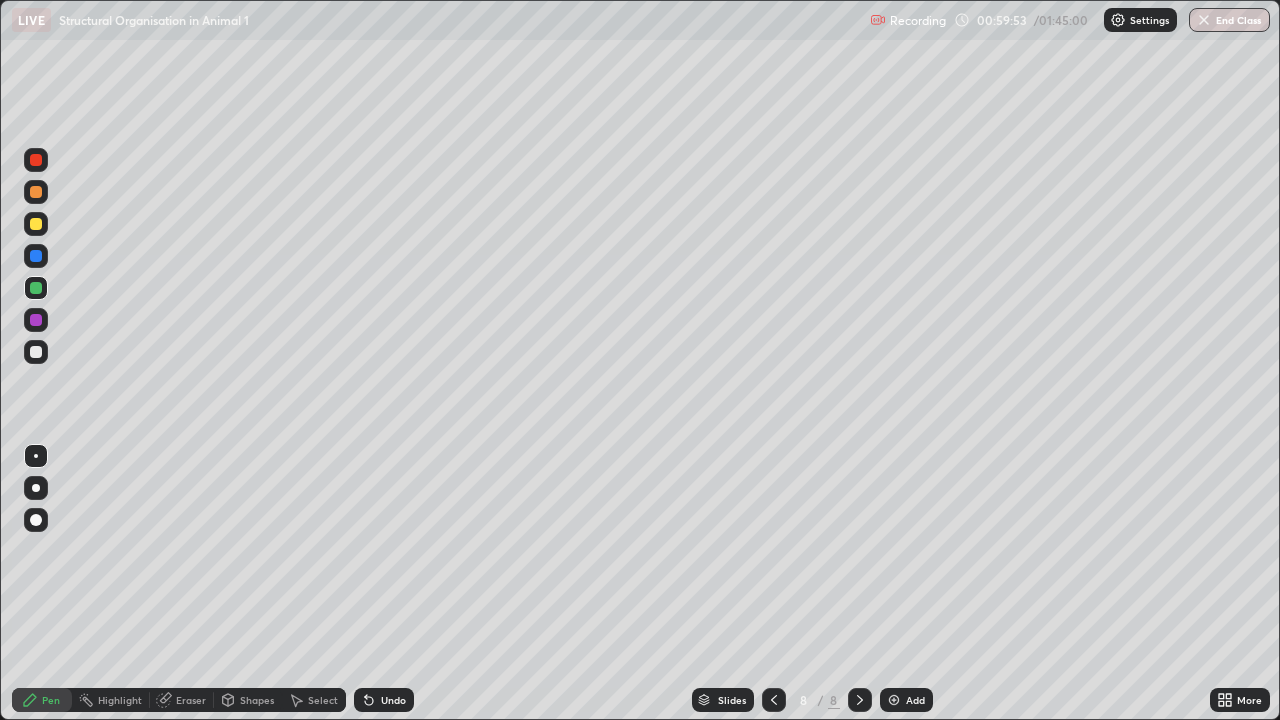 click at bounding box center (36, 256) 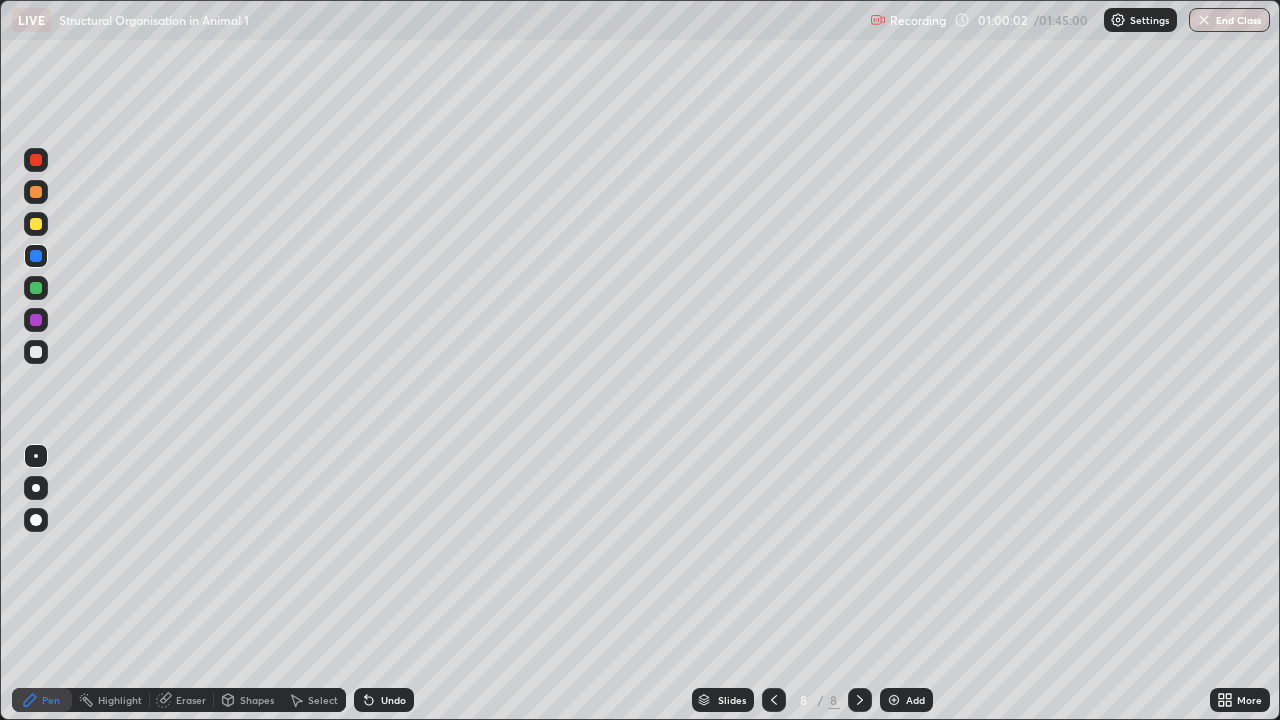 click at bounding box center (36, 224) 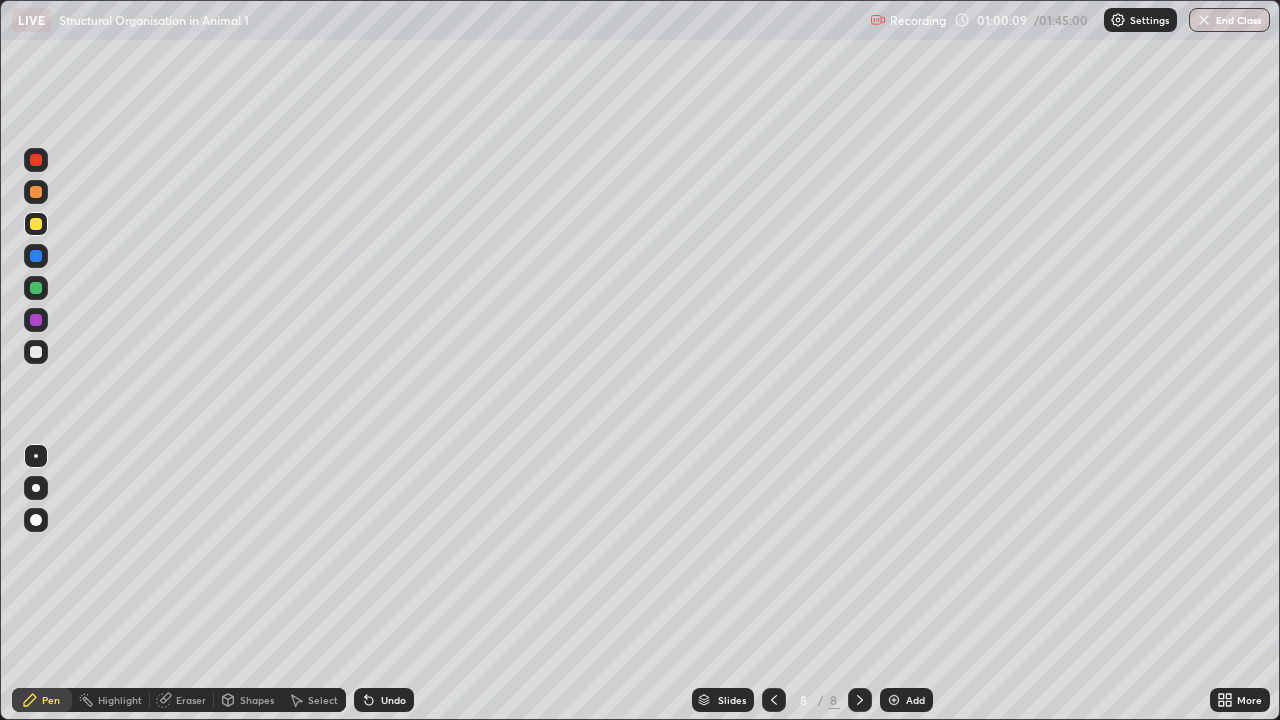 click at bounding box center (36, 288) 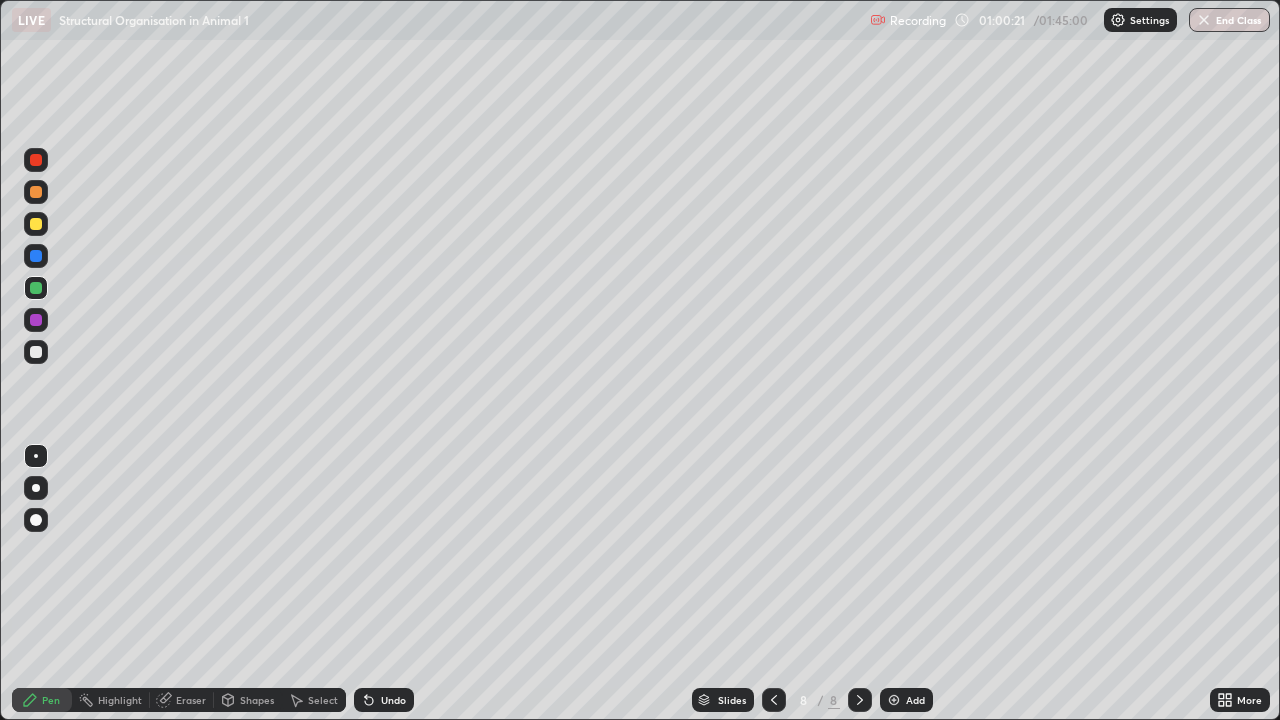 click at bounding box center [36, 224] 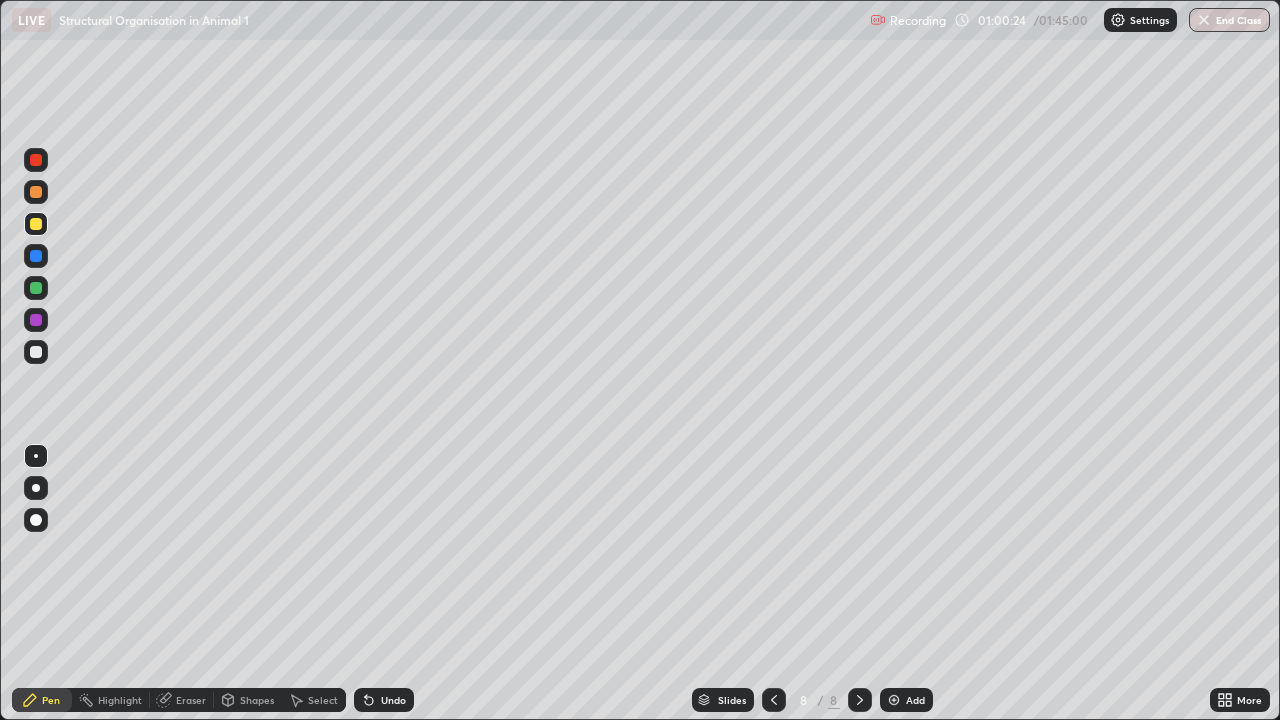 click on "Undo" at bounding box center [393, 700] 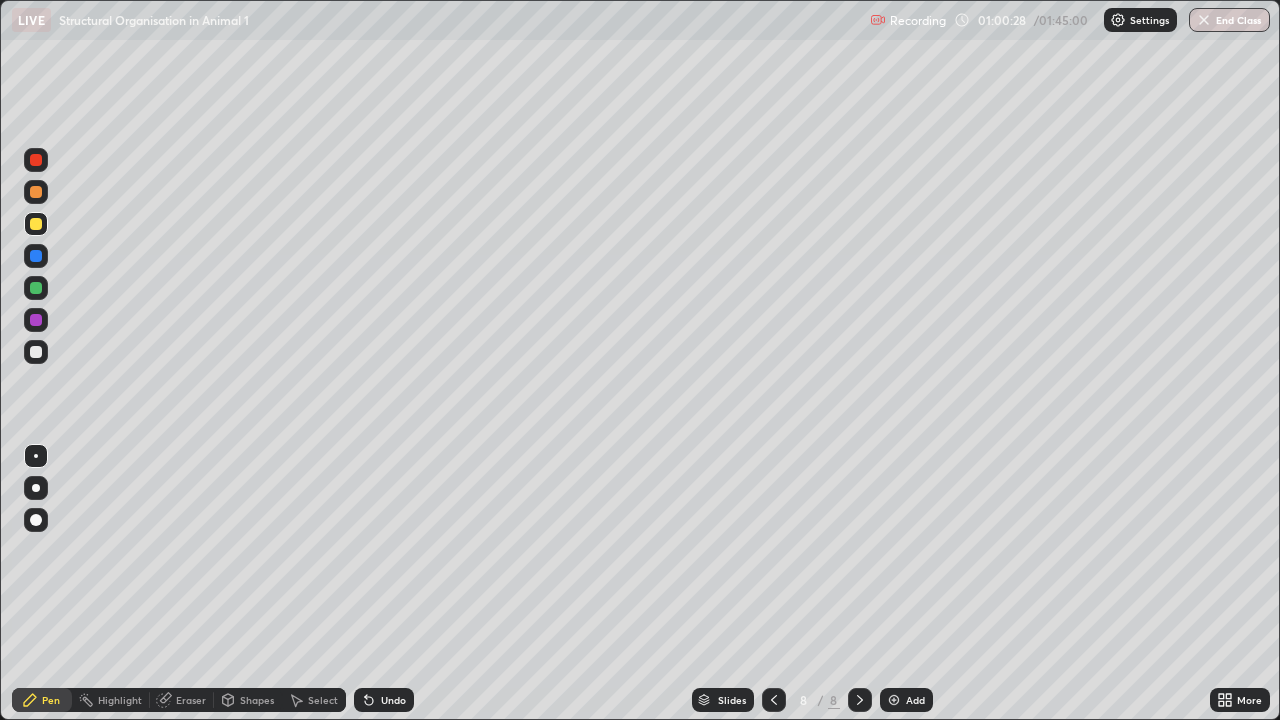 click at bounding box center [36, 288] 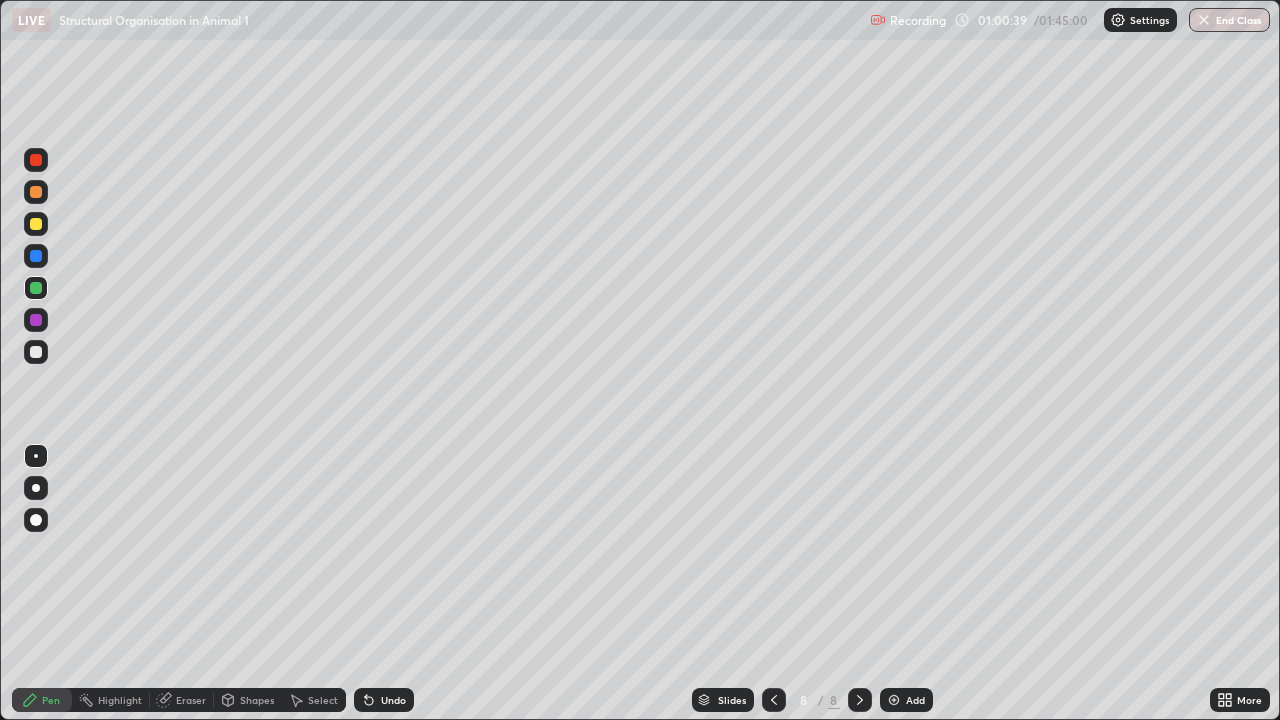 click at bounding box center (36, 256) 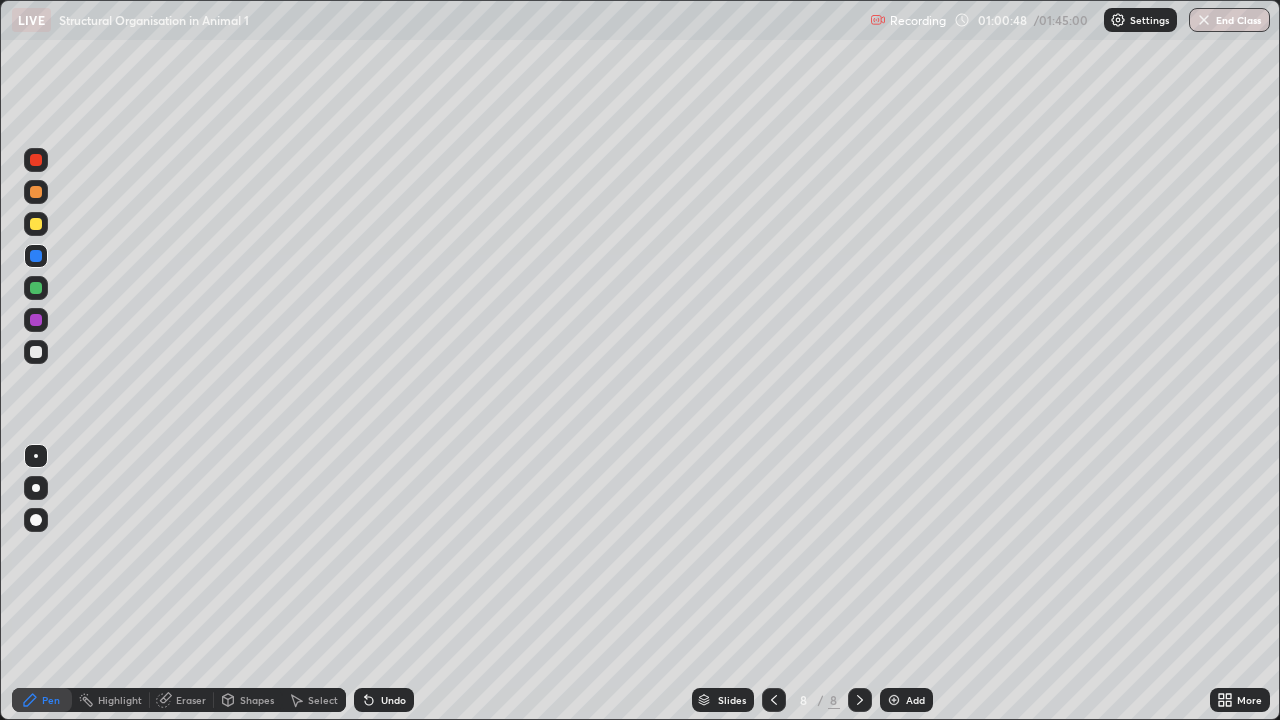 click on "Undo" at bounding box center [384, 700] 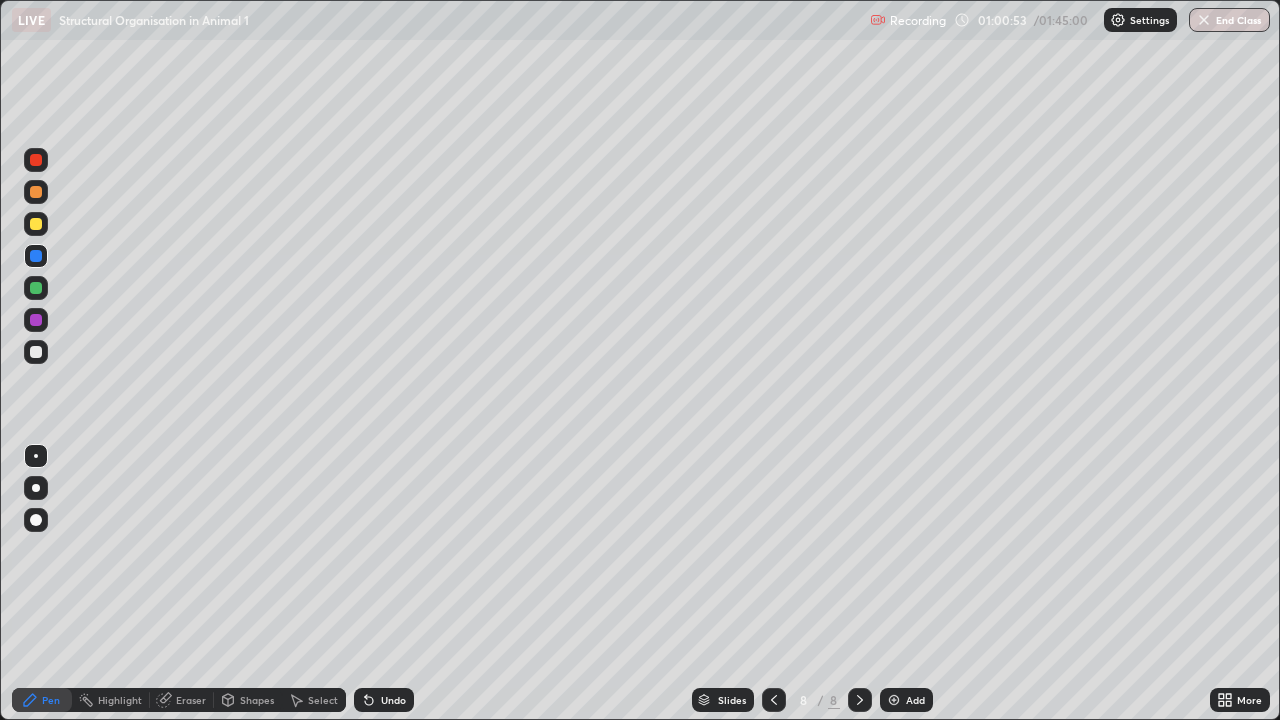 click at bounding box center (36, 224) 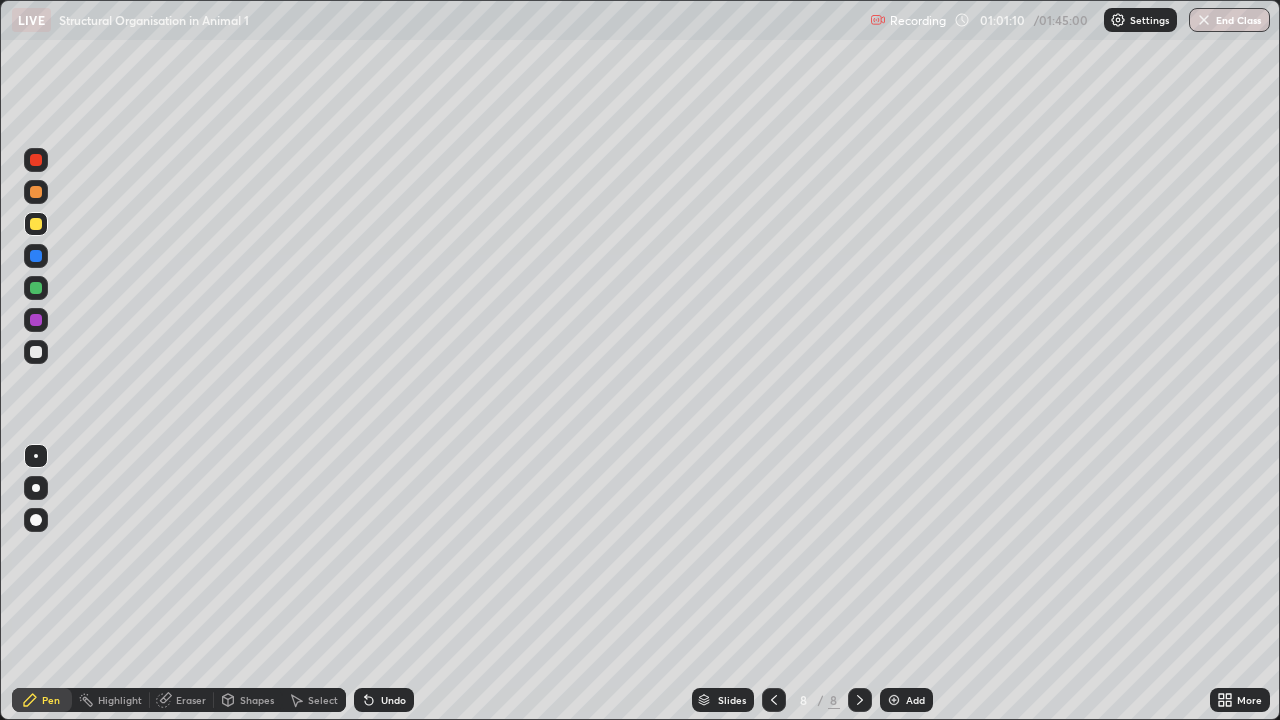 click at bounding box center (36, 288) 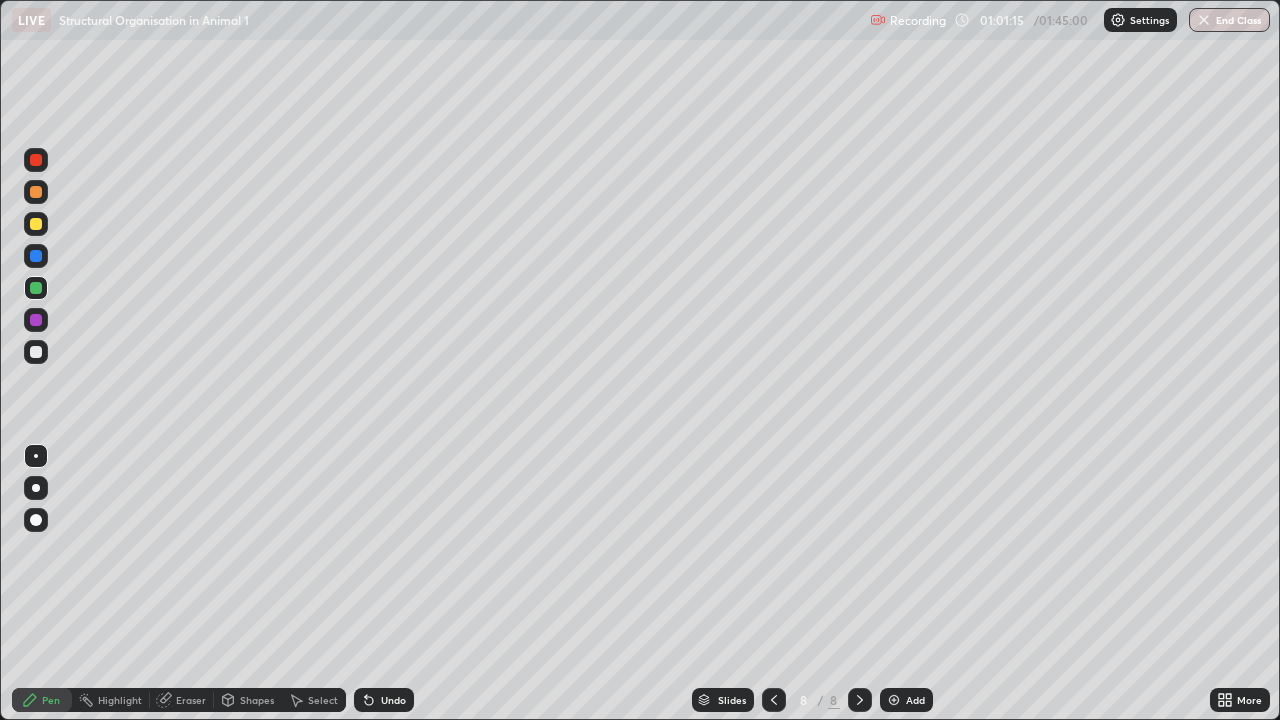 click at bounding box center (36, 256) 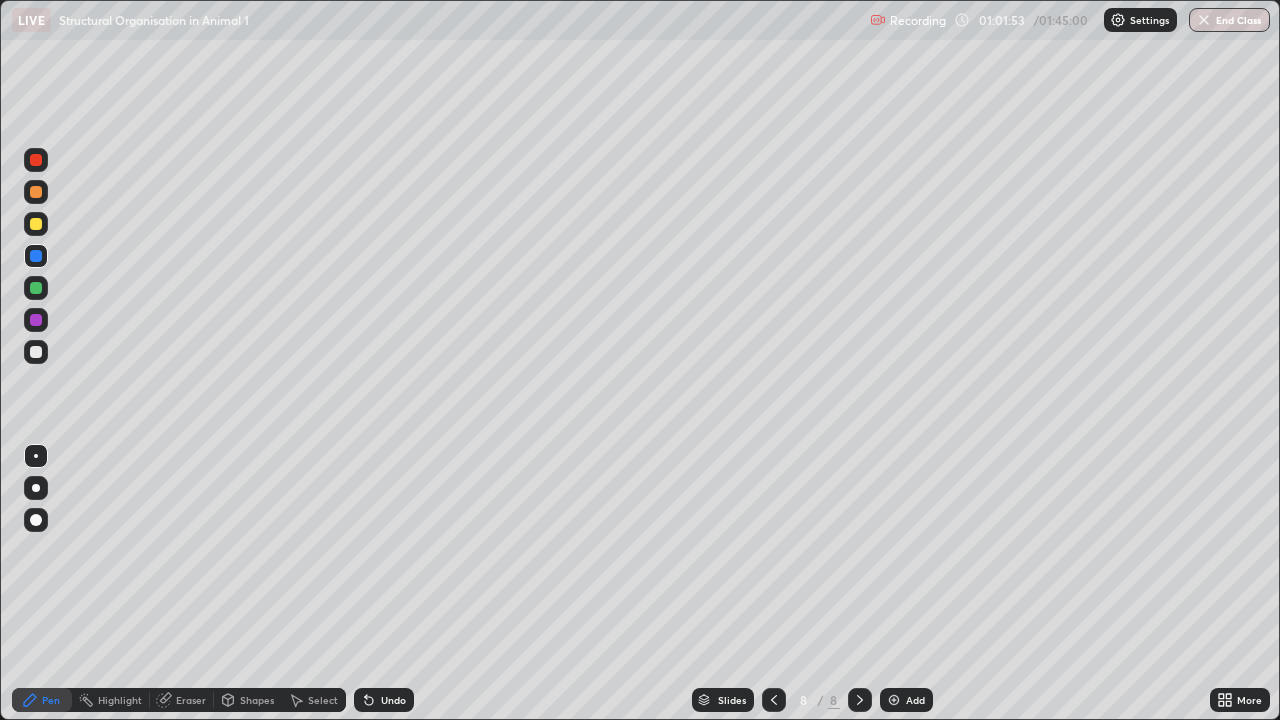 click at bounding box center (36, 352) 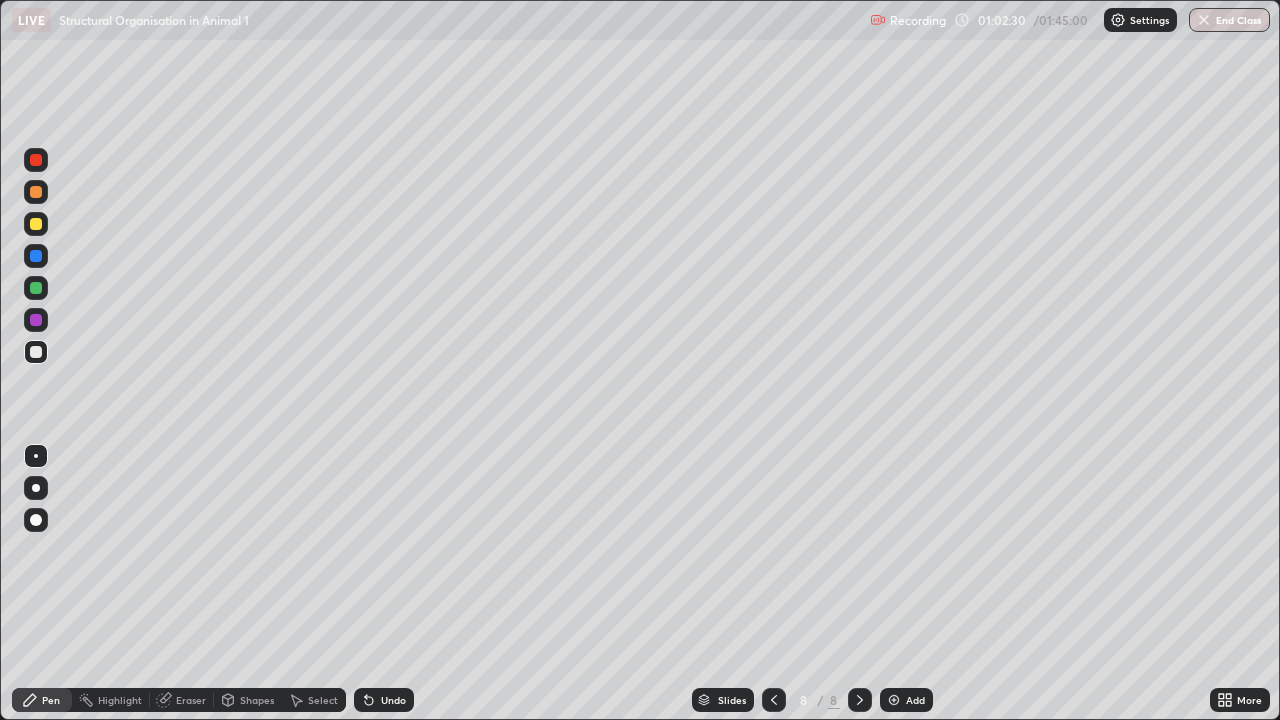 click on "Undo" at bounding box center (393, 700) 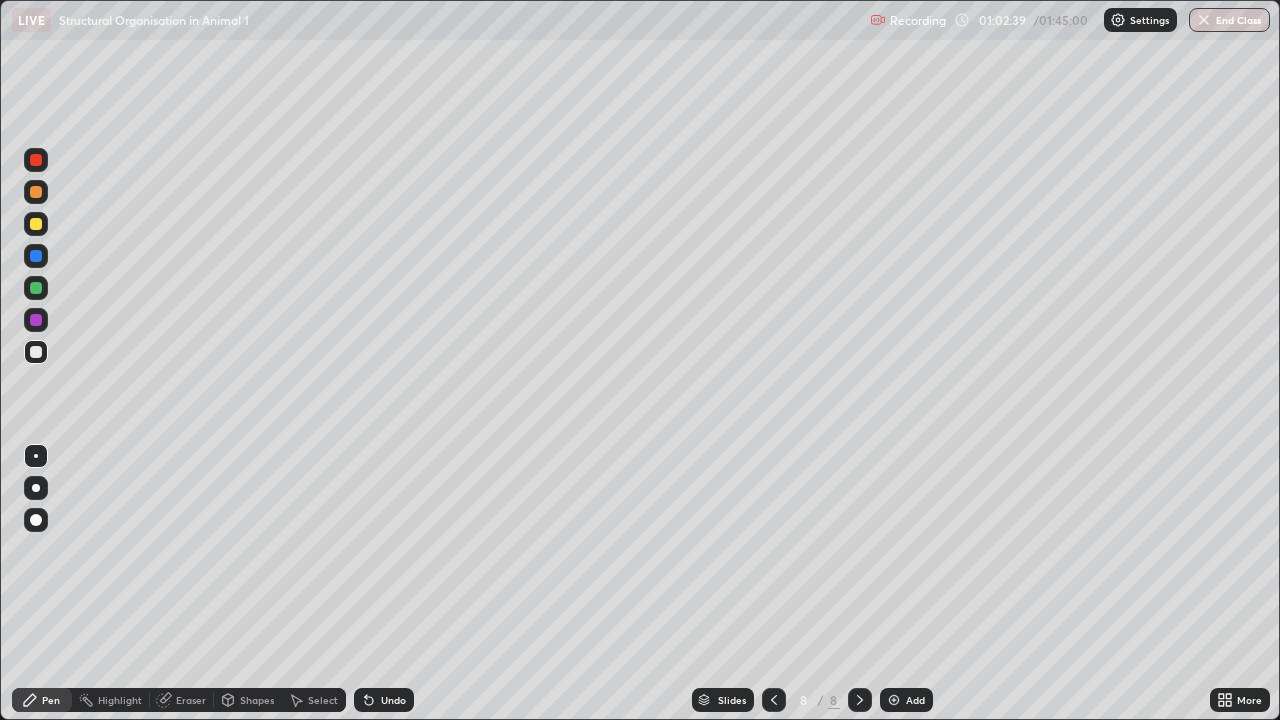 click on "Undo" at bounding box center [393, 700] 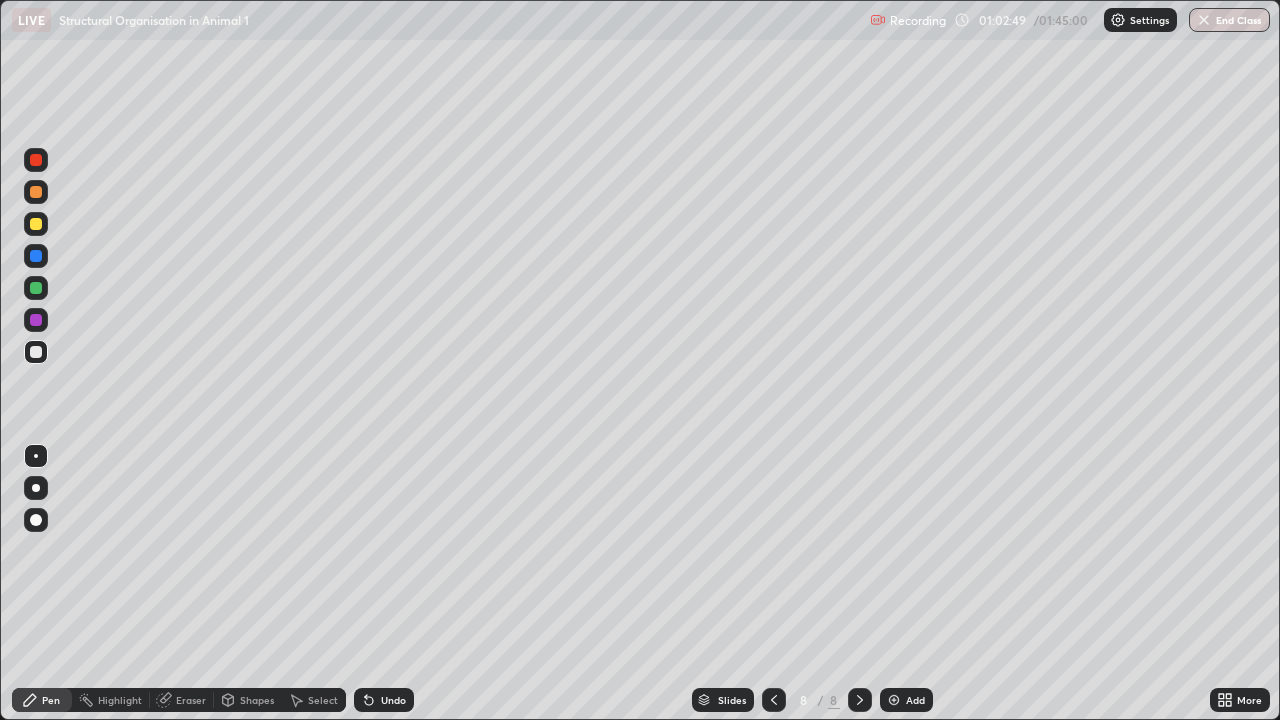 click on "Undo" at bounding box center (393, 700) 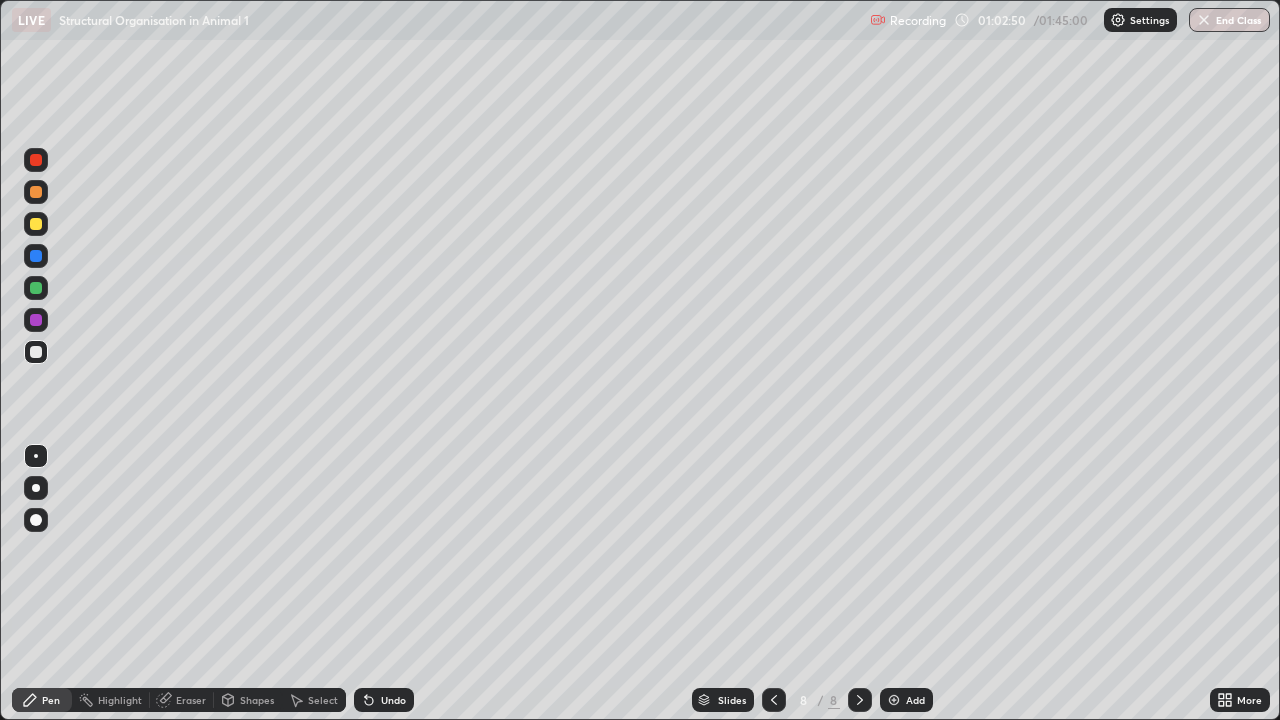 click on "Undo" at bounding box center [393, 700] 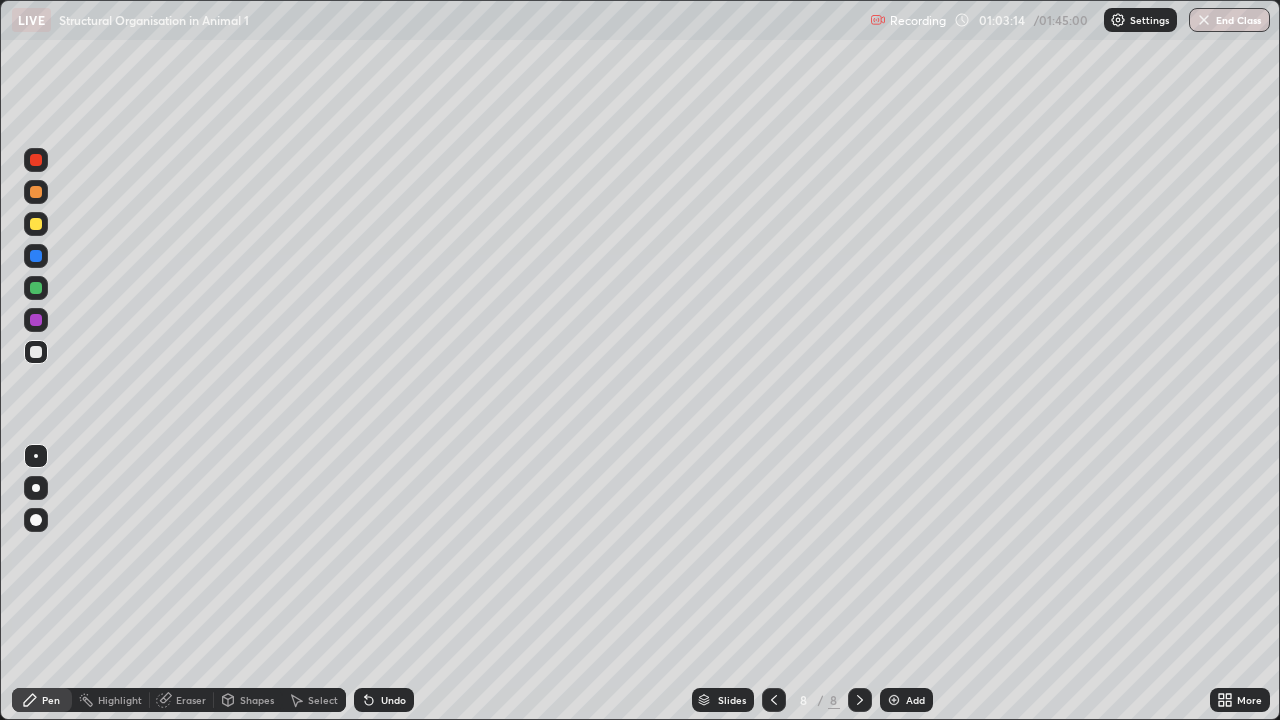 click at bounding box center (36, 256) 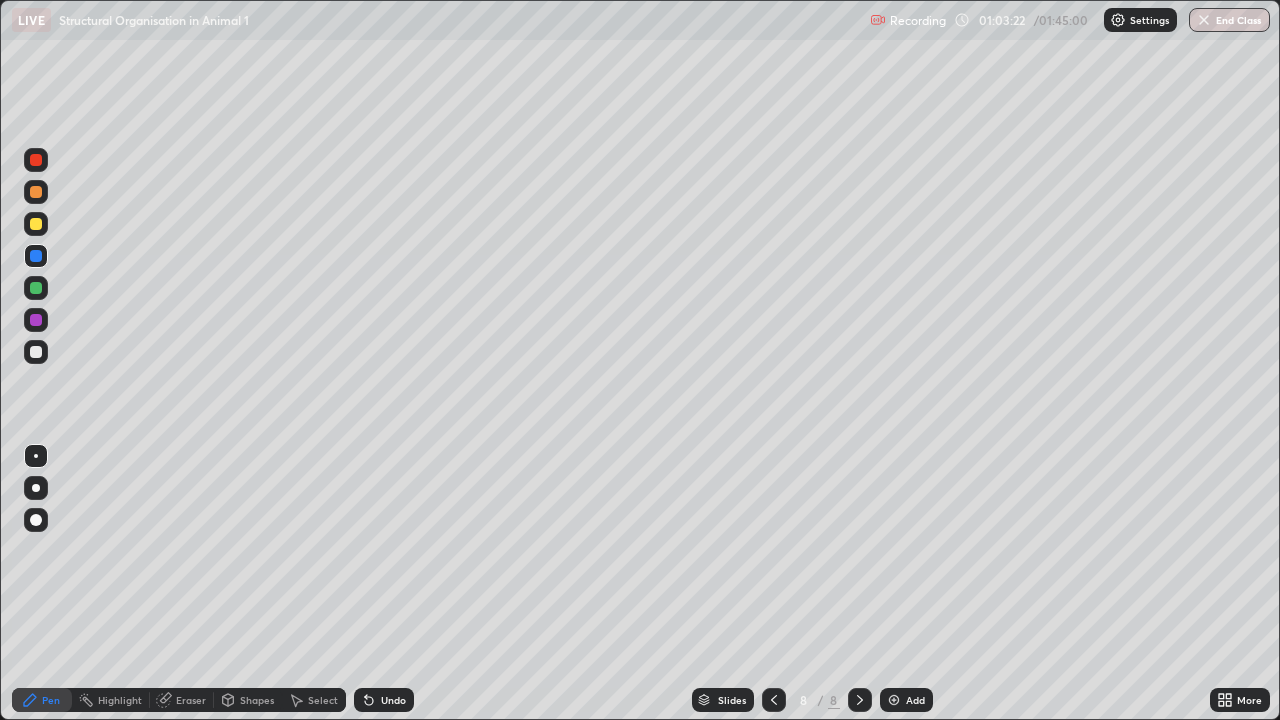 click at bounding box center (36, 352) 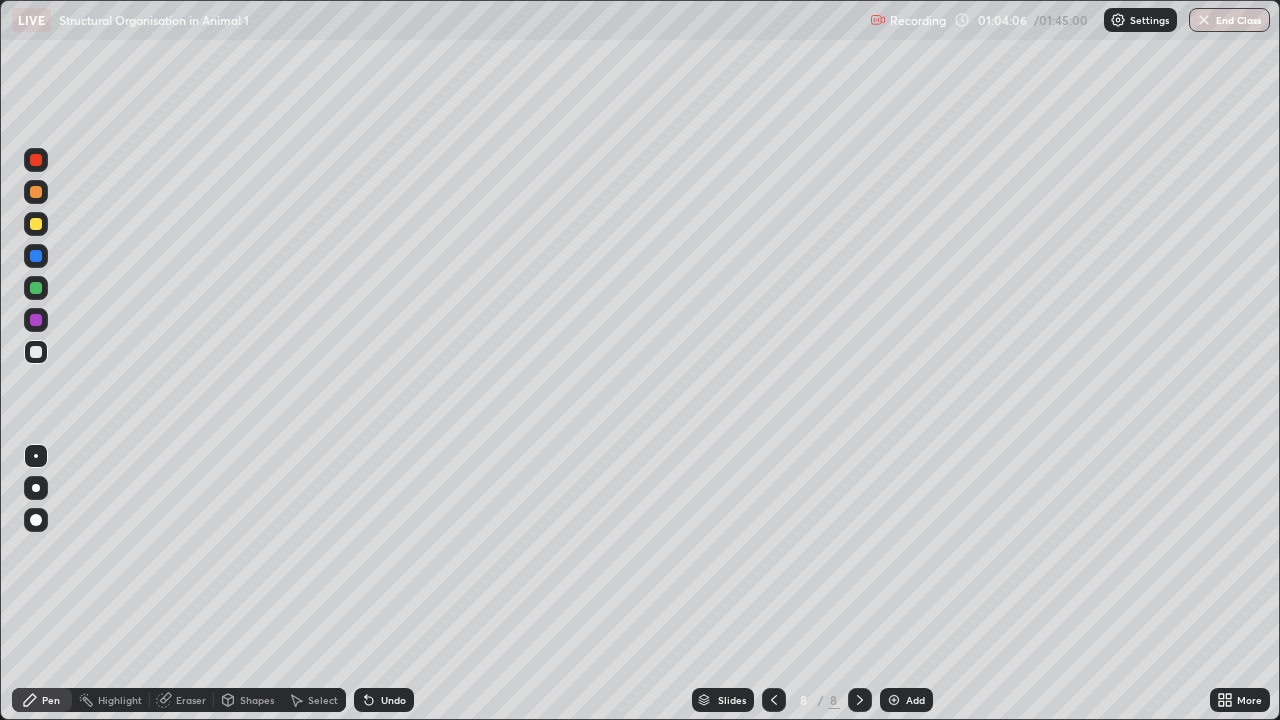 click on "Undo" at bounding box center [393, 700] 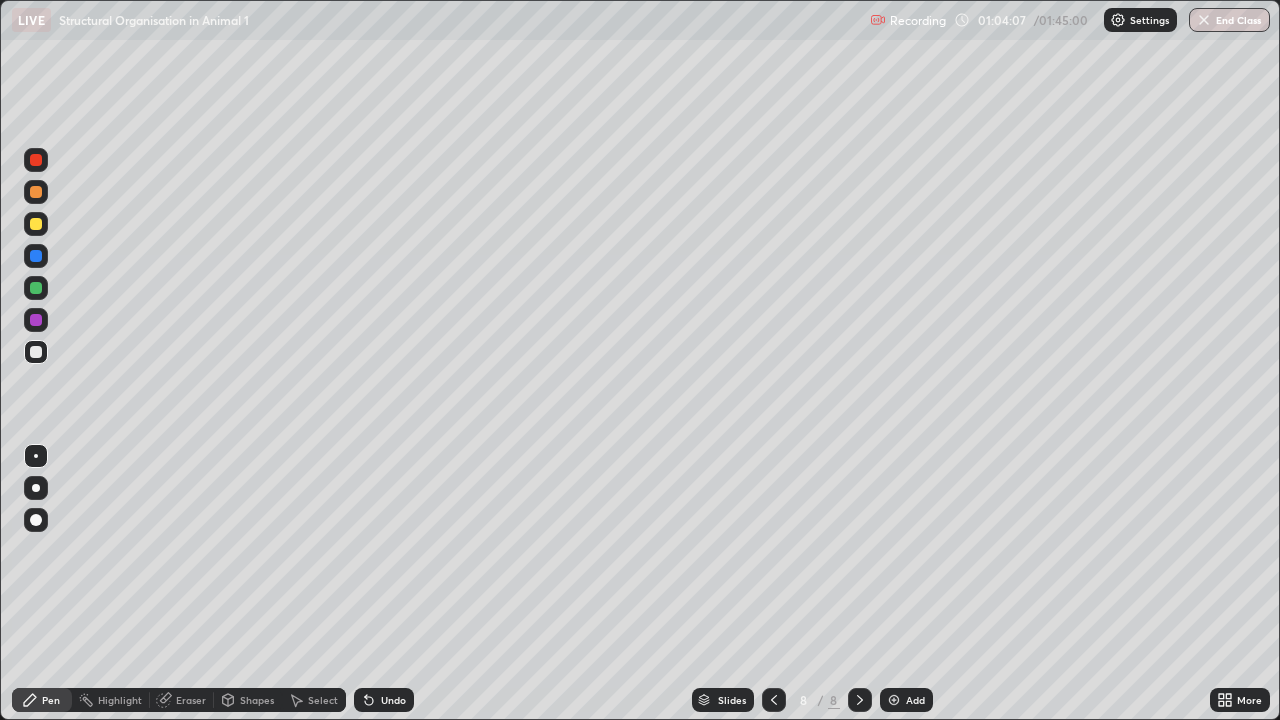 click on "Undo" at bounding box center (384, 700) 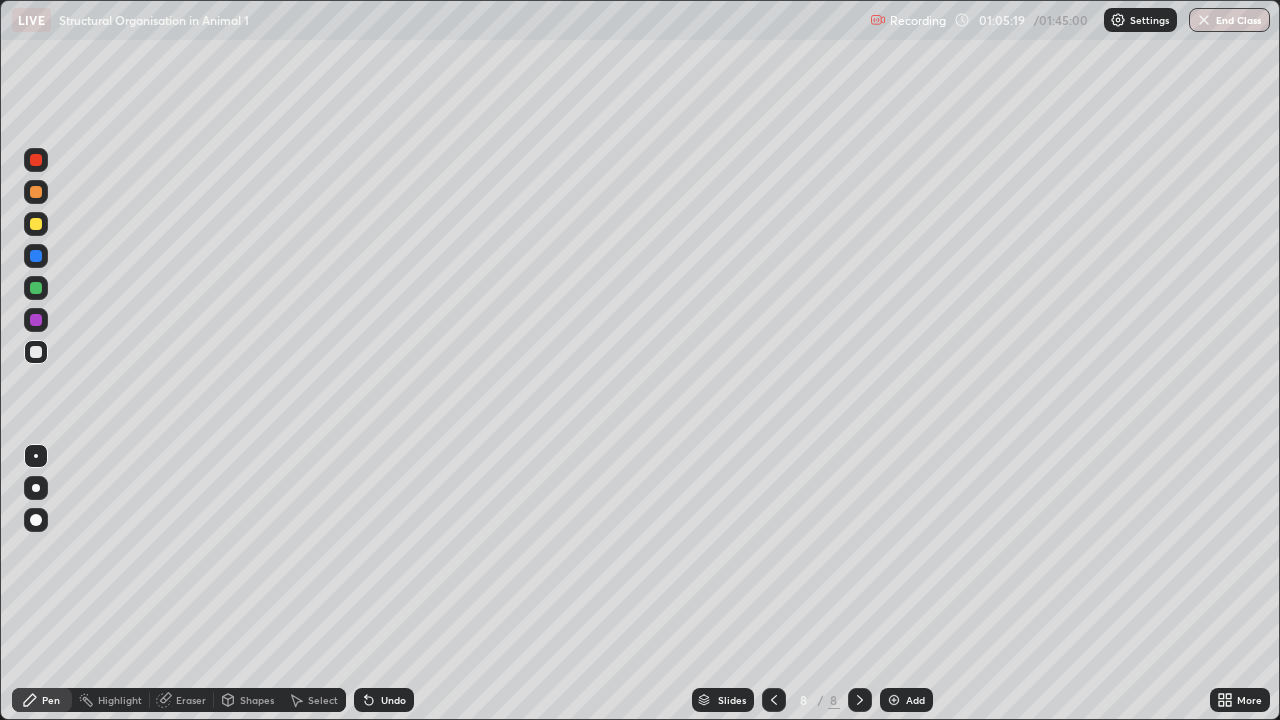 click on "Eraser" at bounding box center [191, 700] 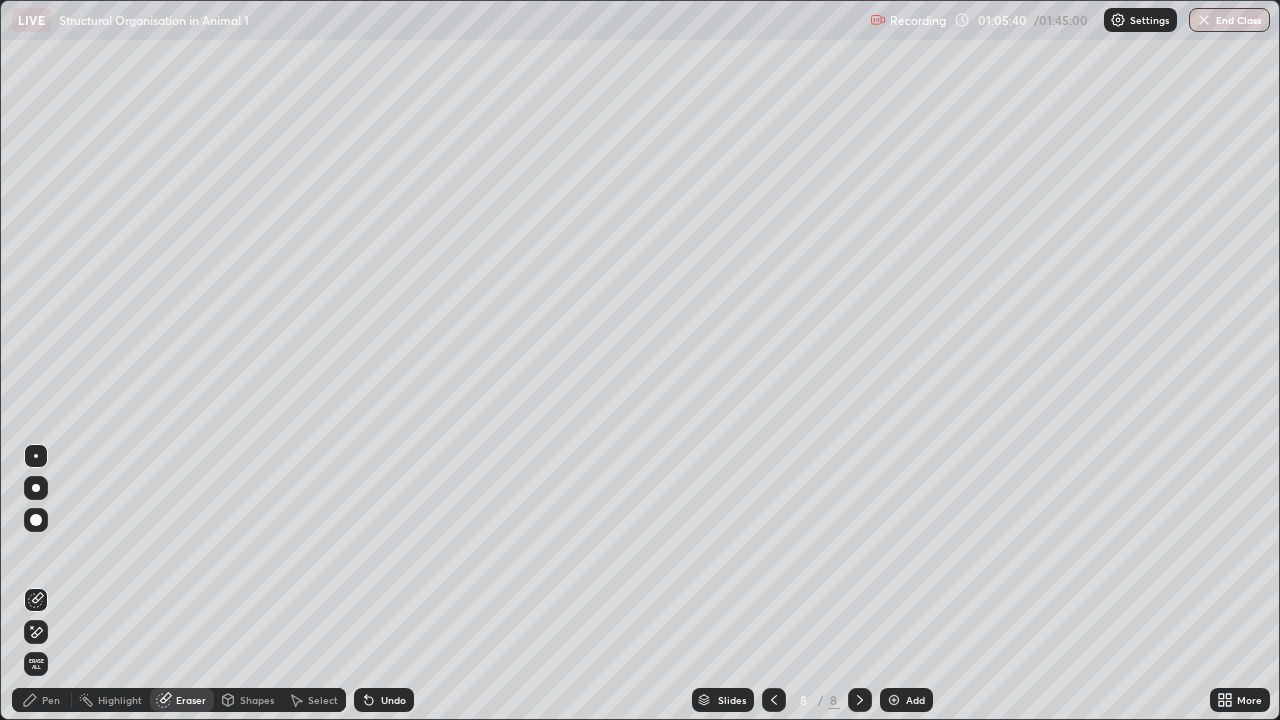 click on "Pen" at bounding box center (51, 700) 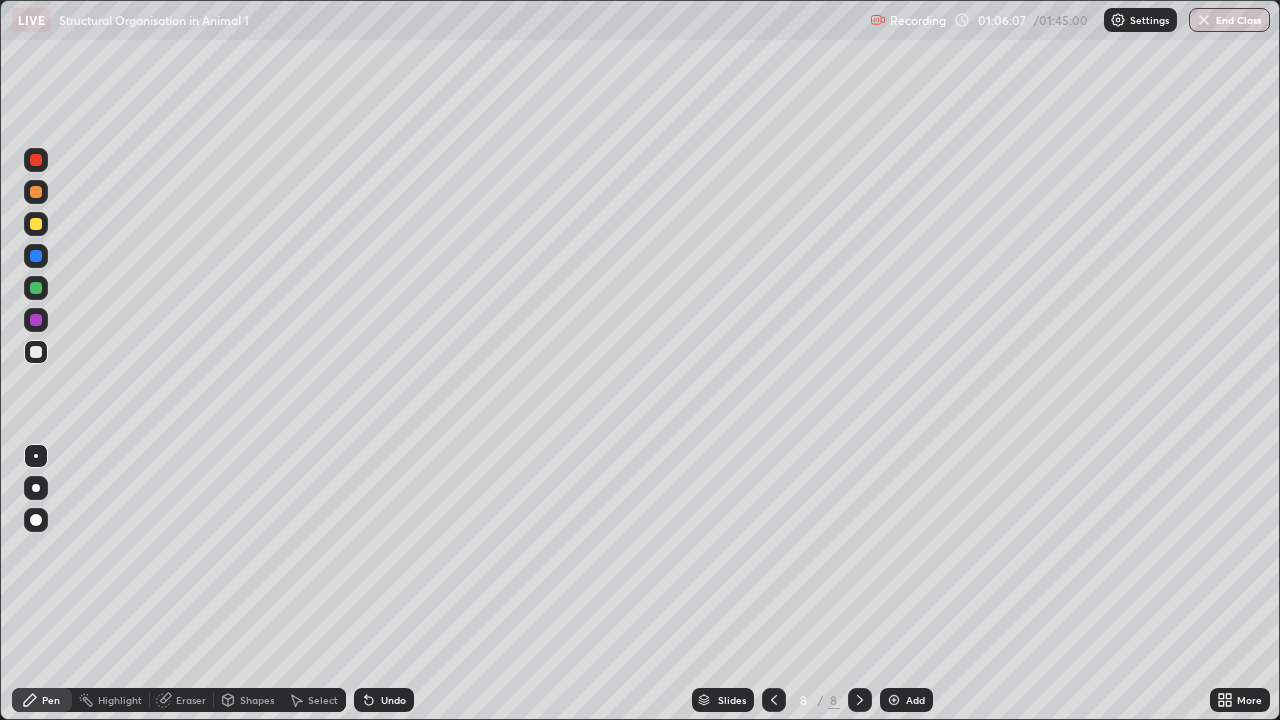 click on "Undo" at bounding box center (393, 700) 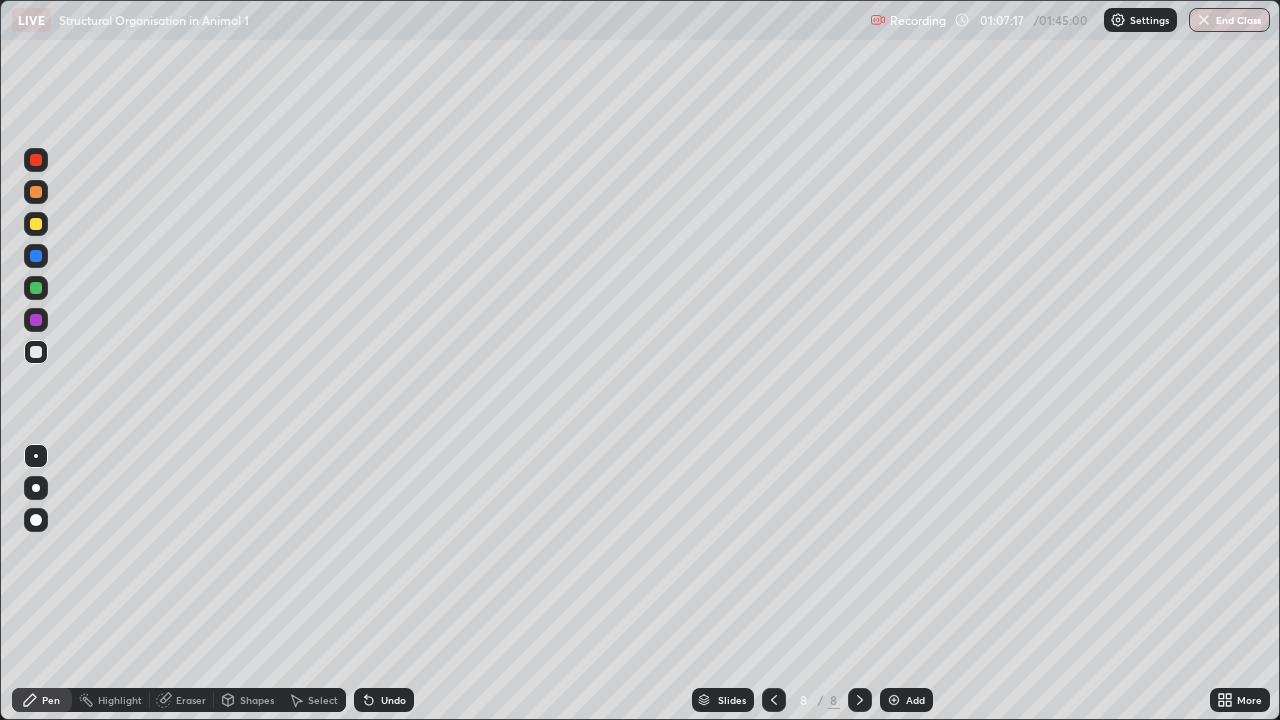 click at bounding box center (36, 256) 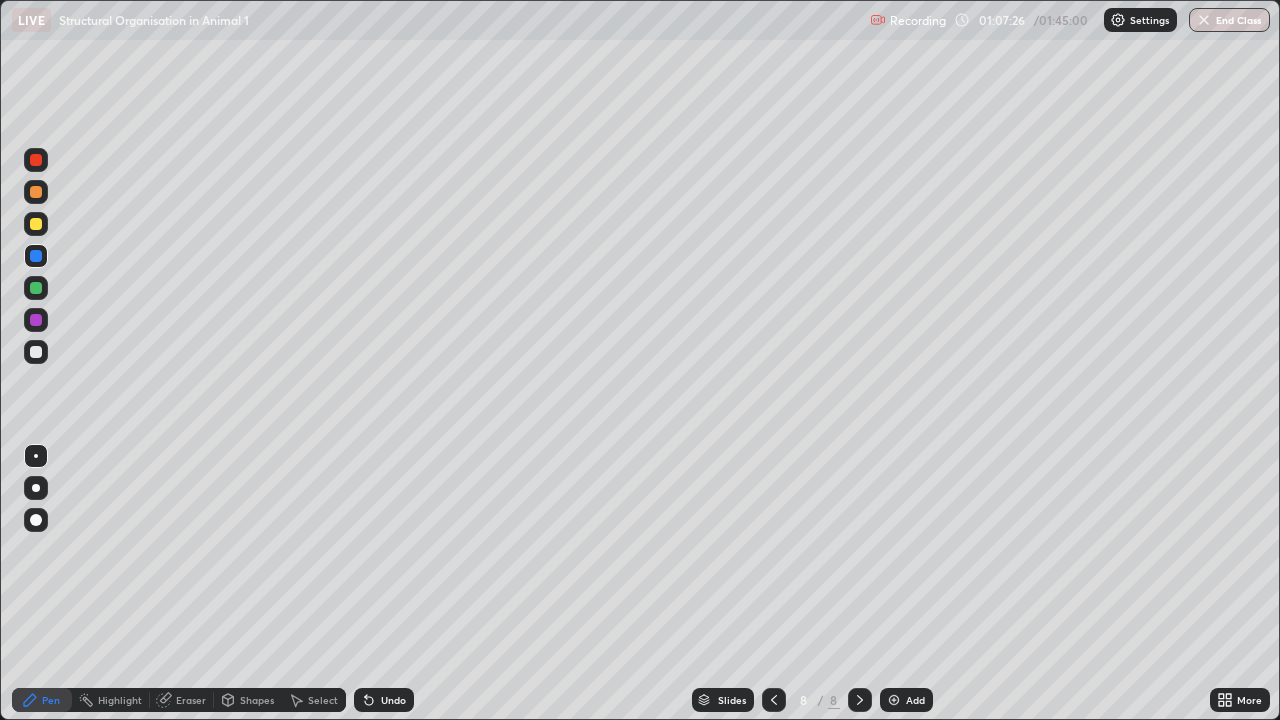click at bounding box center [36, 352] 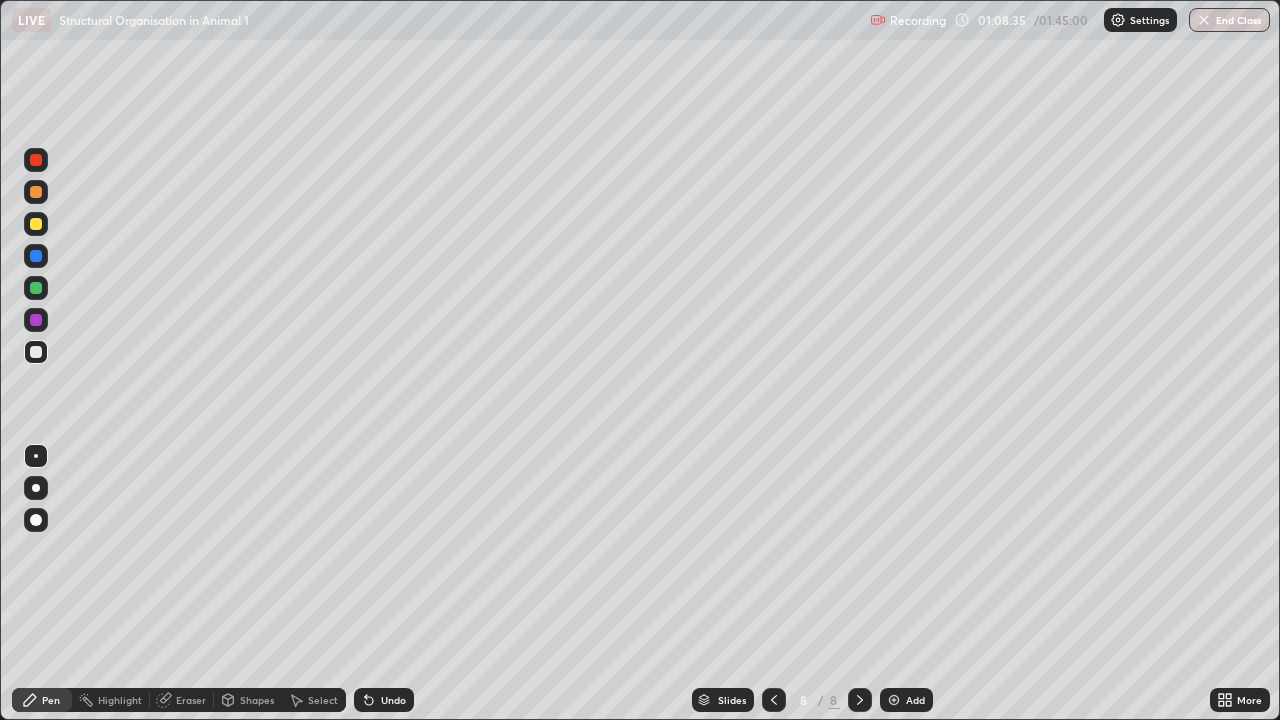 click at bounding box center [894, 700] 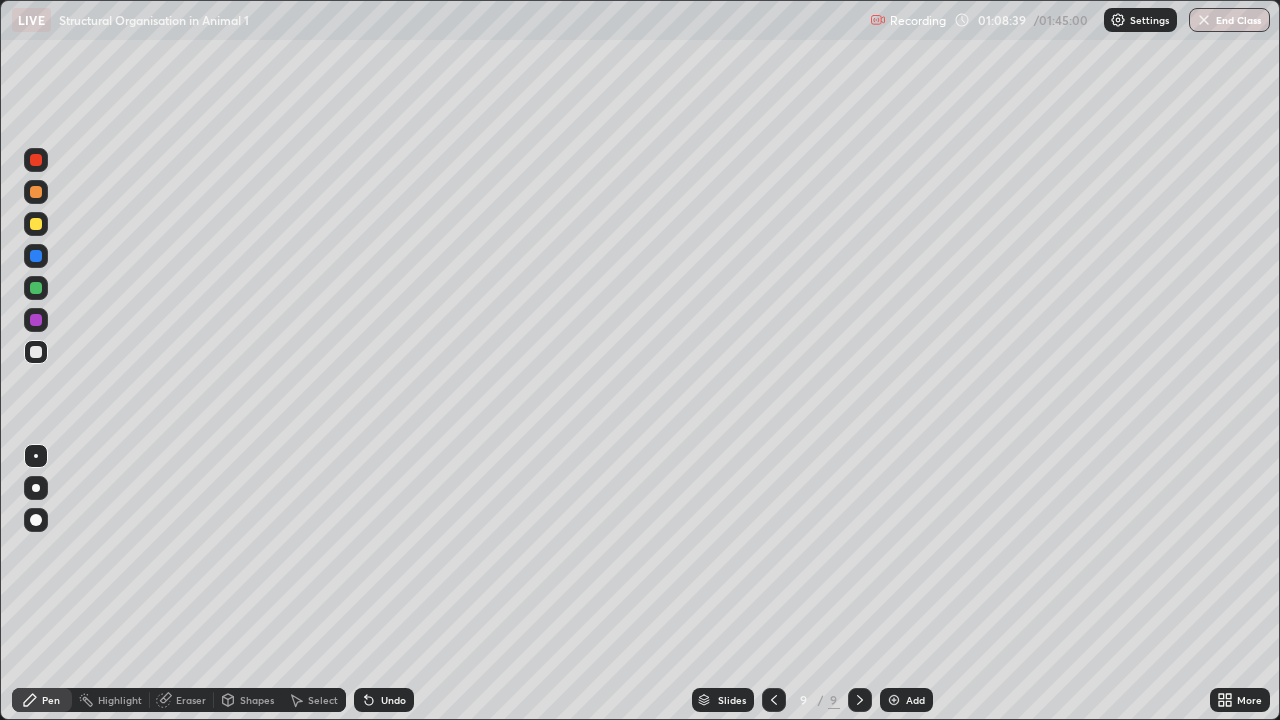 click at bounding box center [36, 224] 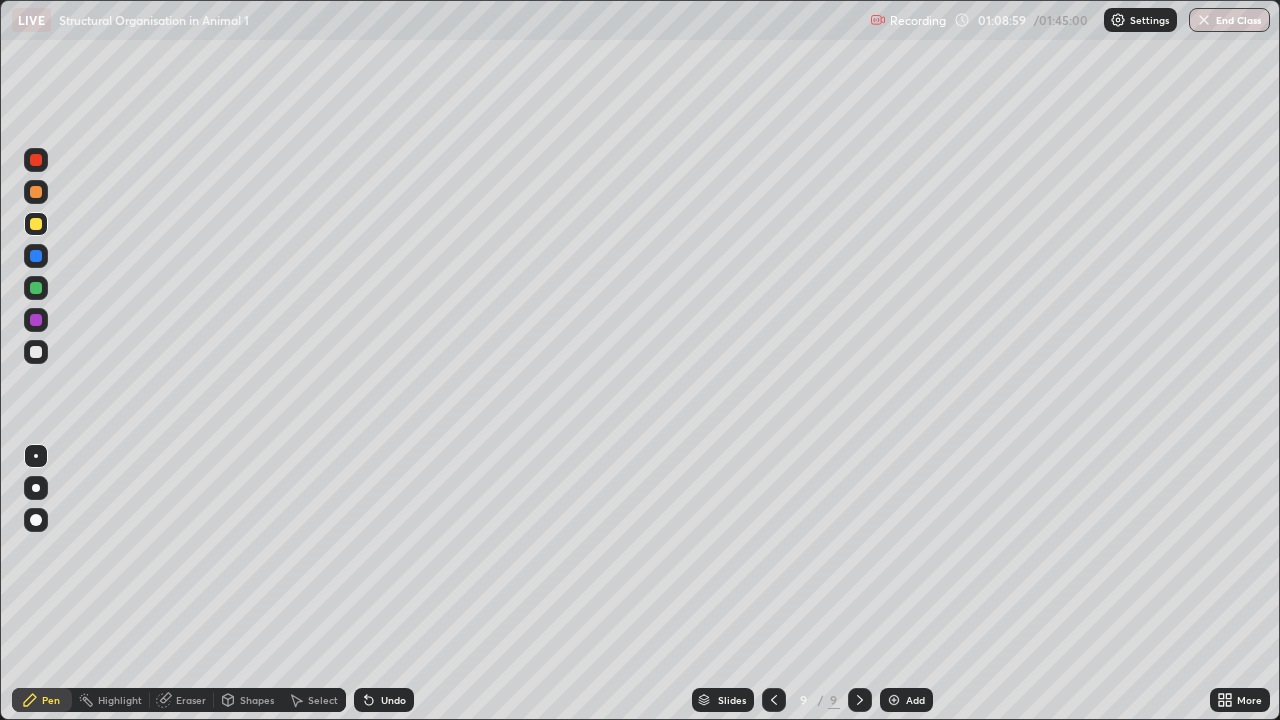 click at bounding box center (36, 352) 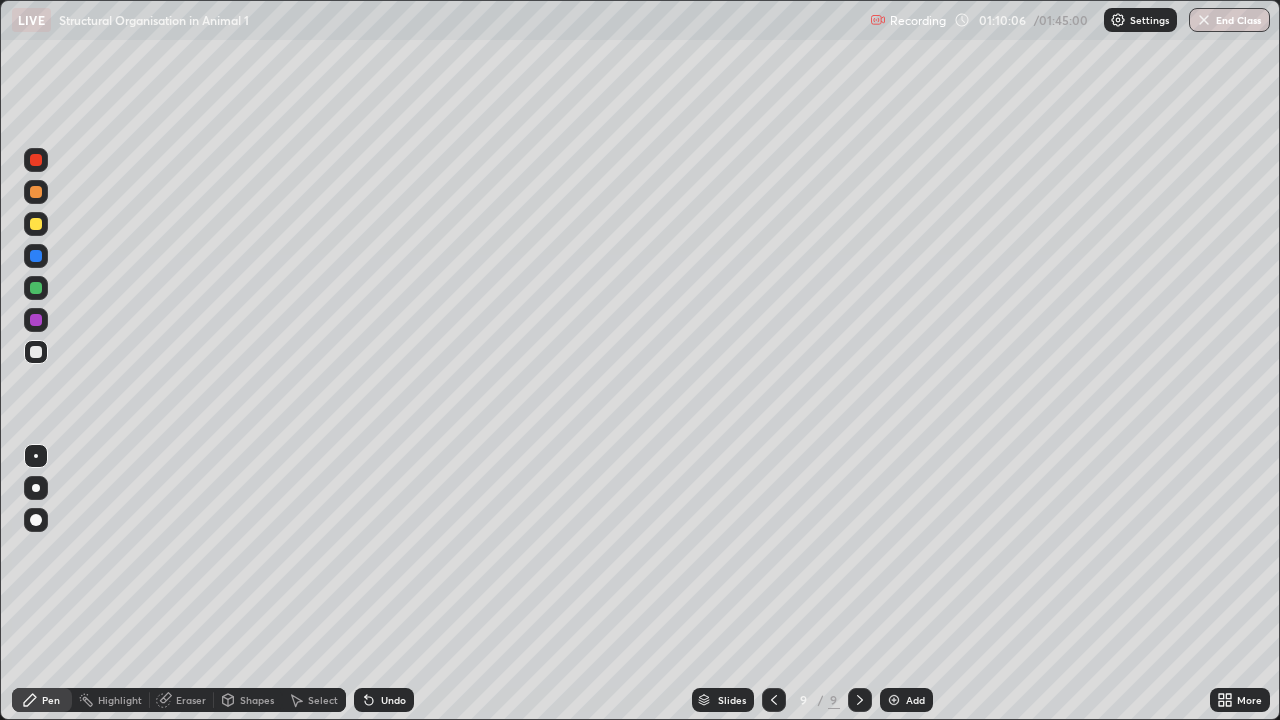 click 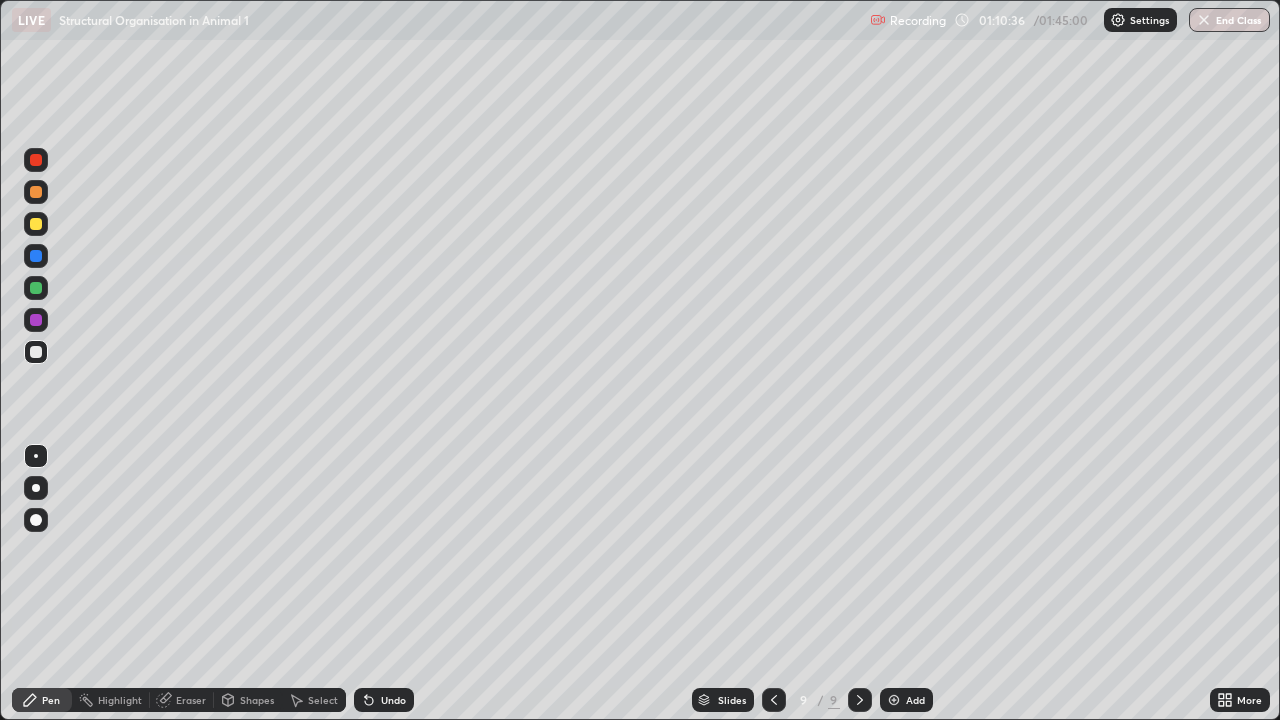 click at bounding box center [36, 256] 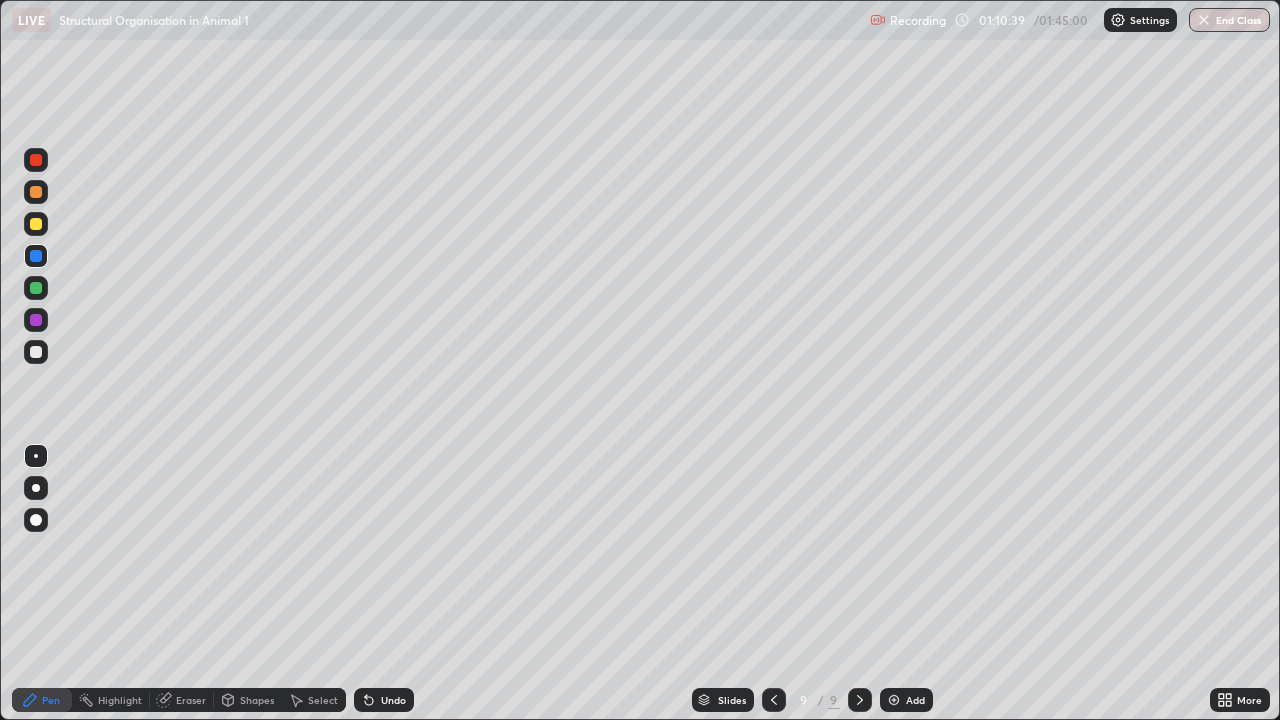 click on "Undo" at bounding box center (393, 700) 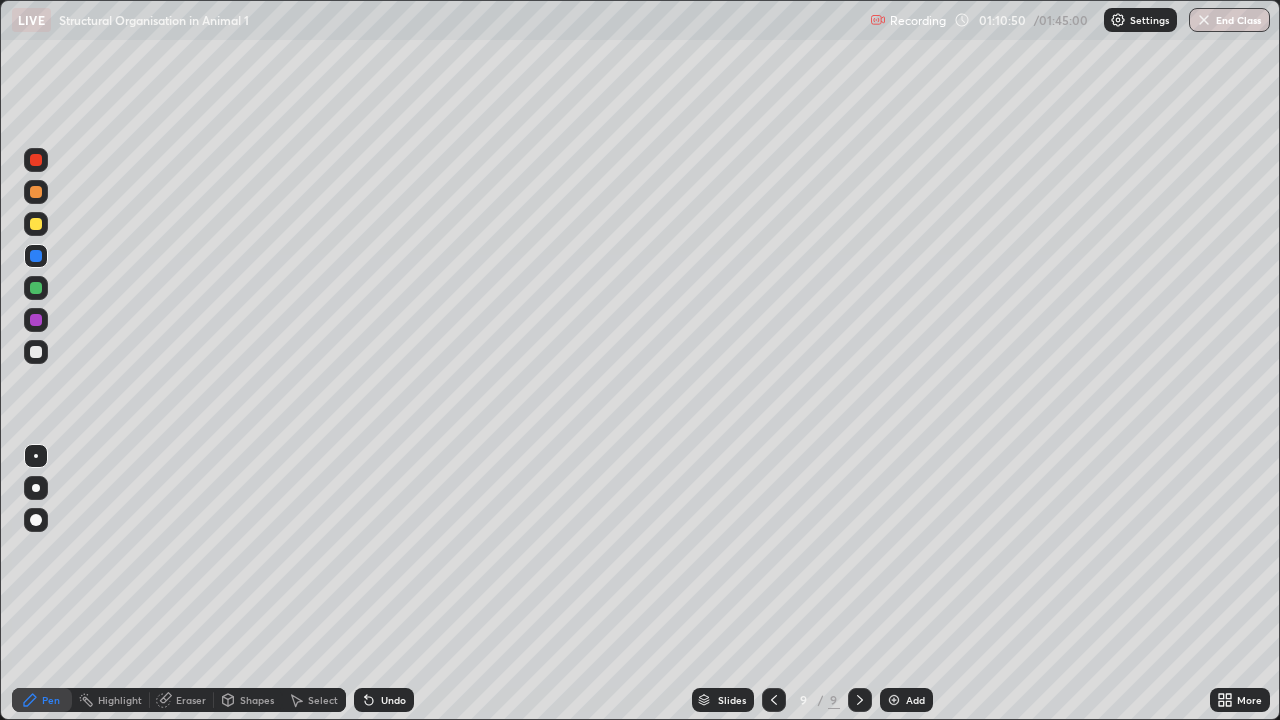 click at bounding box center (36, 288) 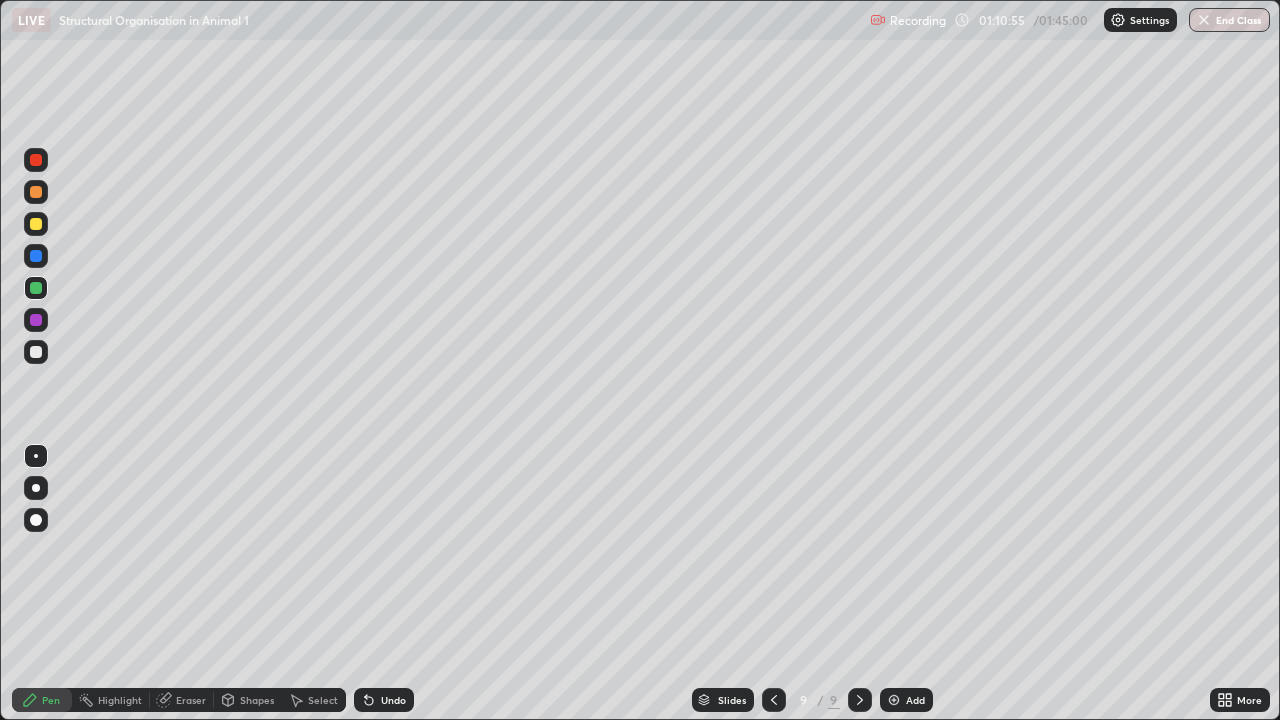 click at bounding box center (36, 256) 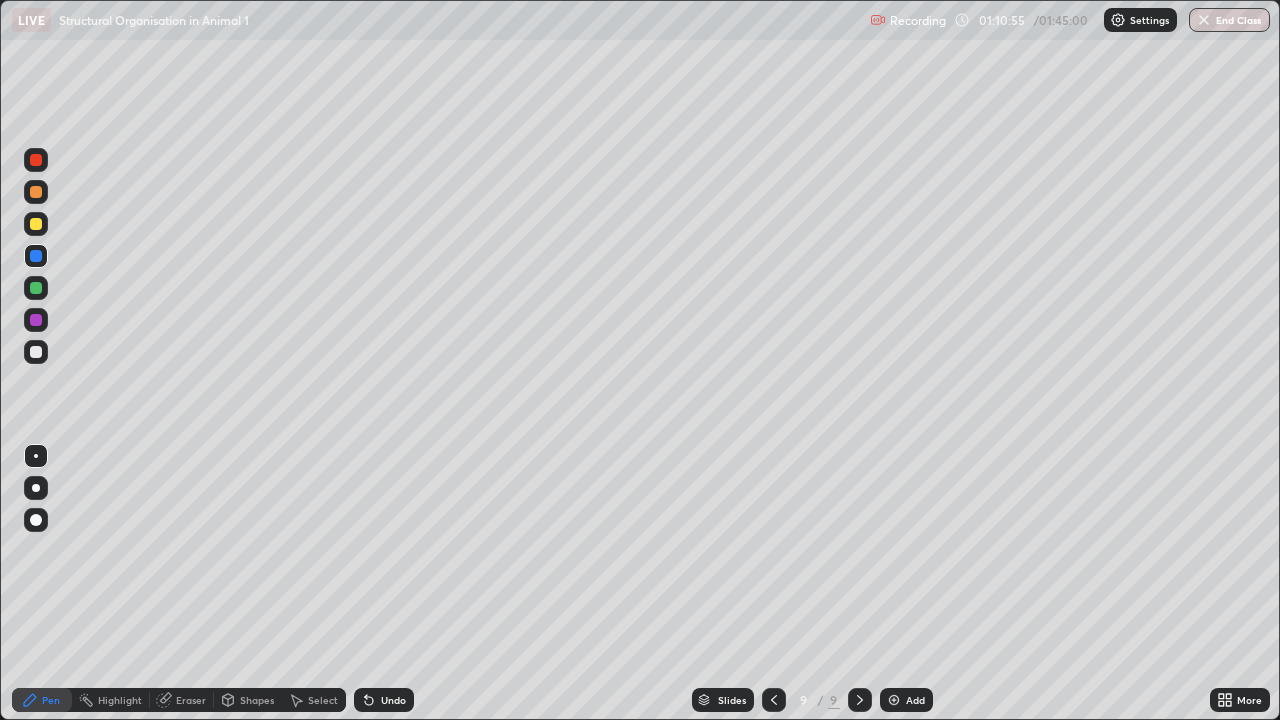 click at bounding box center (36, 224) 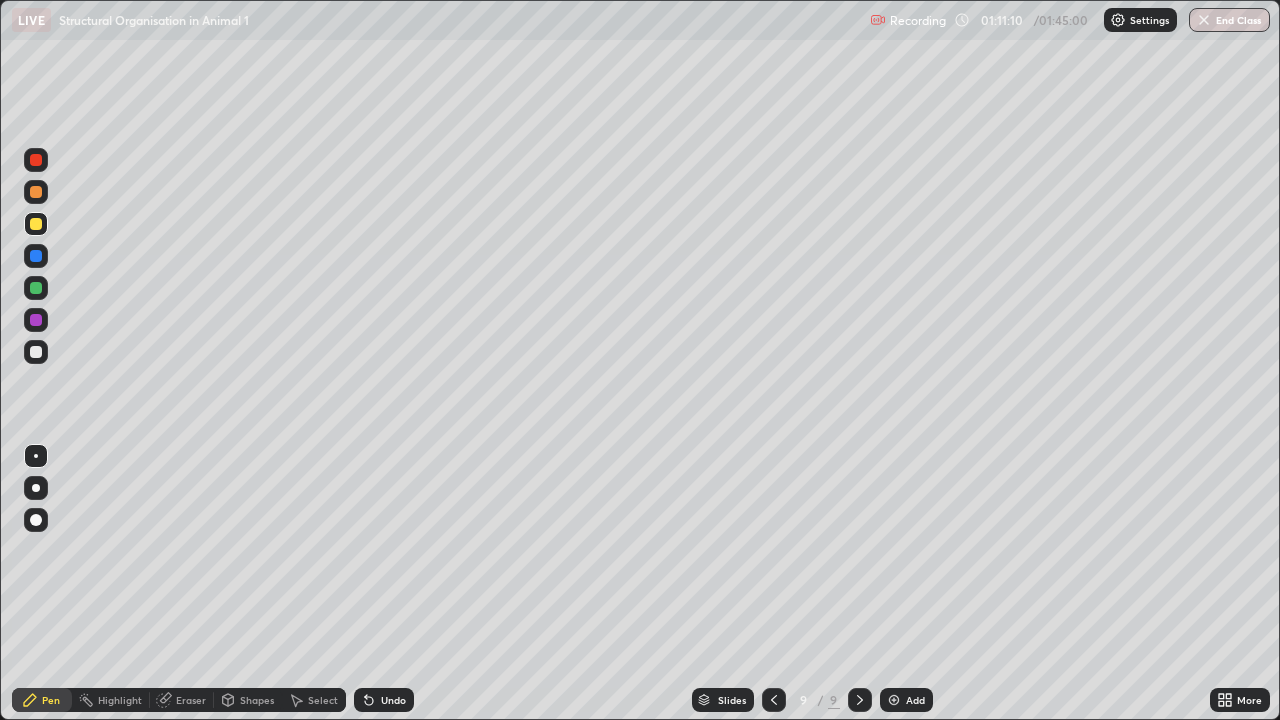 click at bounding box center [36, 256] 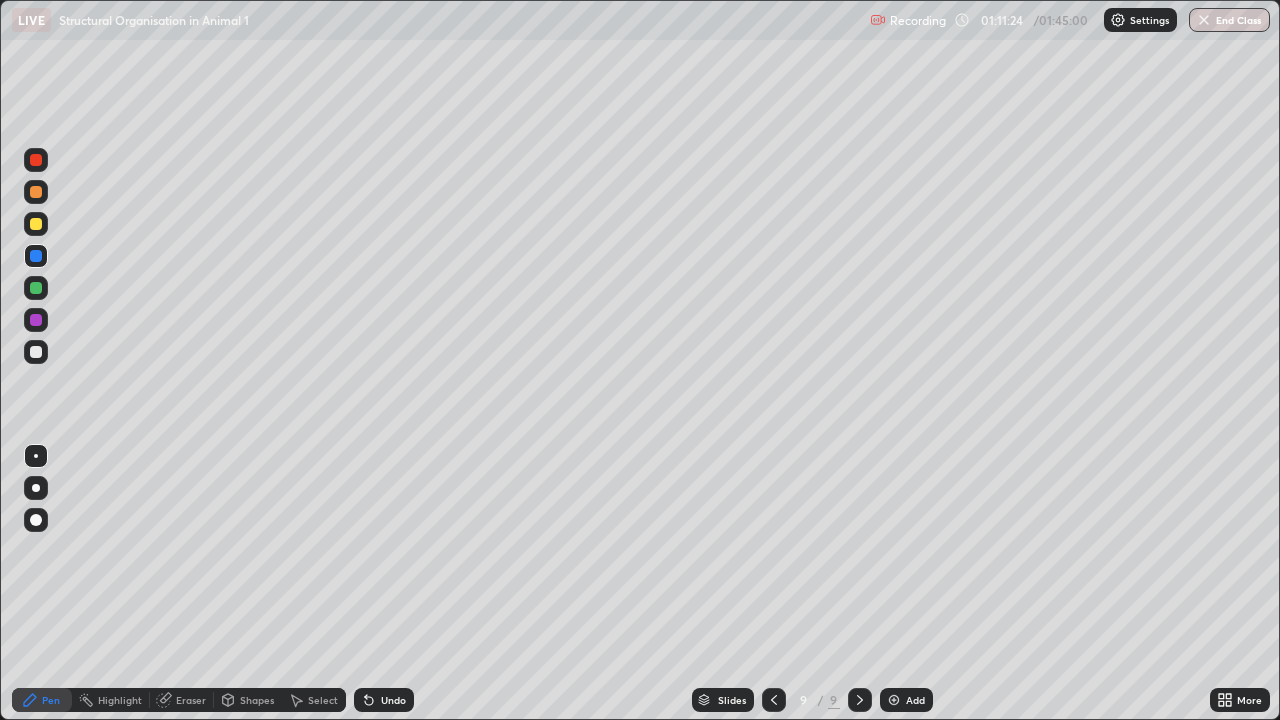 click on "Eraser" at bounding box center (191, 700) 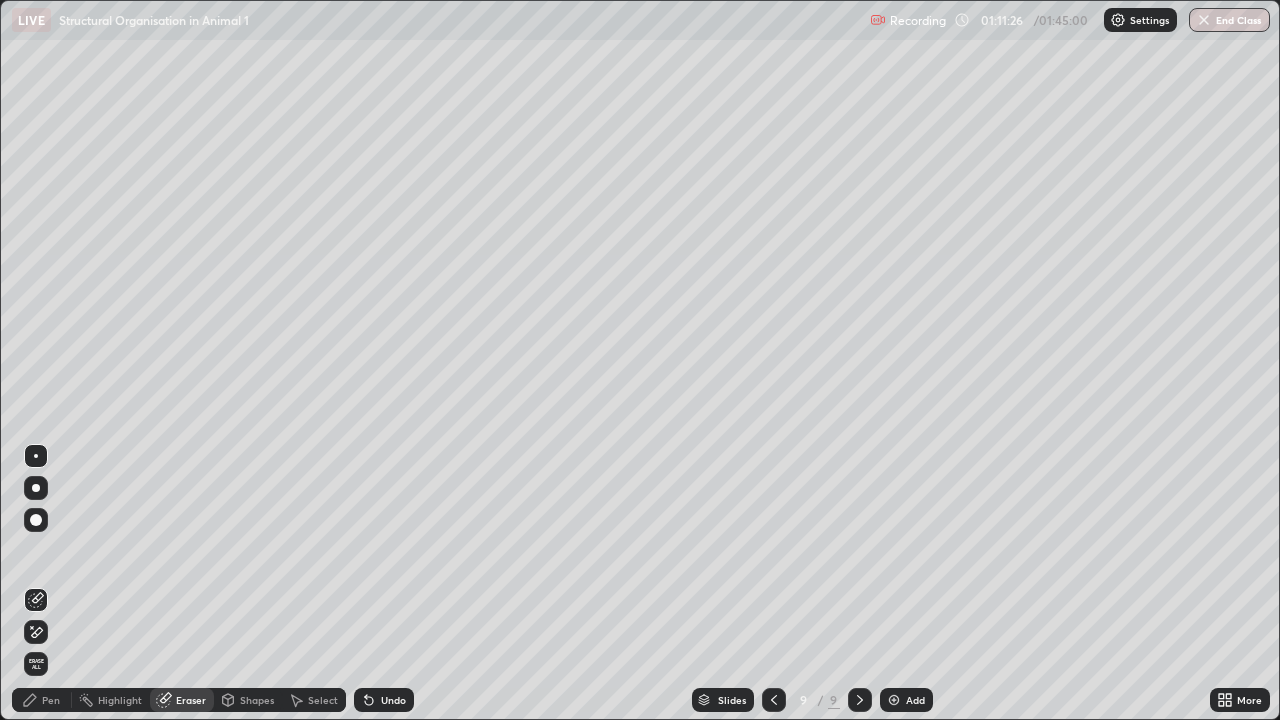 click on "Pen" at bounding box center [51, 700] 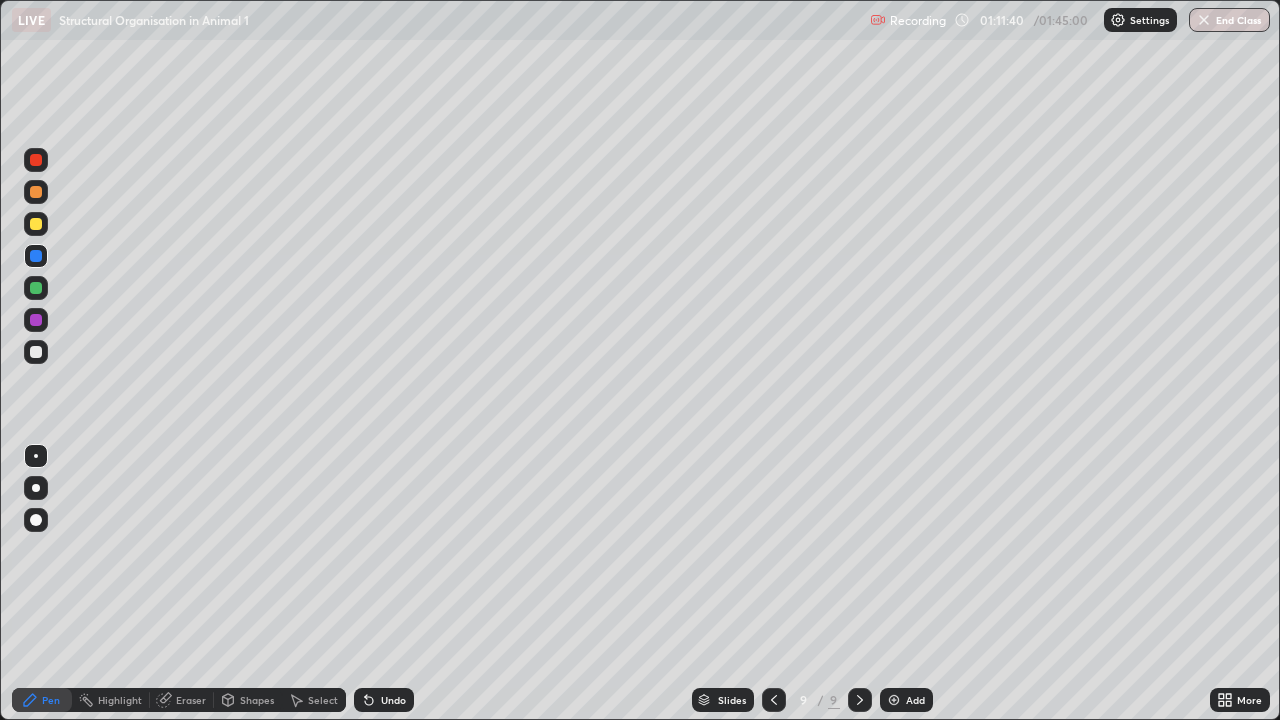 click at bounding box center (36, 288) 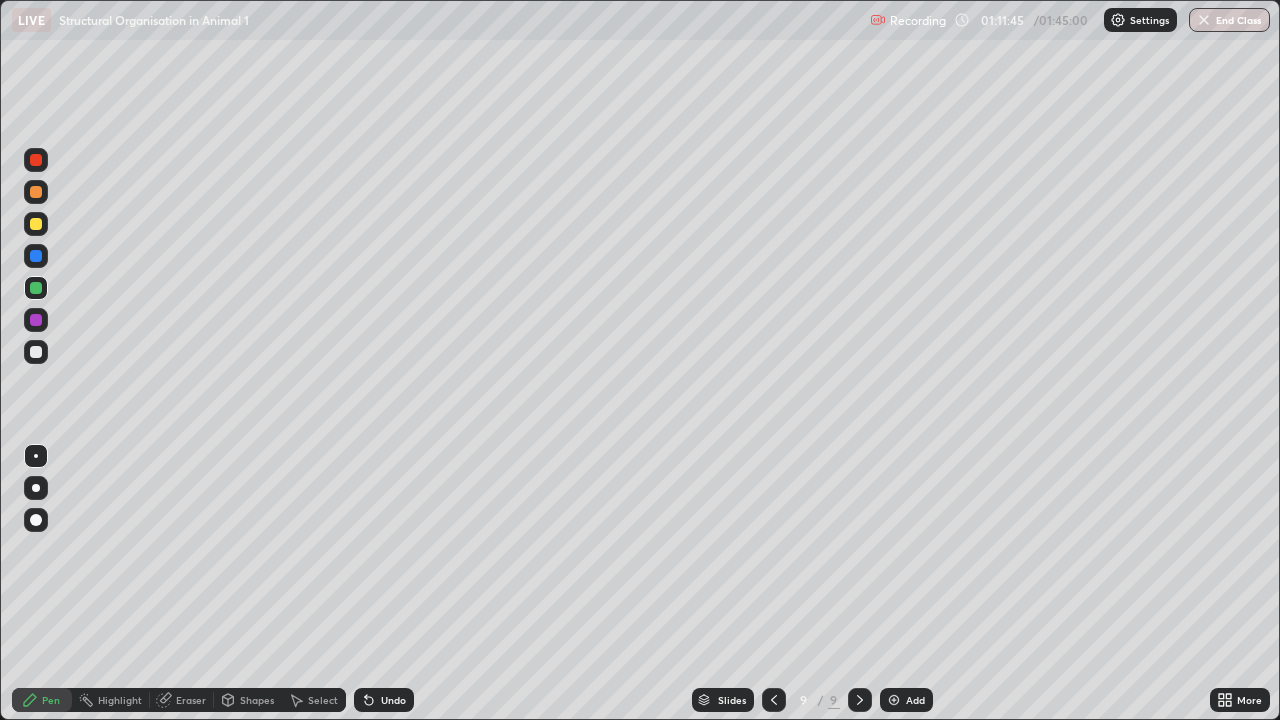 click at bounding box center [36, 224] 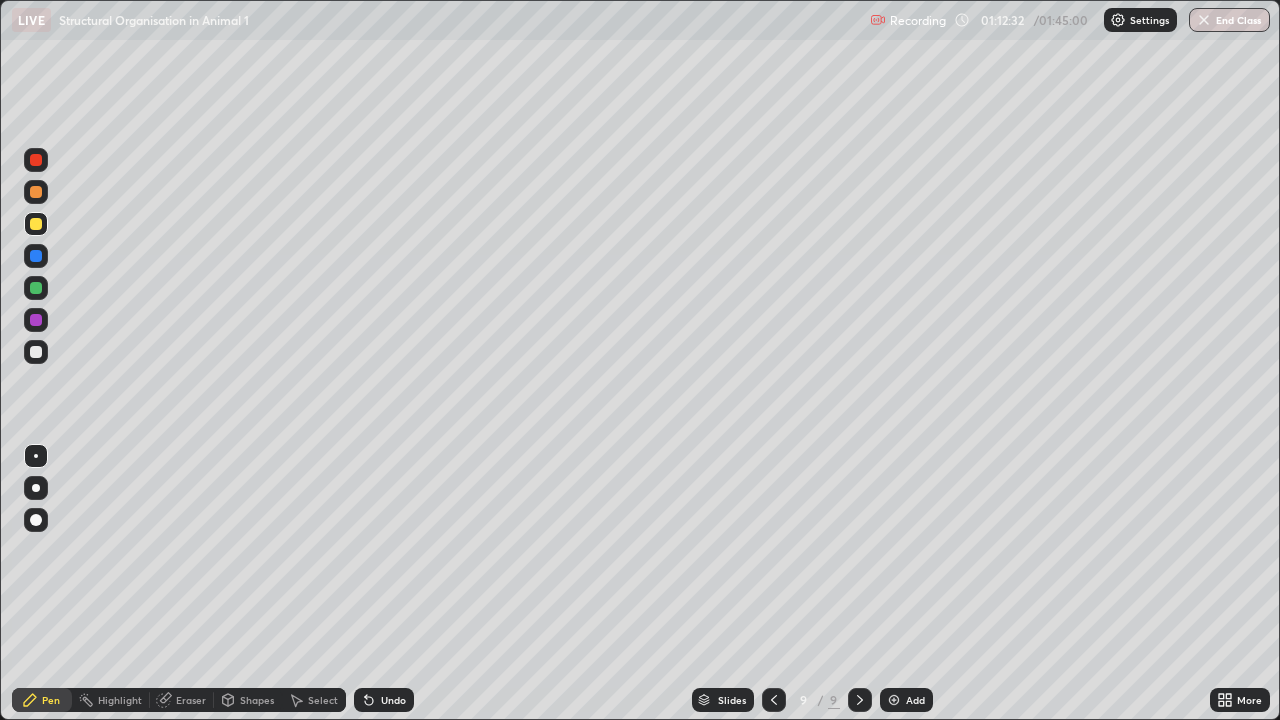 click at bounding box center [36, 352] 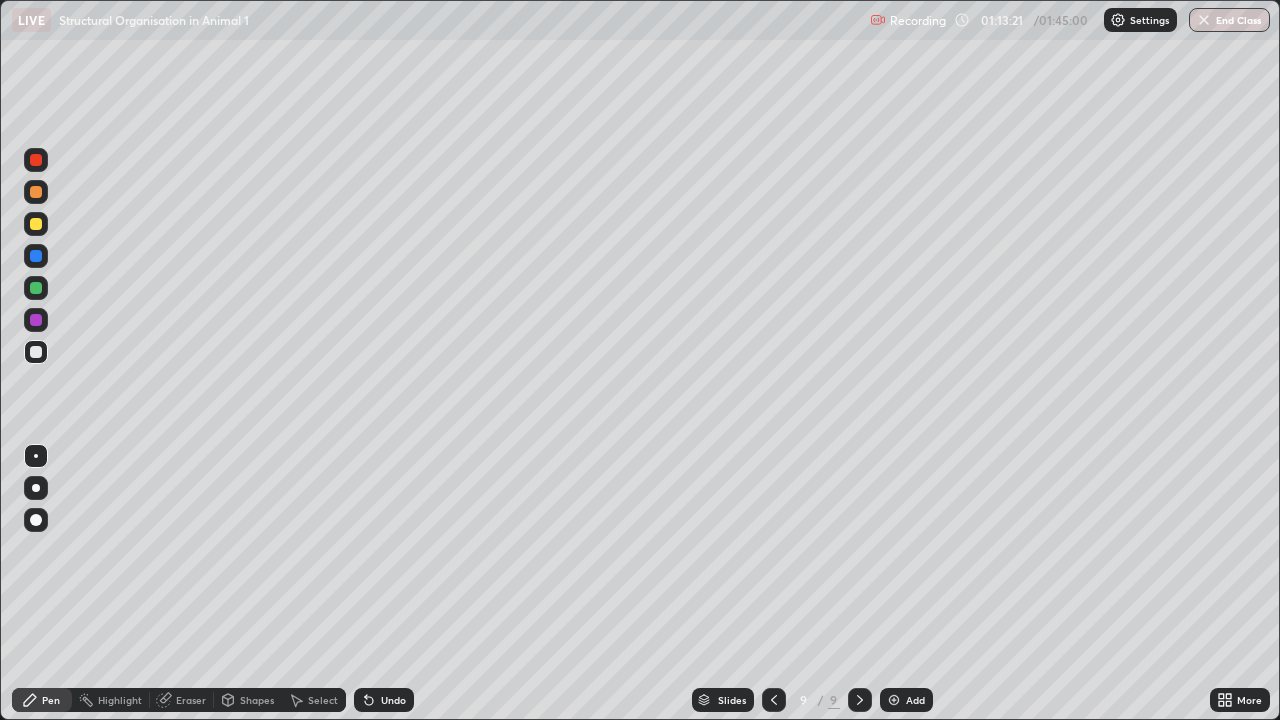 click on "Eraser" at bounding box center (191, 700) 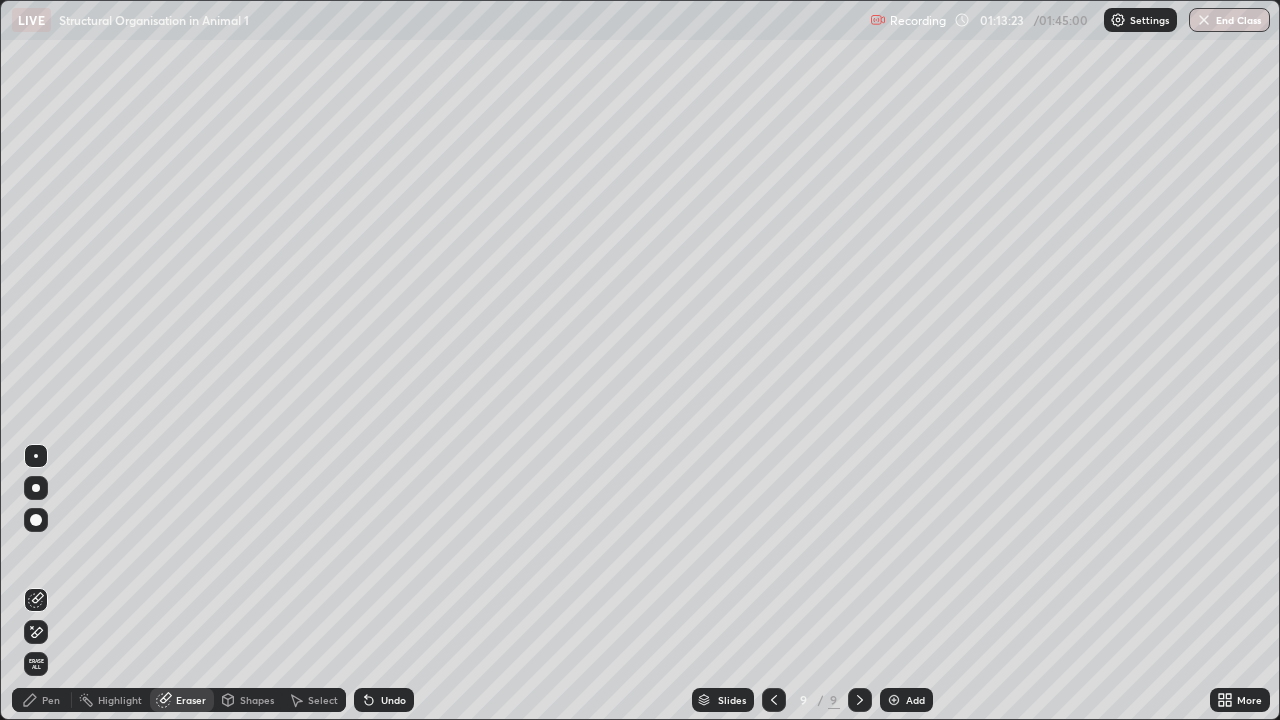 click on "Pen" at bounding box center (51, 700) 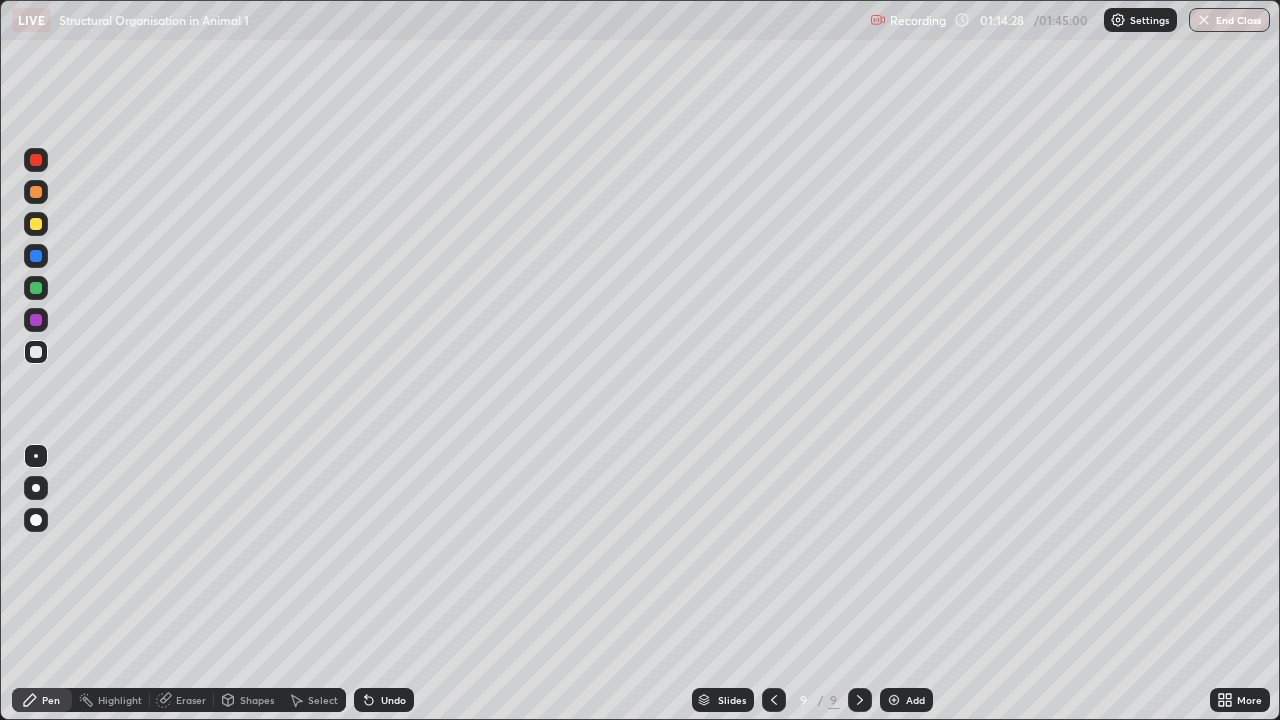 click 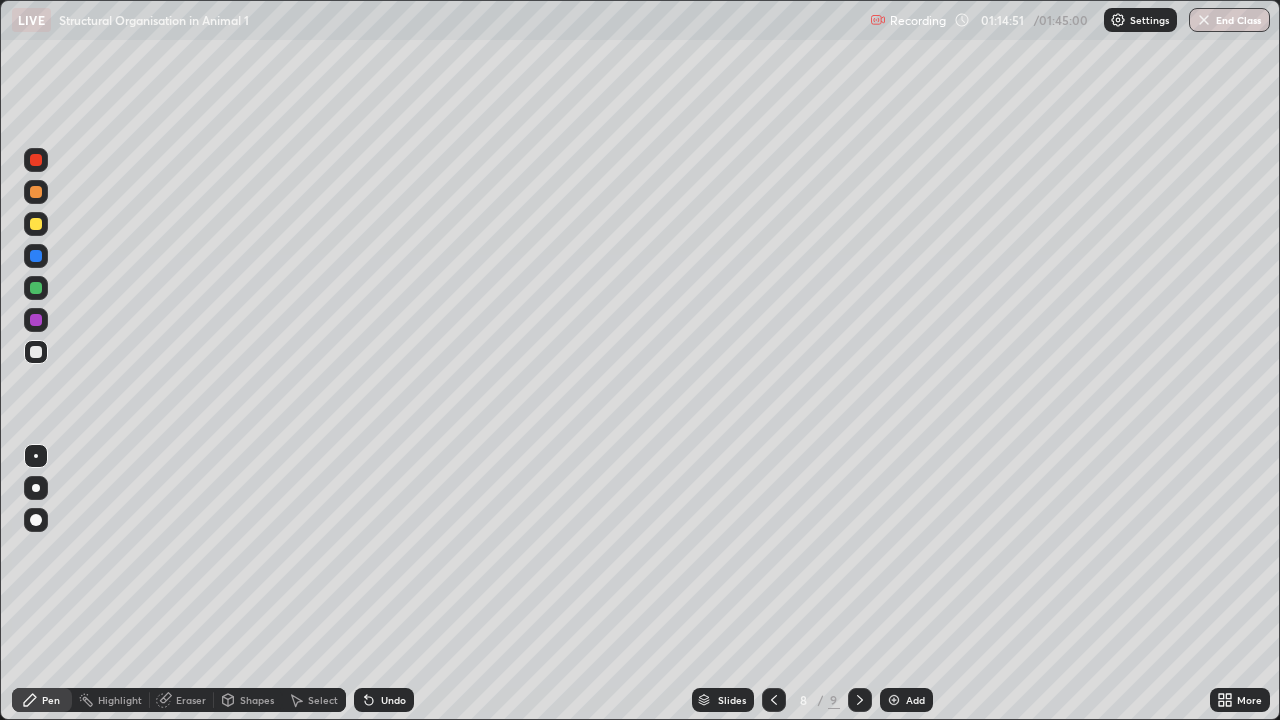 click 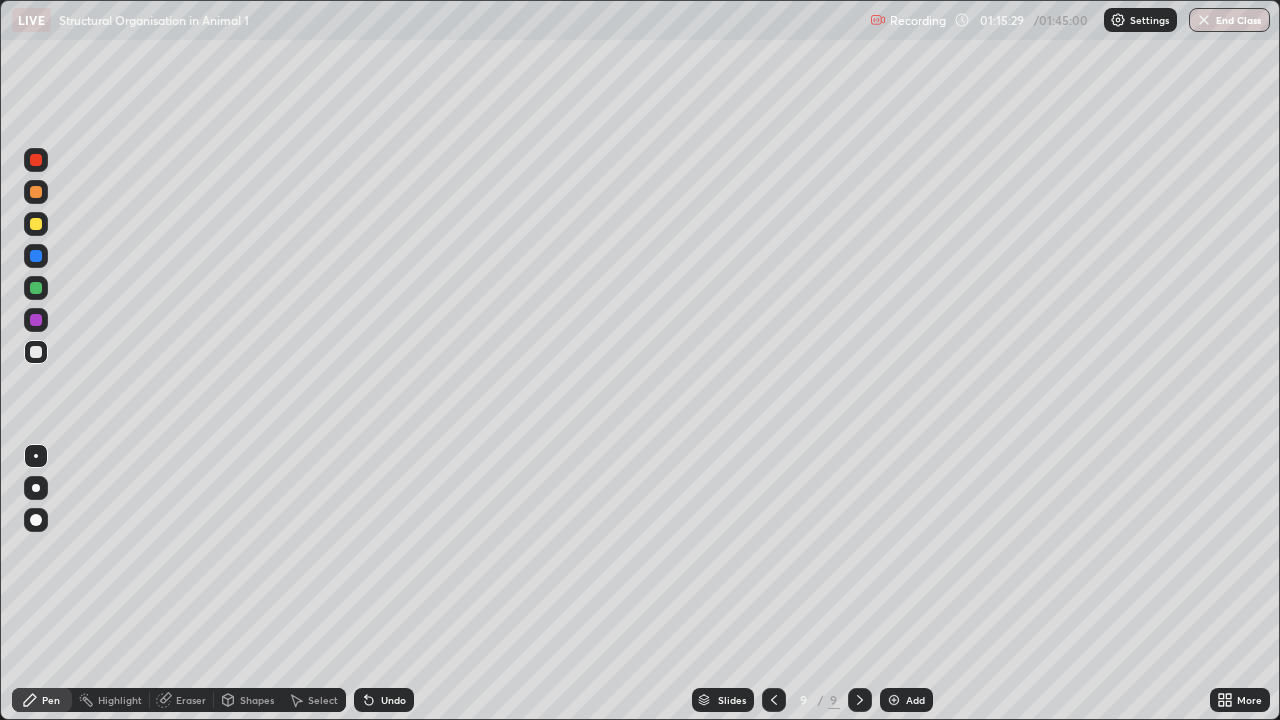 click on "Undo" at bounding box center [393, 700] 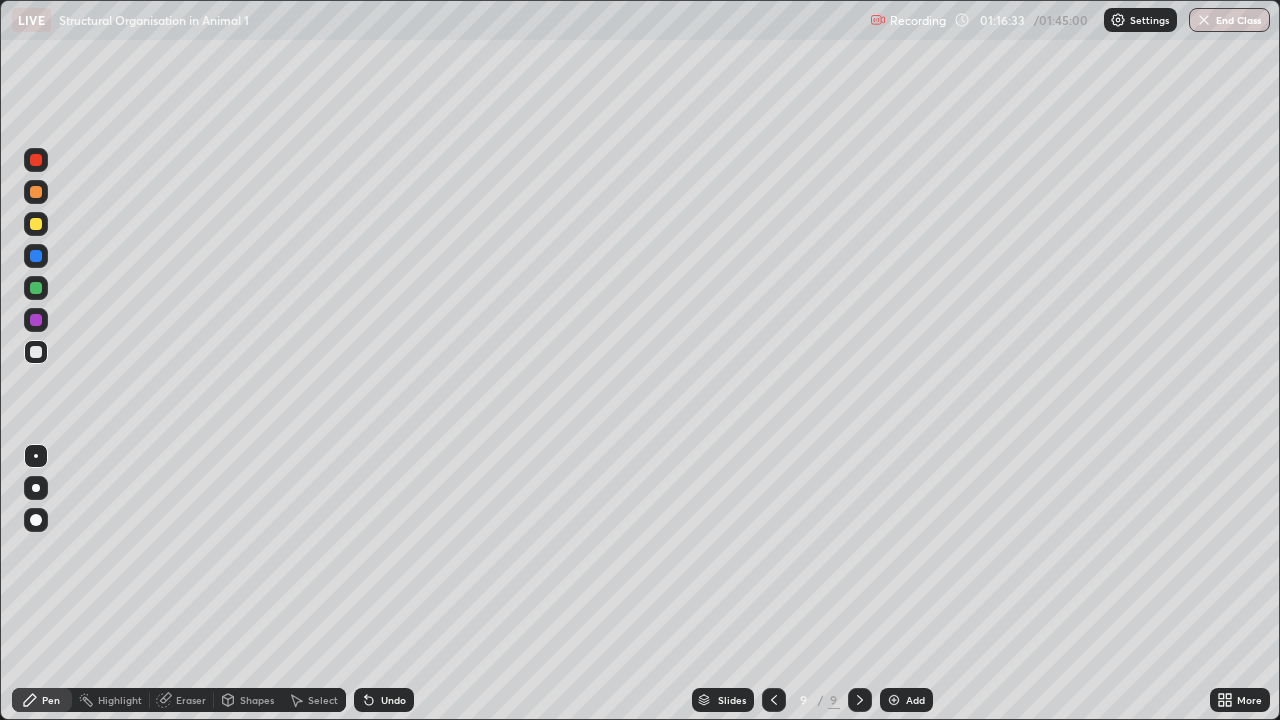 click on "Undo" at bounding box center (393, 700) 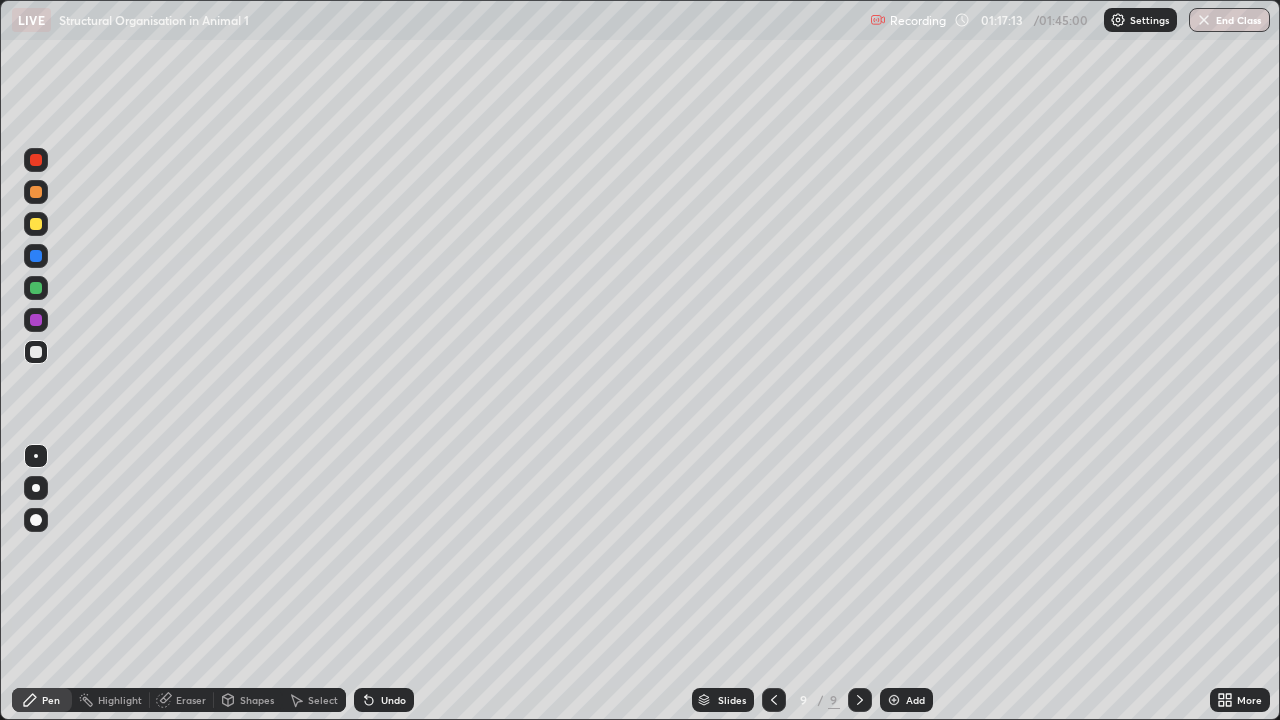 click on "Undo" at bounding box center (393, 700) 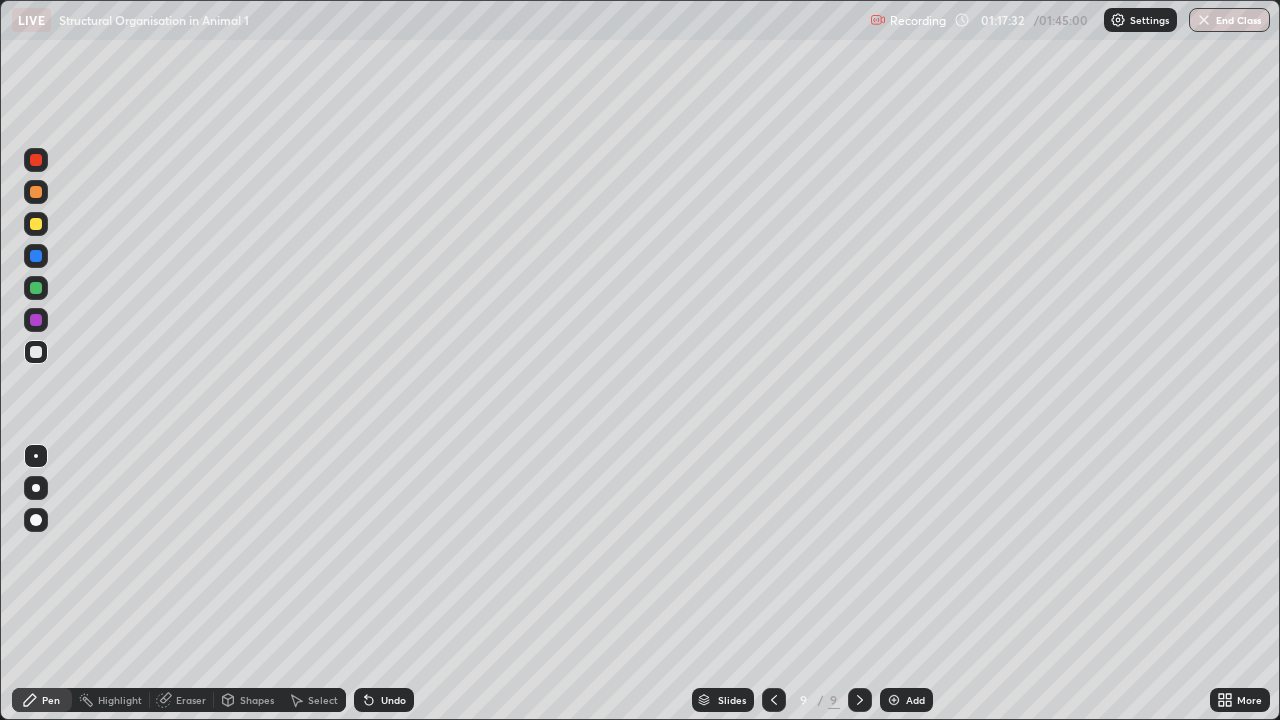 click at bounding box center [36, 256] 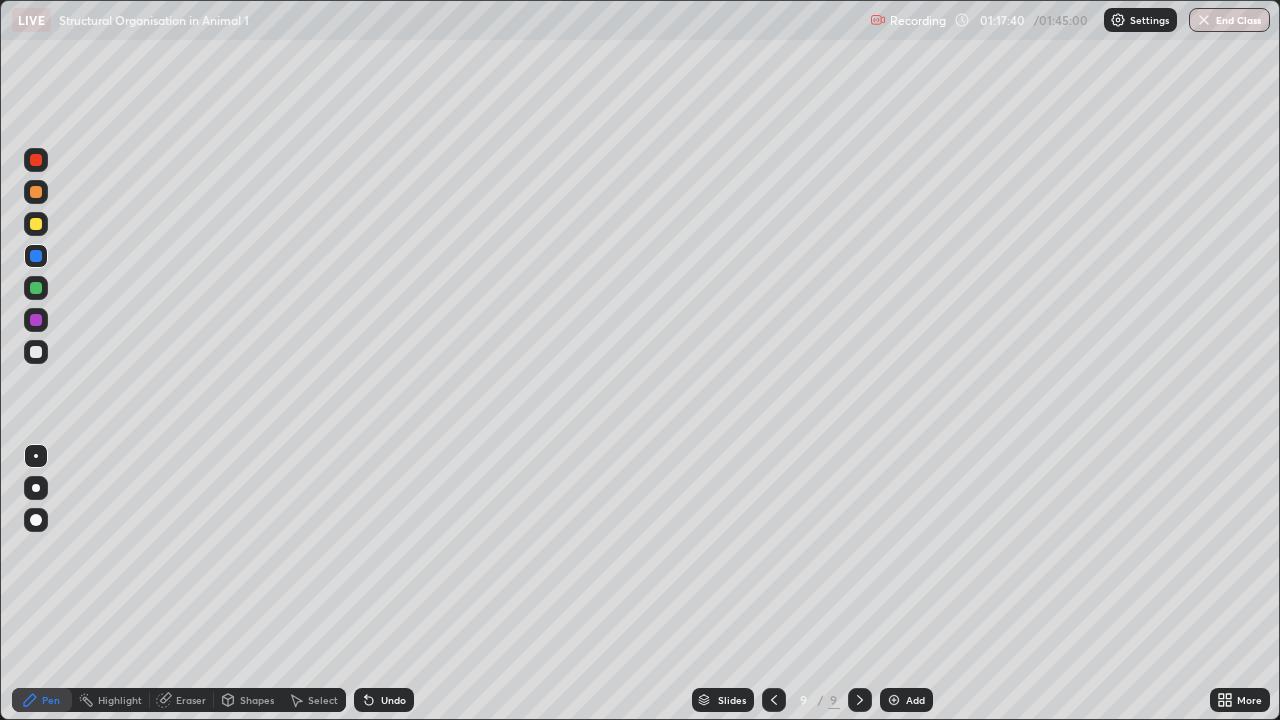click at bounding box center [36, 352] 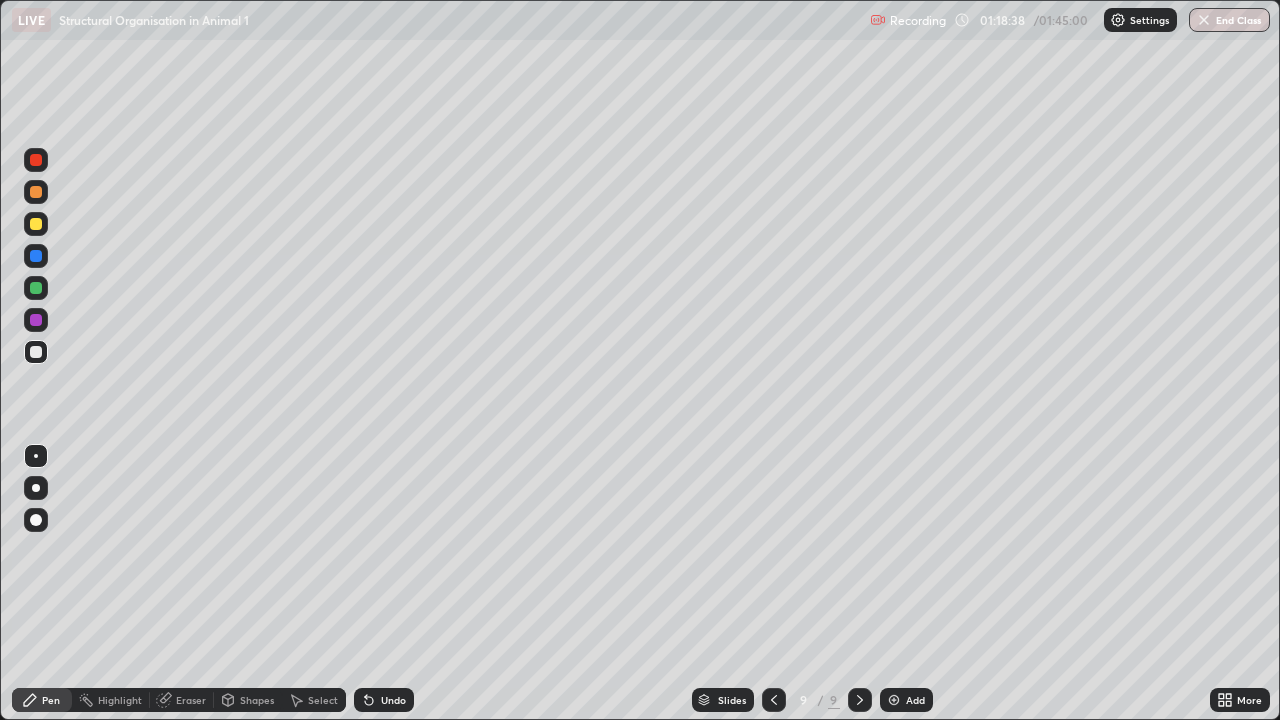 click at bounding box center (36, 256) 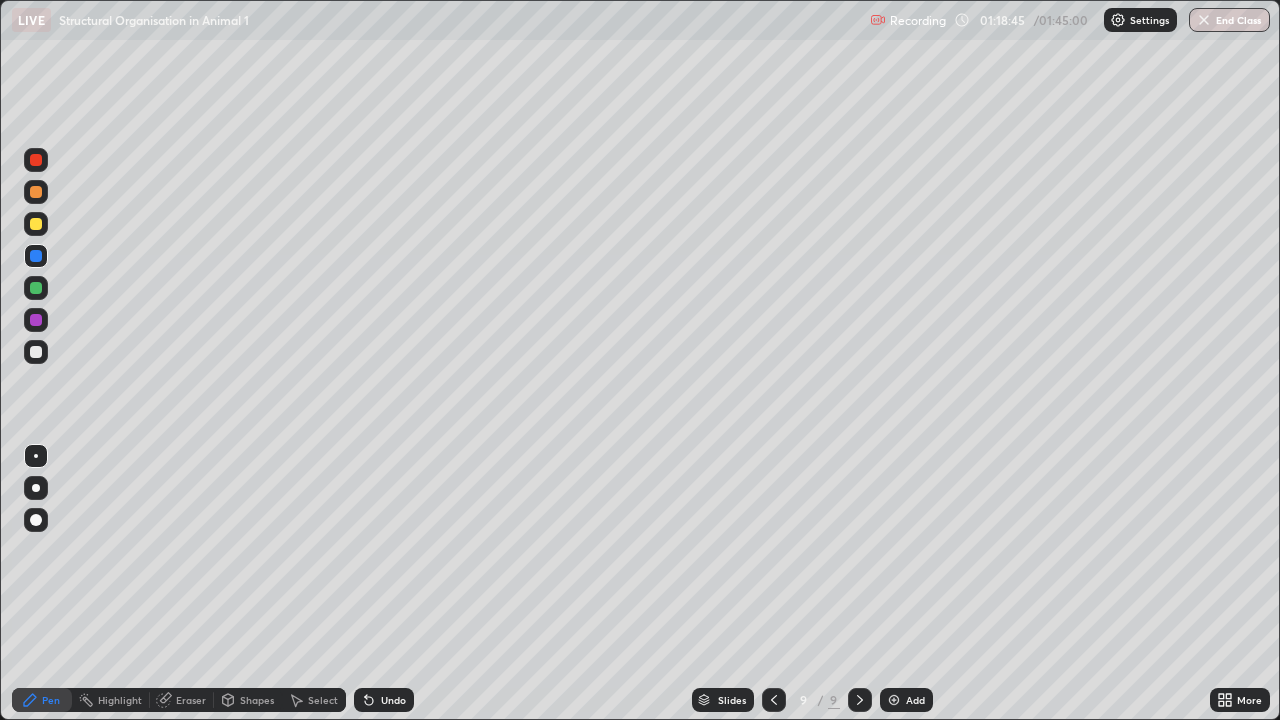 click at bounding box center (36, 352) 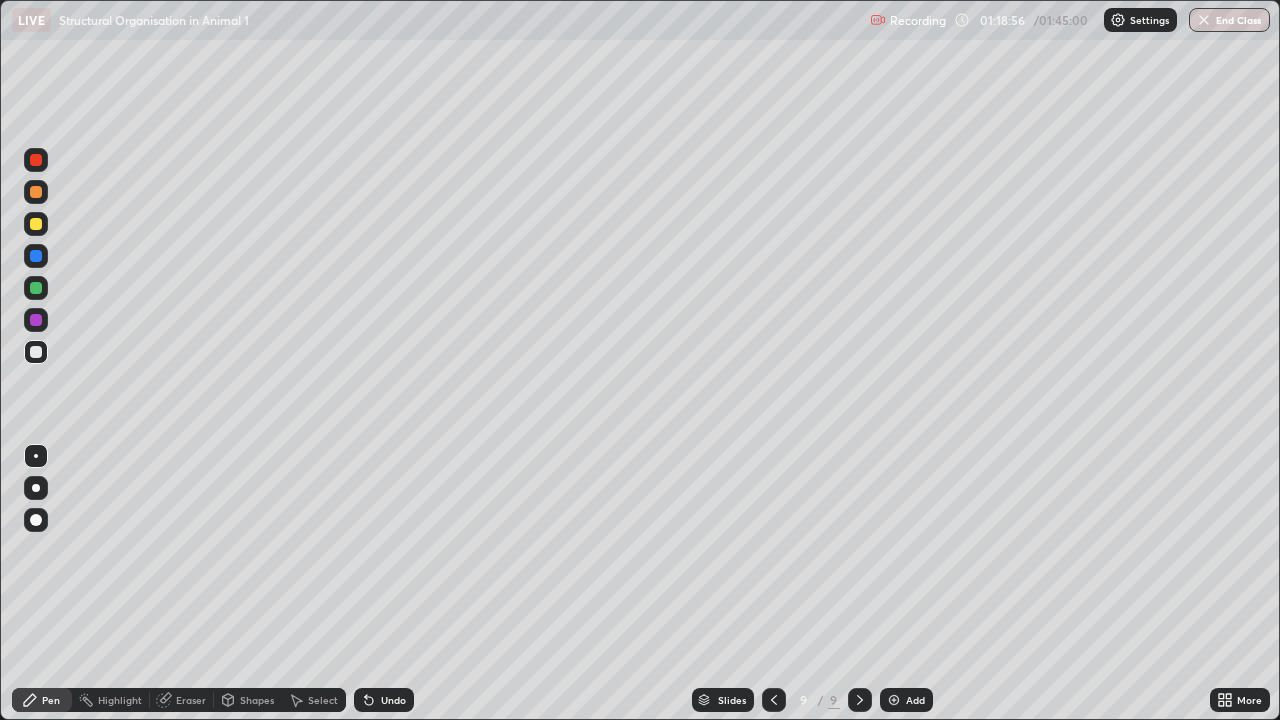 click on "Slides 9 / 9 Add" at bounding box center (812, 700) 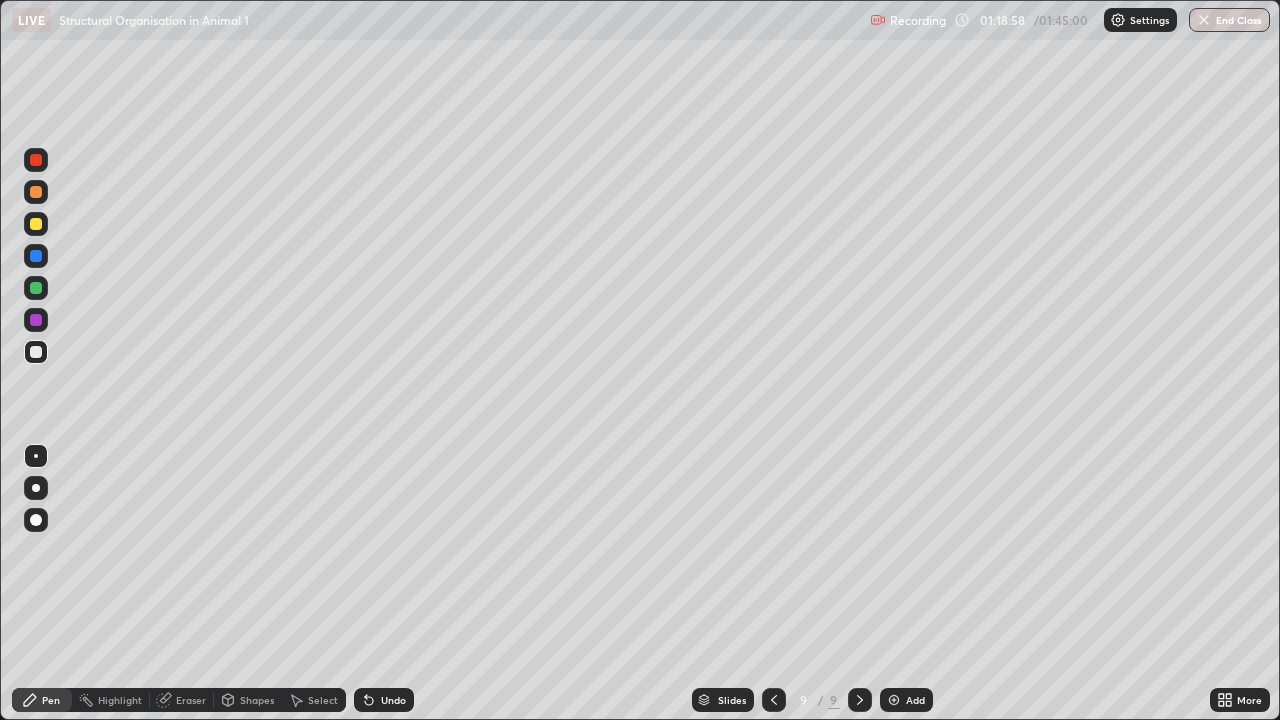 click on "Undo" at bounding box center [393, 700] 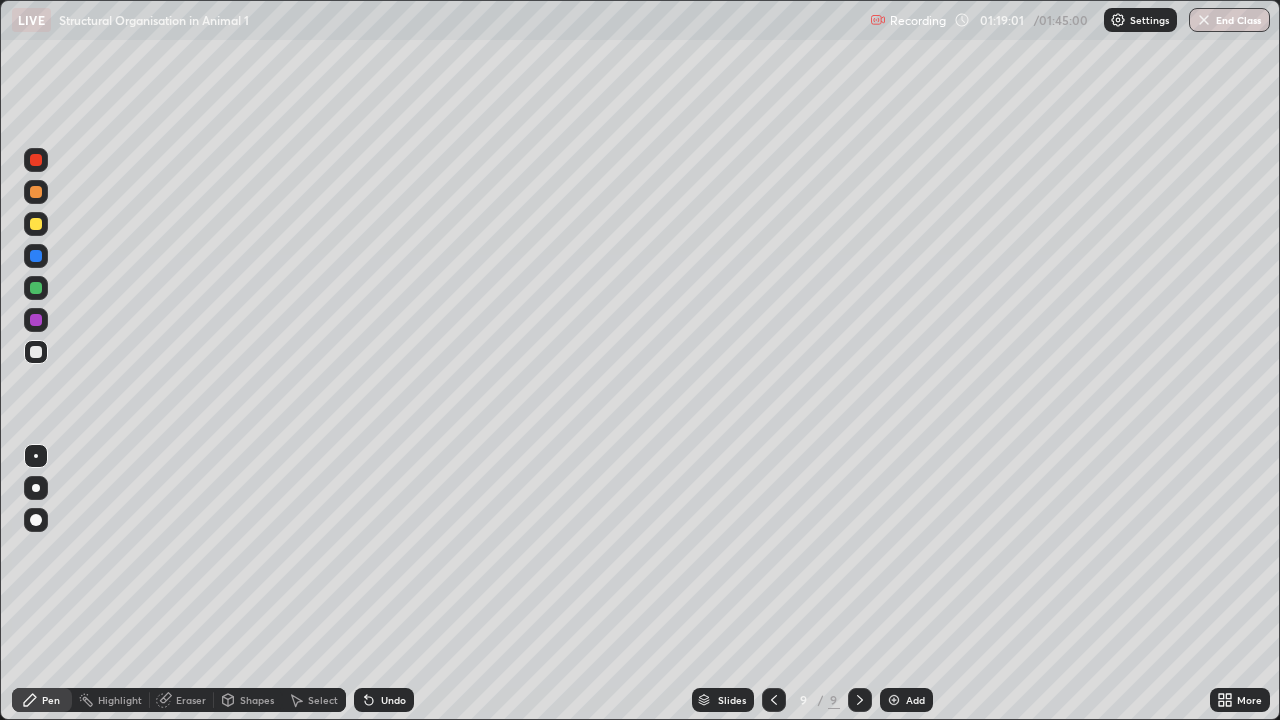 click on "Slides 9 / 9 Add" at bounding box center (812, 700) 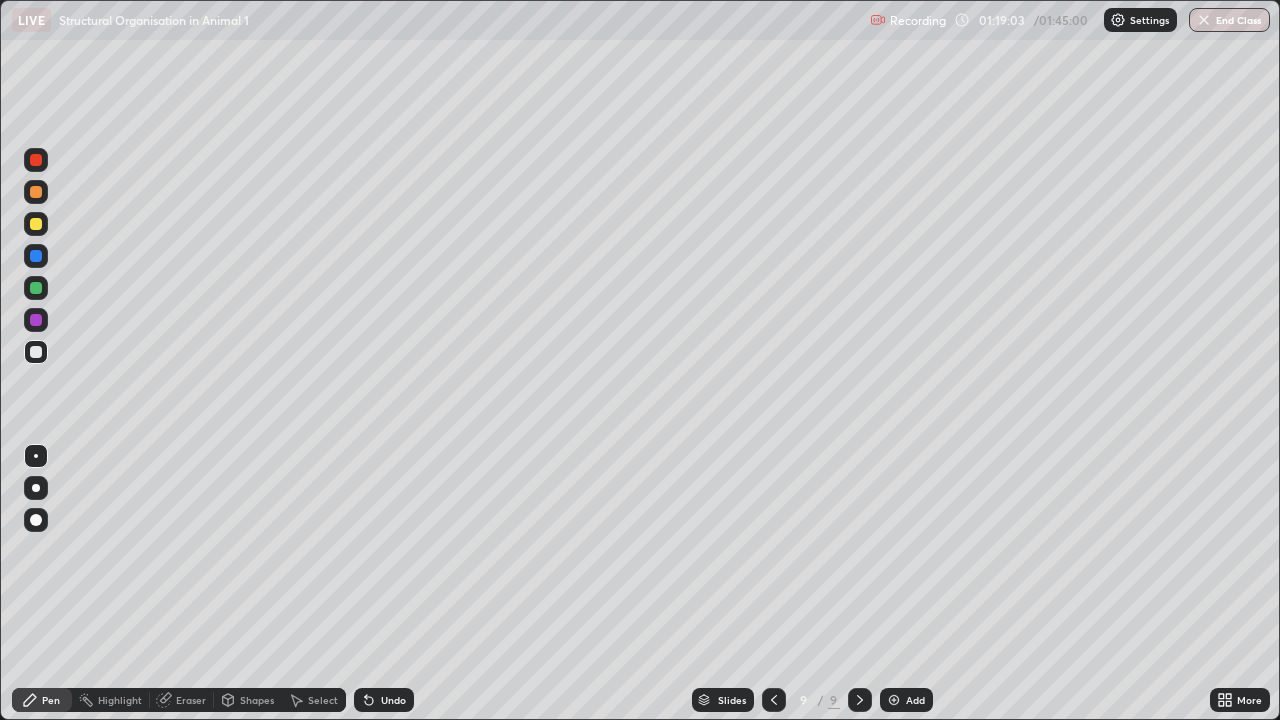 click on "Slides 9 / 9 Add" at bounding box center [812, 700] 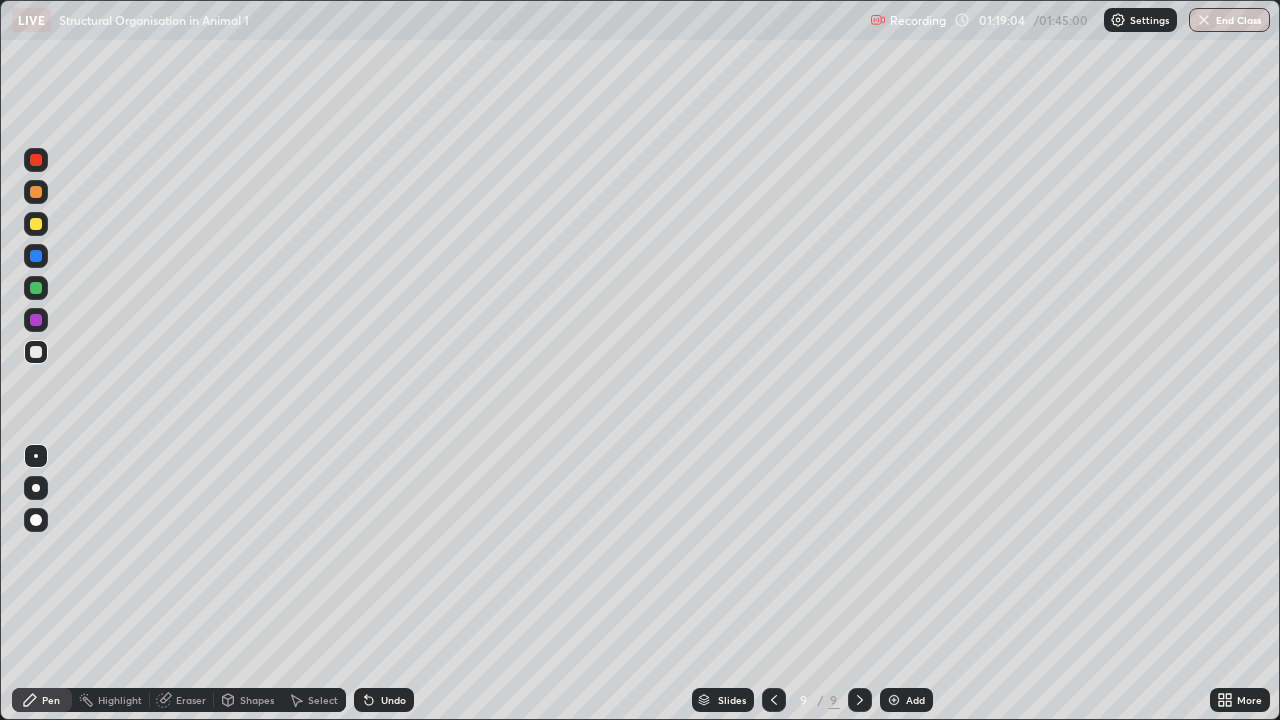 click on "Slides 9 / 9 Add" at bounding box center (812, 700) 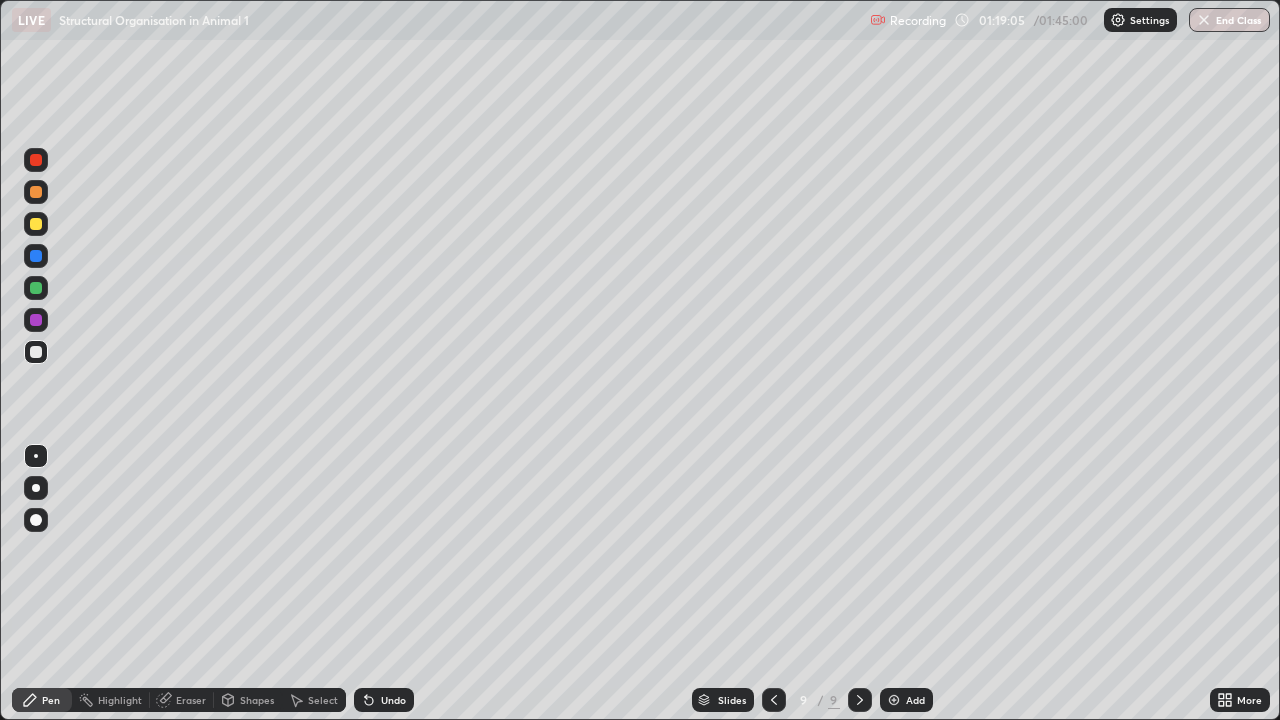 click on "Slides 9 / 9 Add" at bounding box center [812, 700] 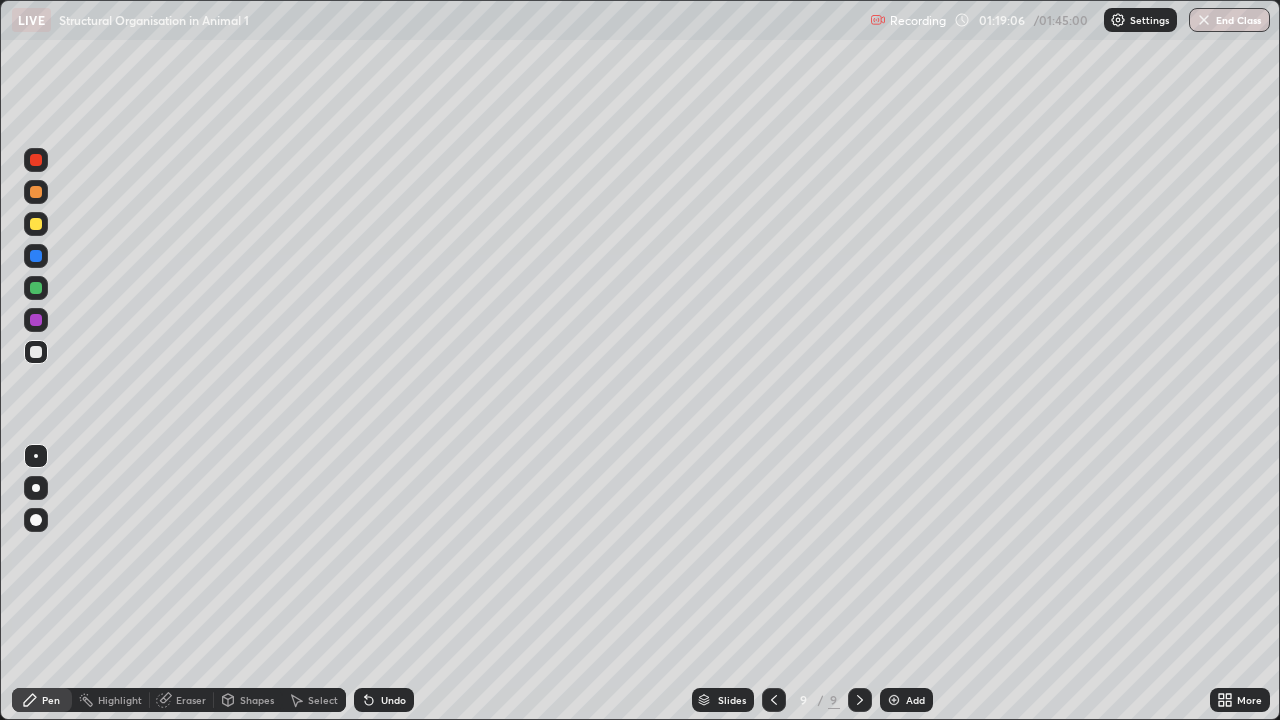 click on "Slides 9 / 9 Add" at bounding box center [812, 700] 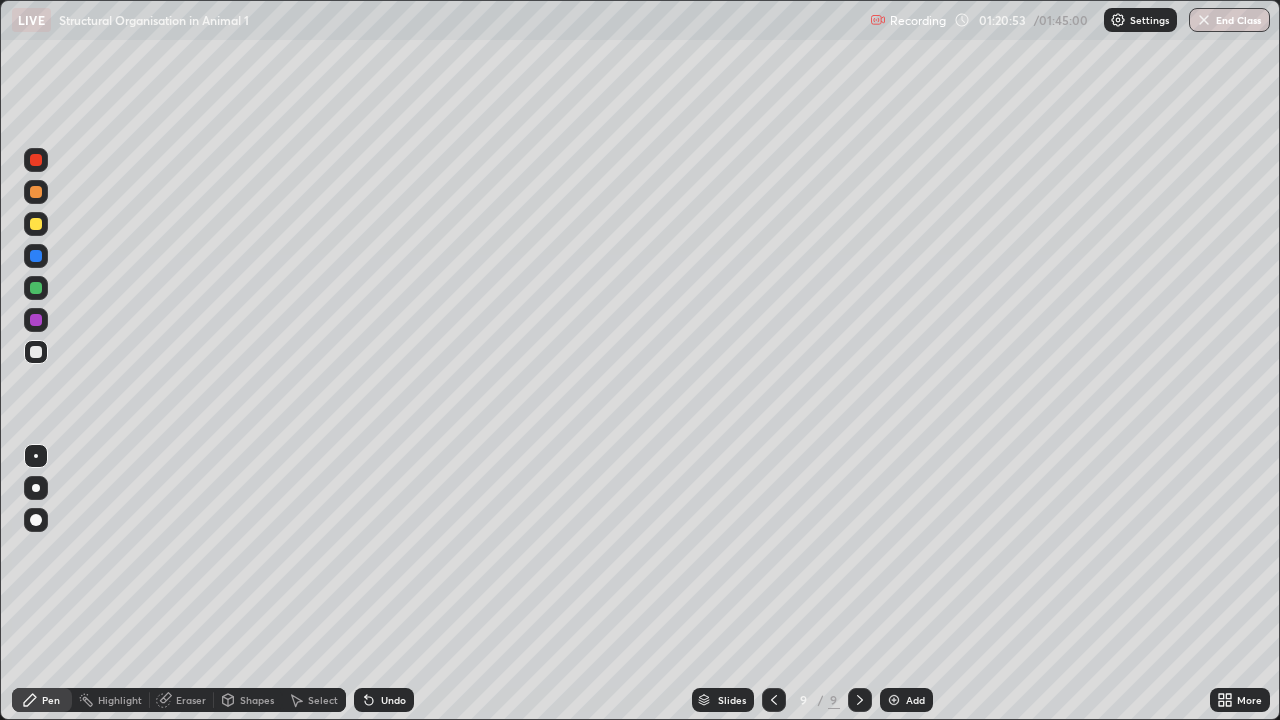 click 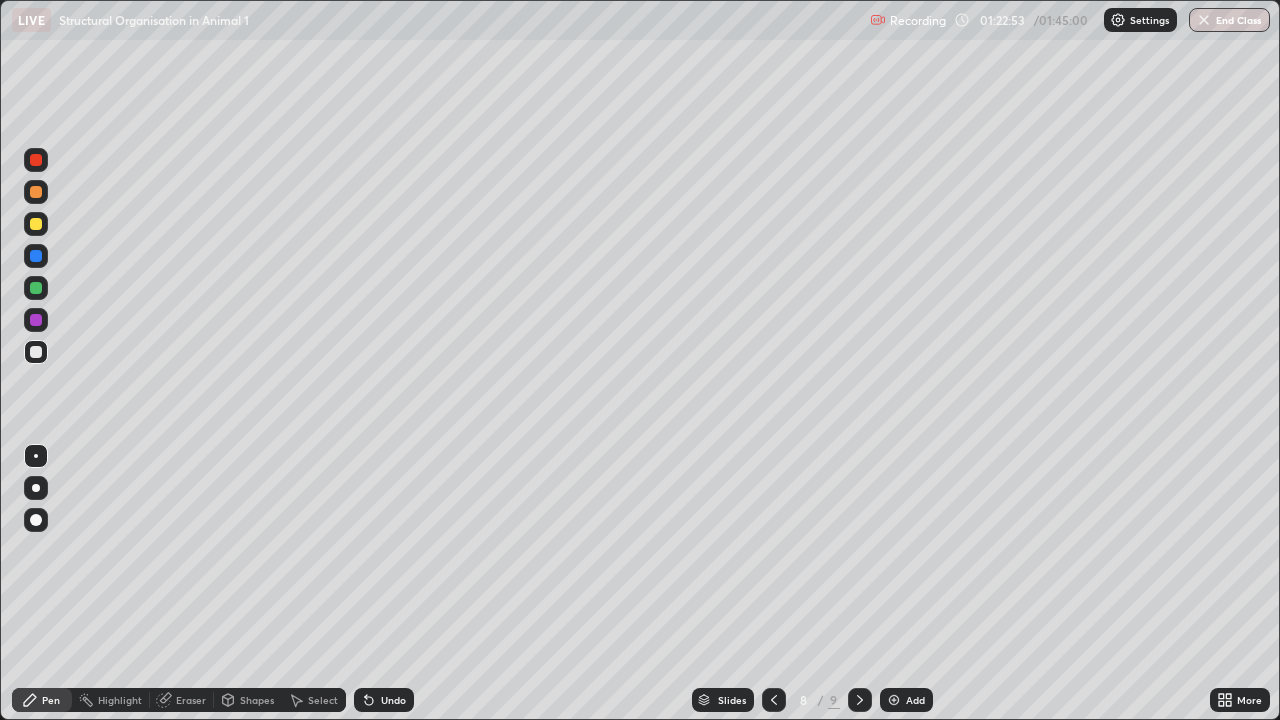 click at bounding box center [36, 352] 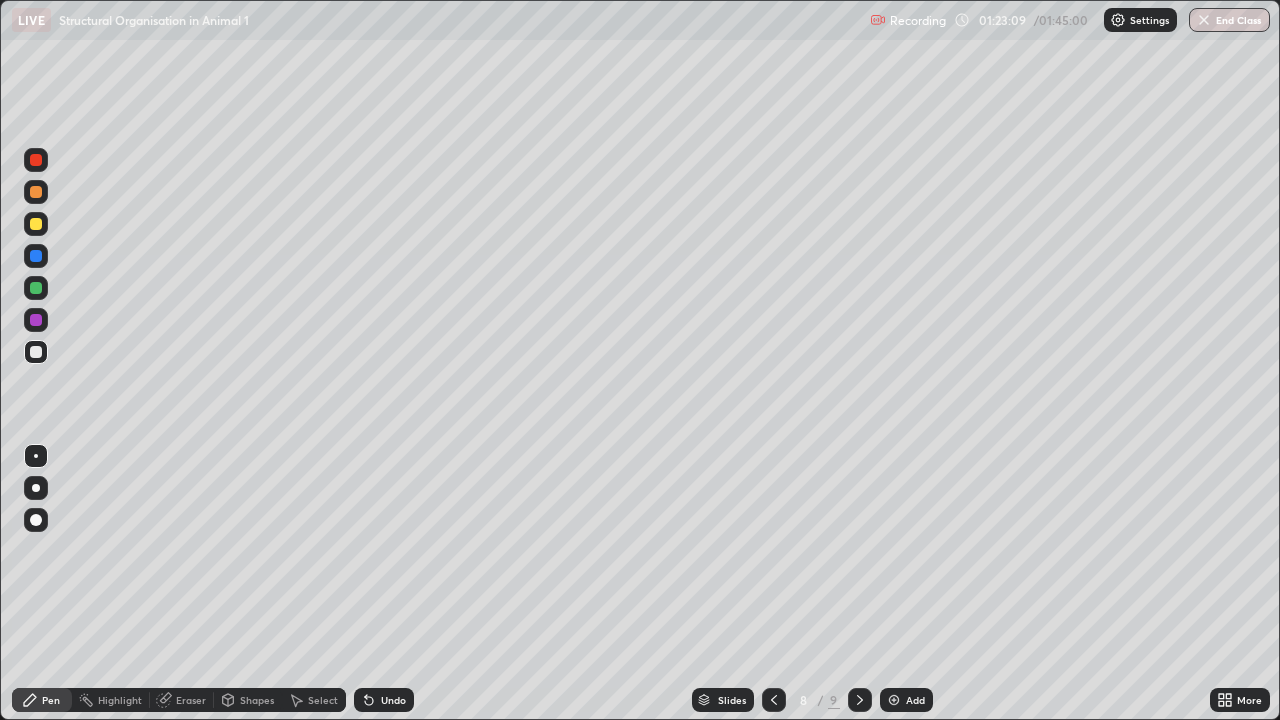 click on "Undo" at bounding box center [384, 700] 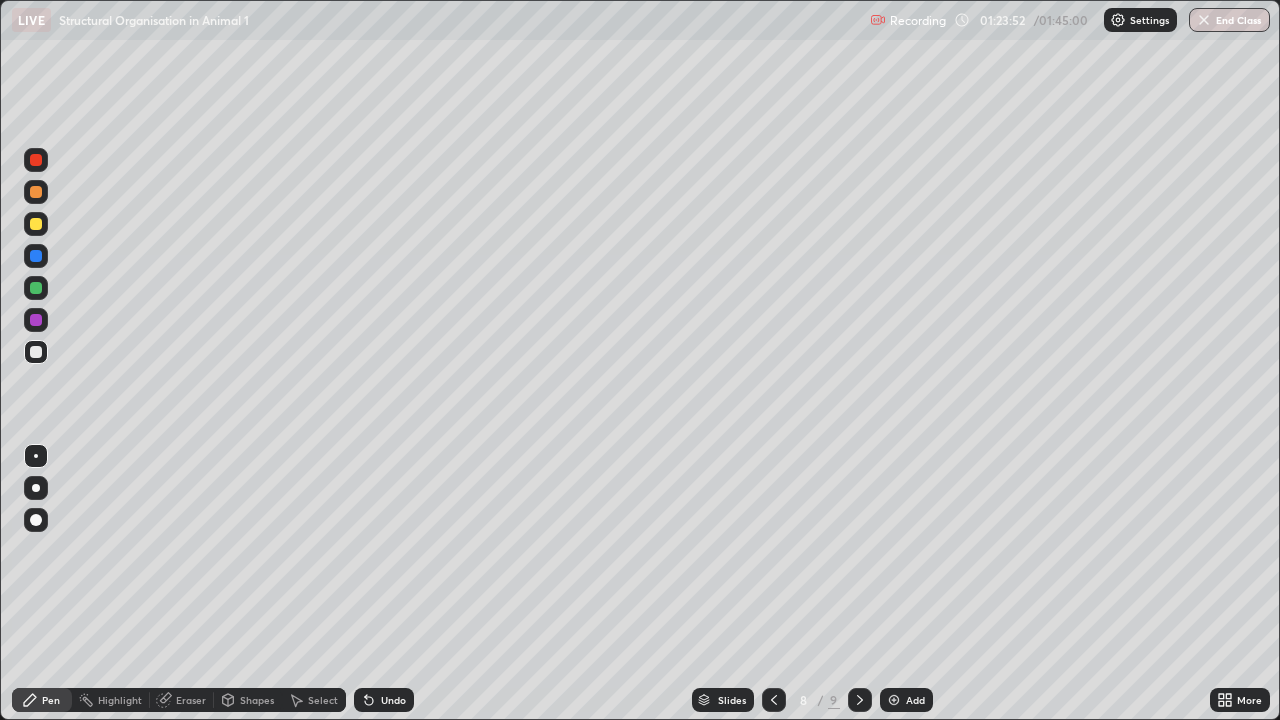 click on "Undo" at bounding box center [393, 700] 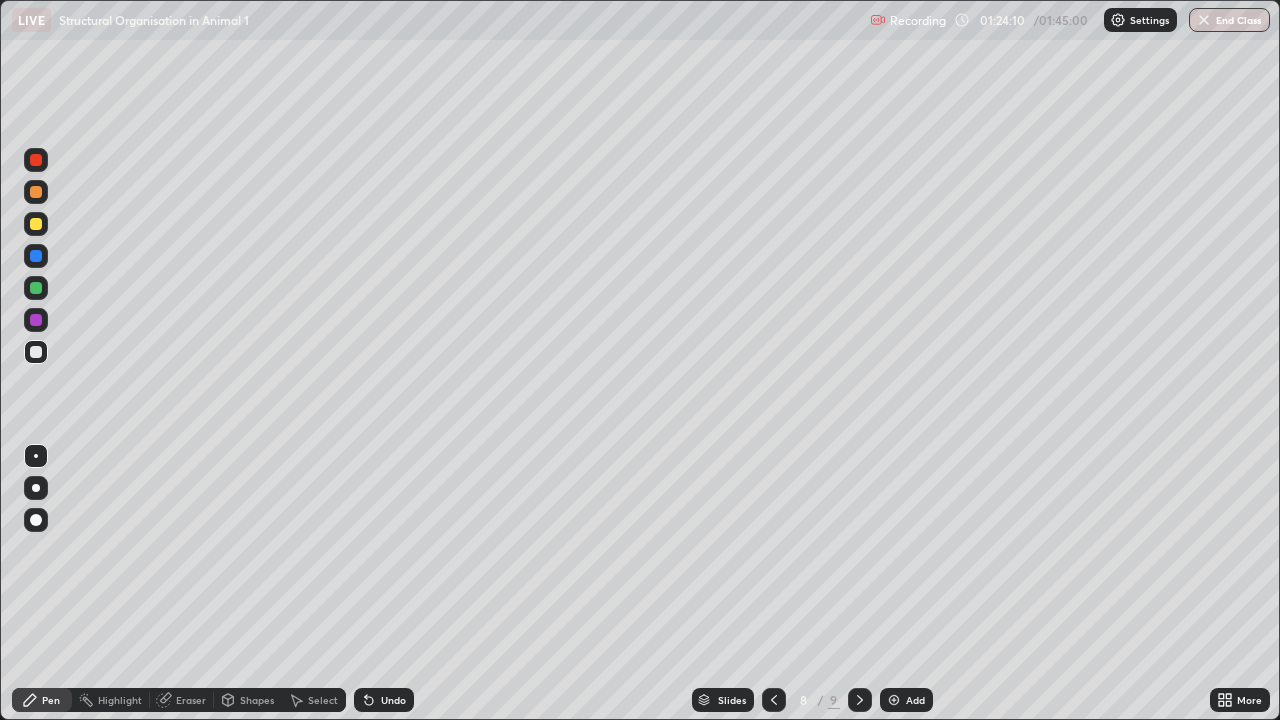 click 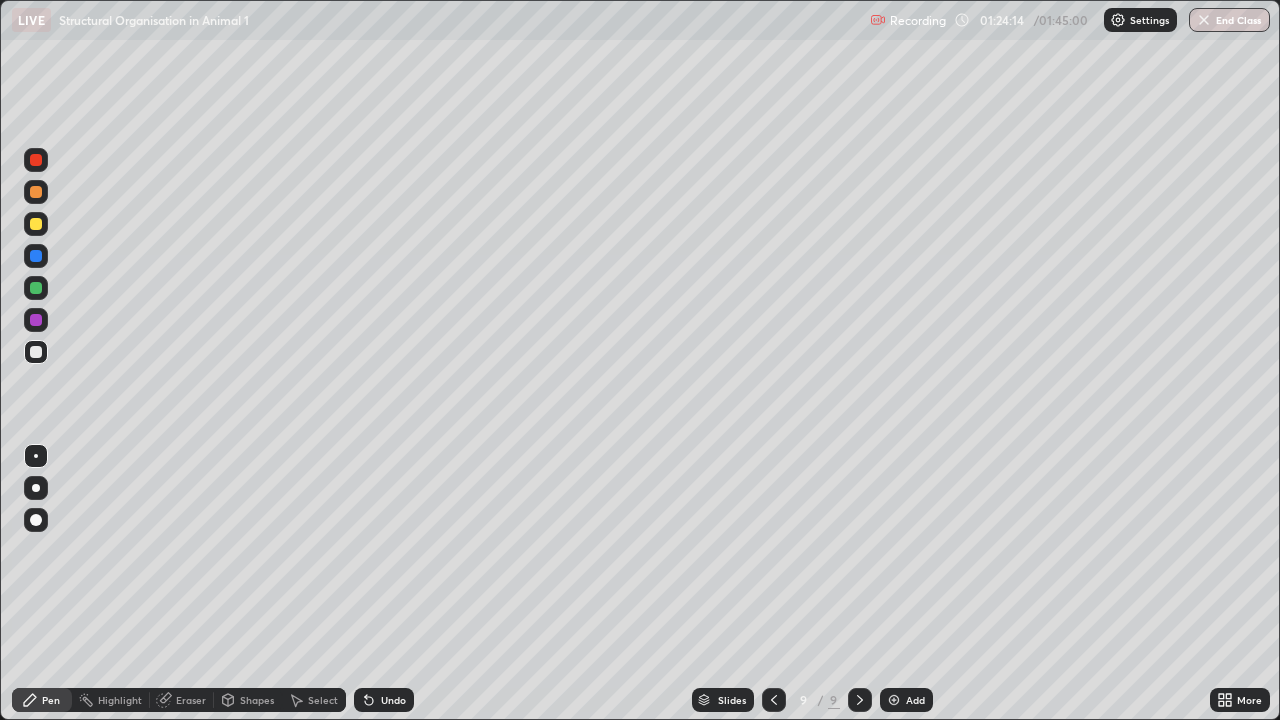 click at bounding box center [894, 700] 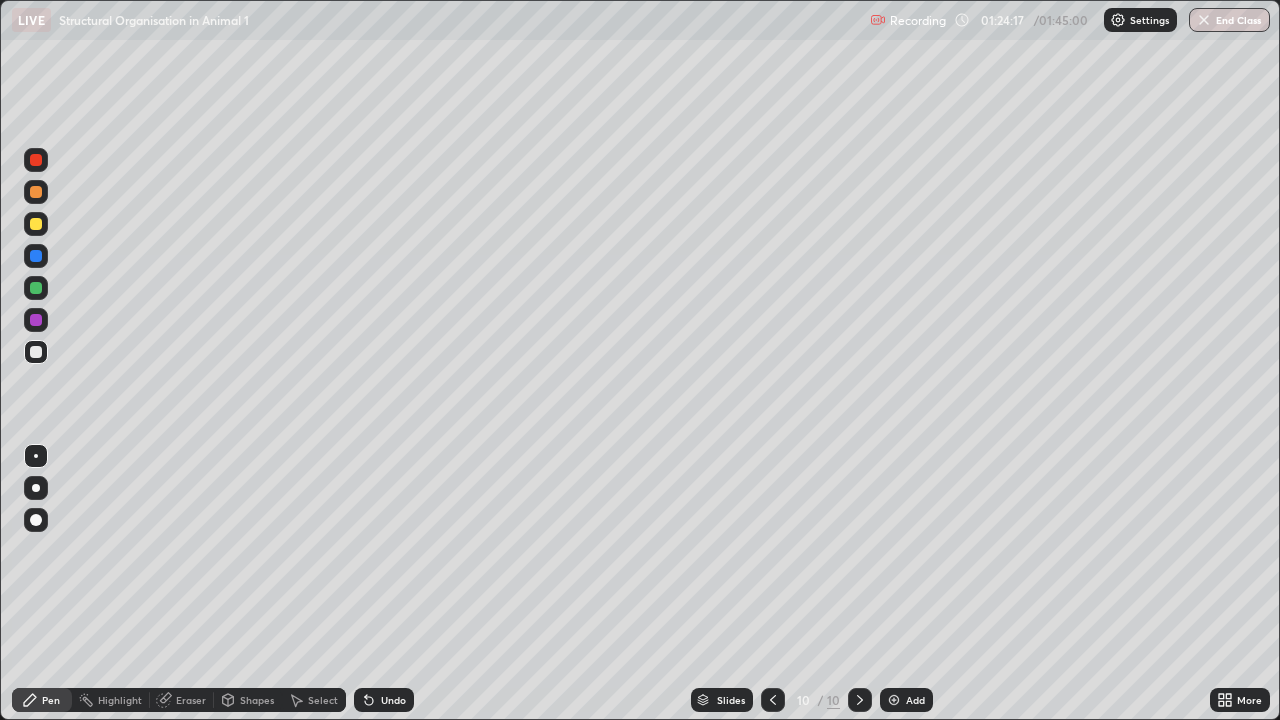 click at bounding box center [36, 224] 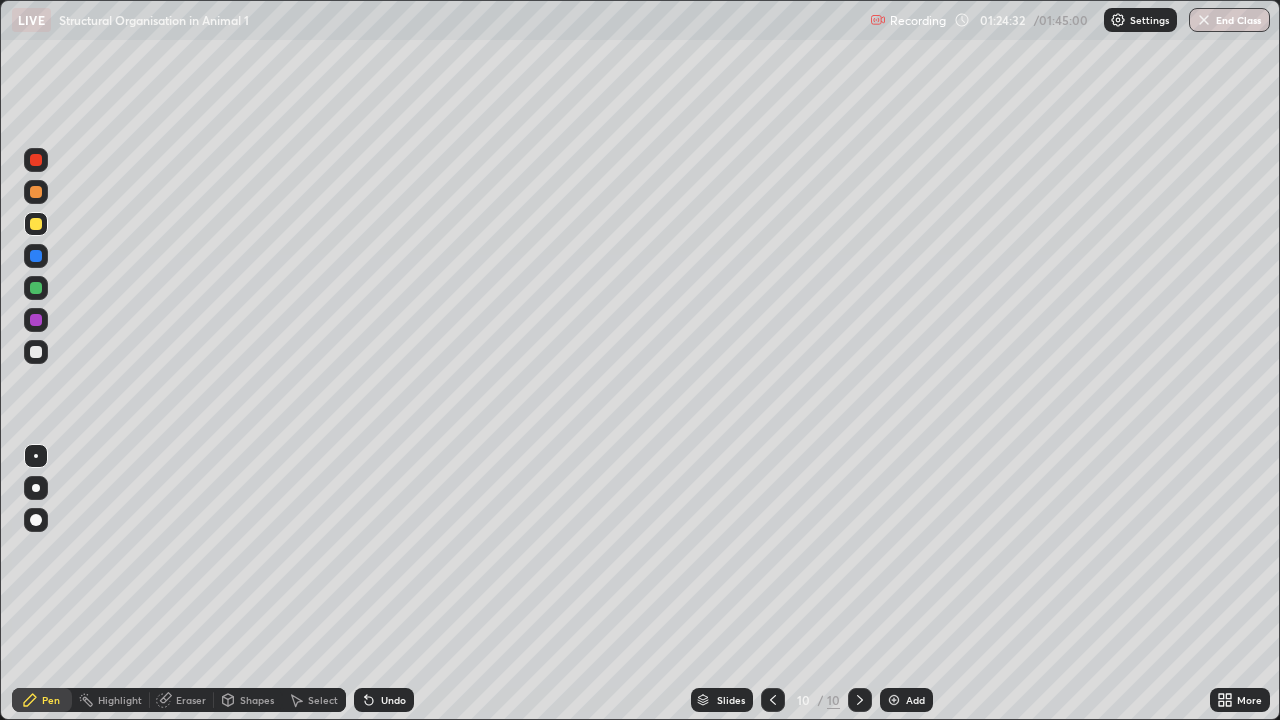 click at bounding box center (36, 352) 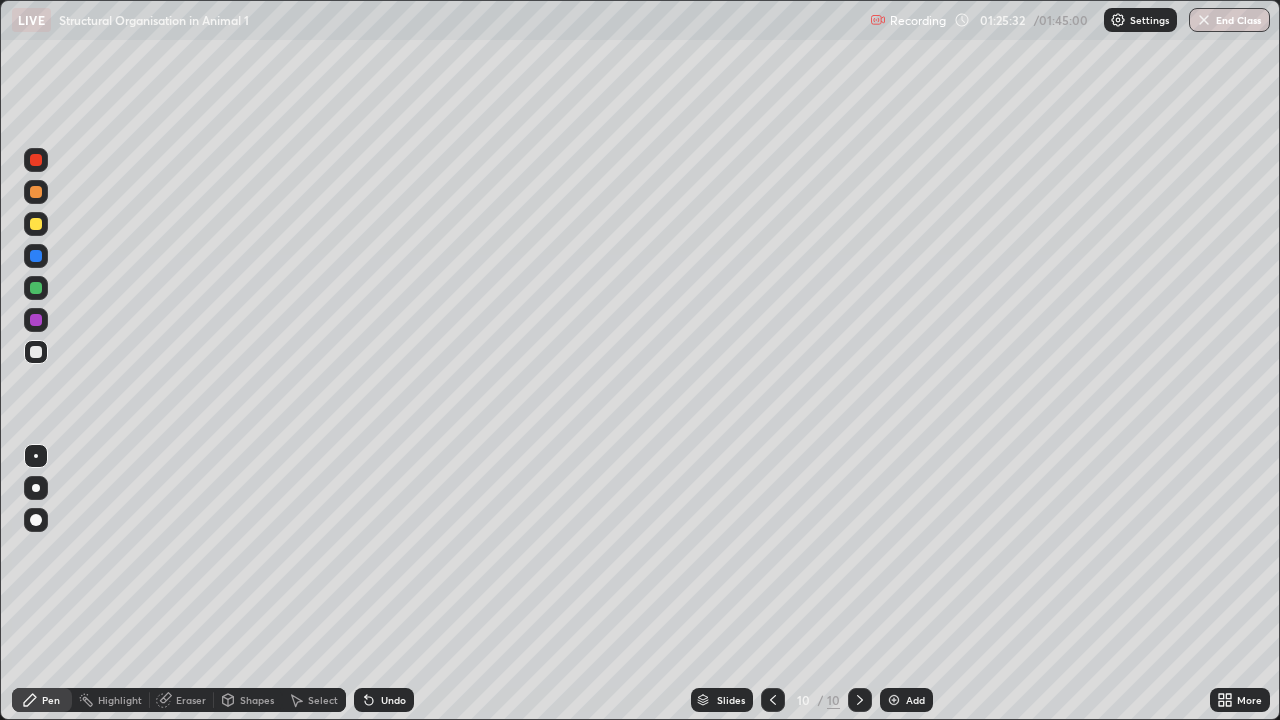 click on "Eraser" at bounding box center [182, 700] 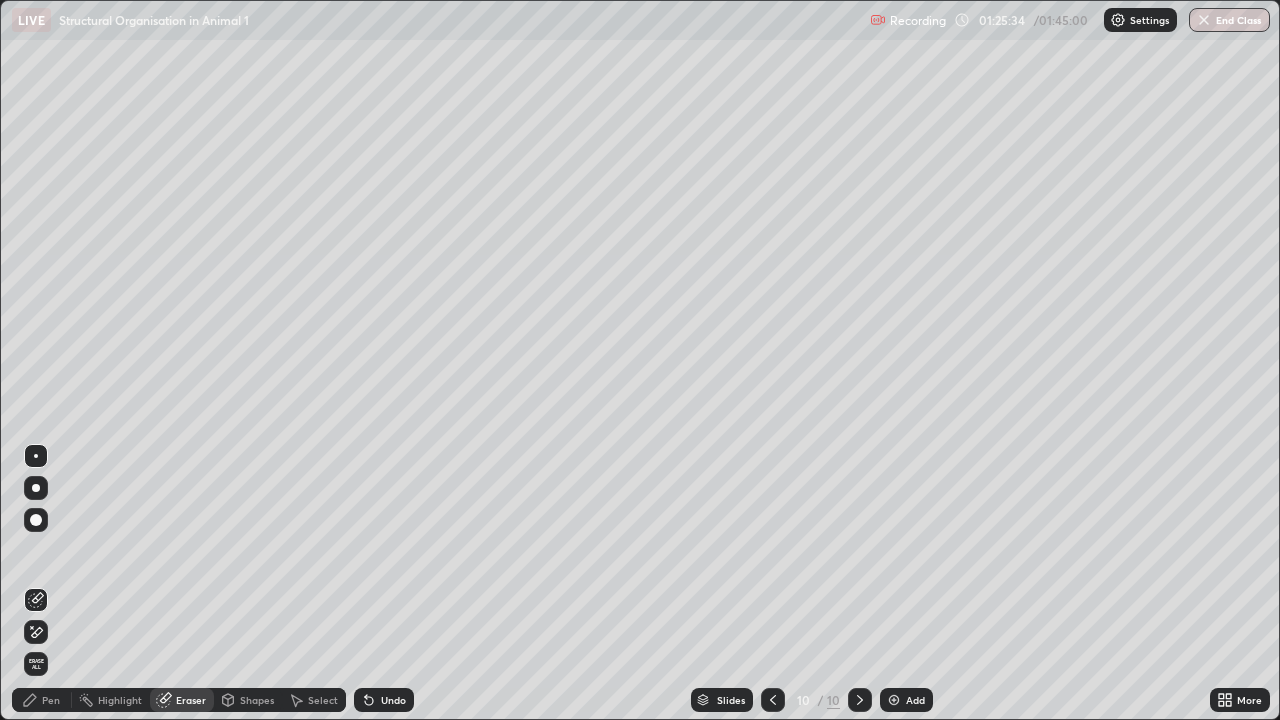 click on "Pen" at bounding box center [42, 700] 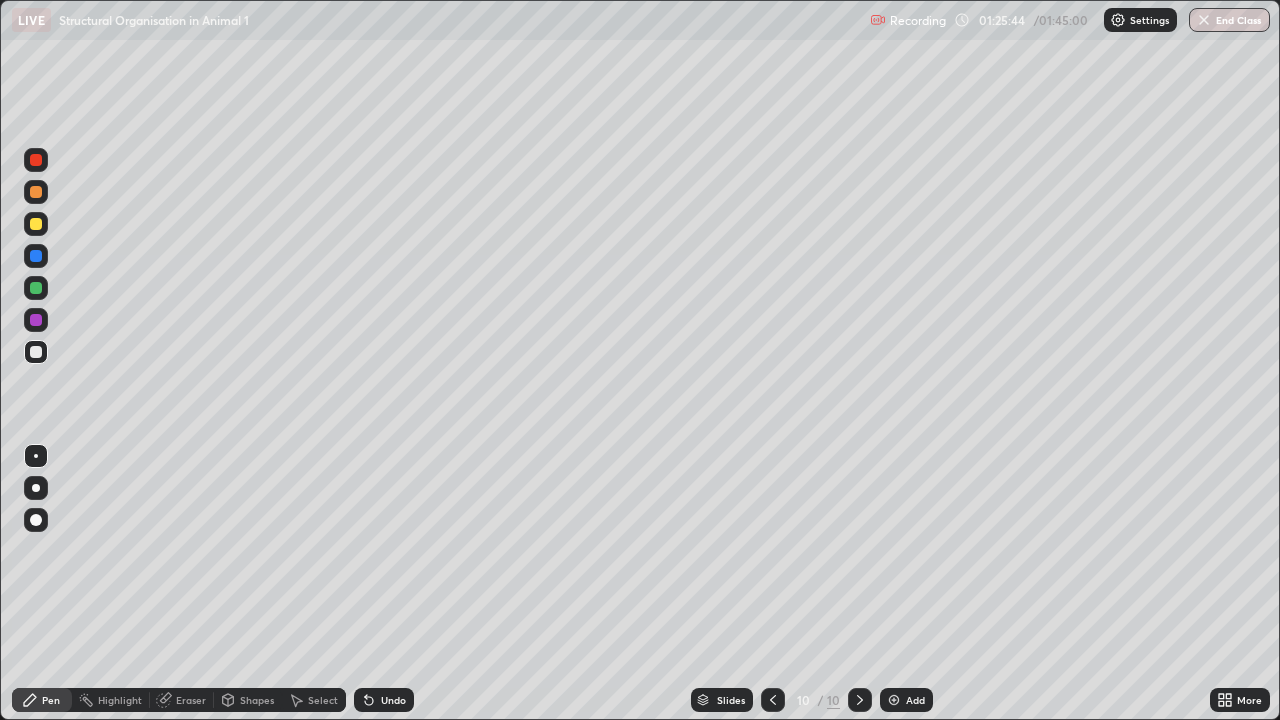 click on "Undo" at bounding box center [393, 700] 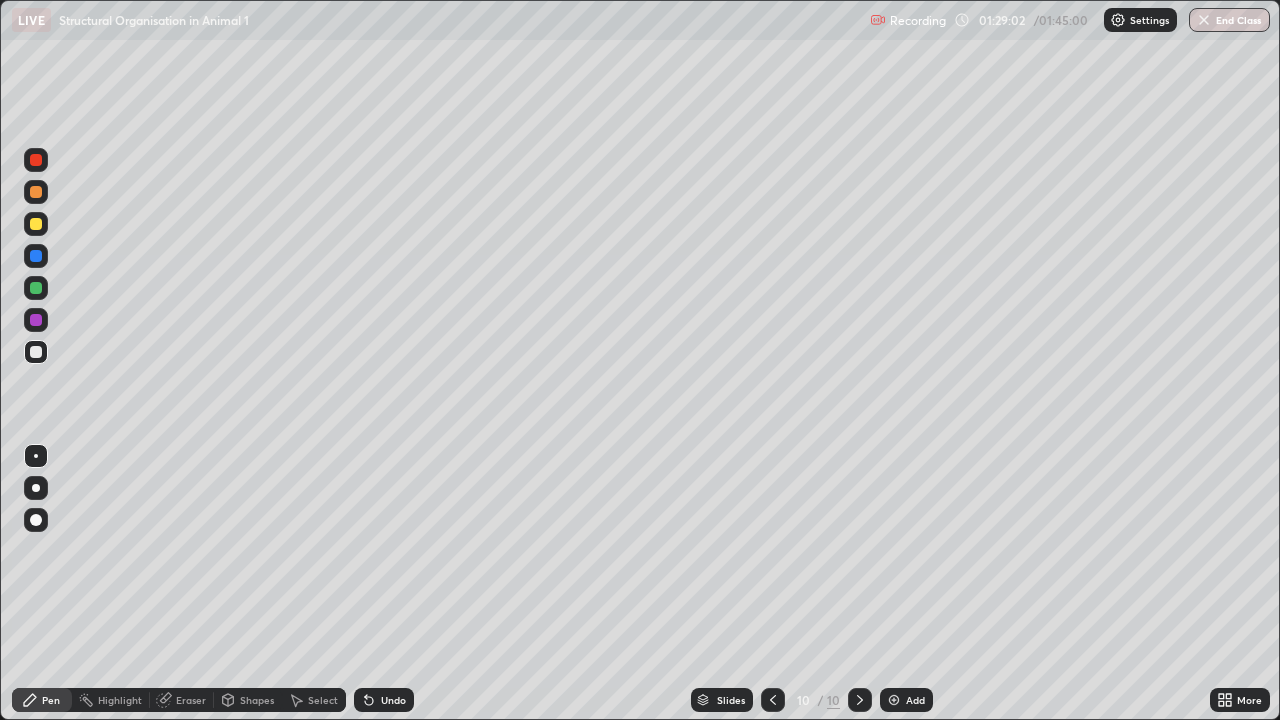 click at bounding box center [894, 700] 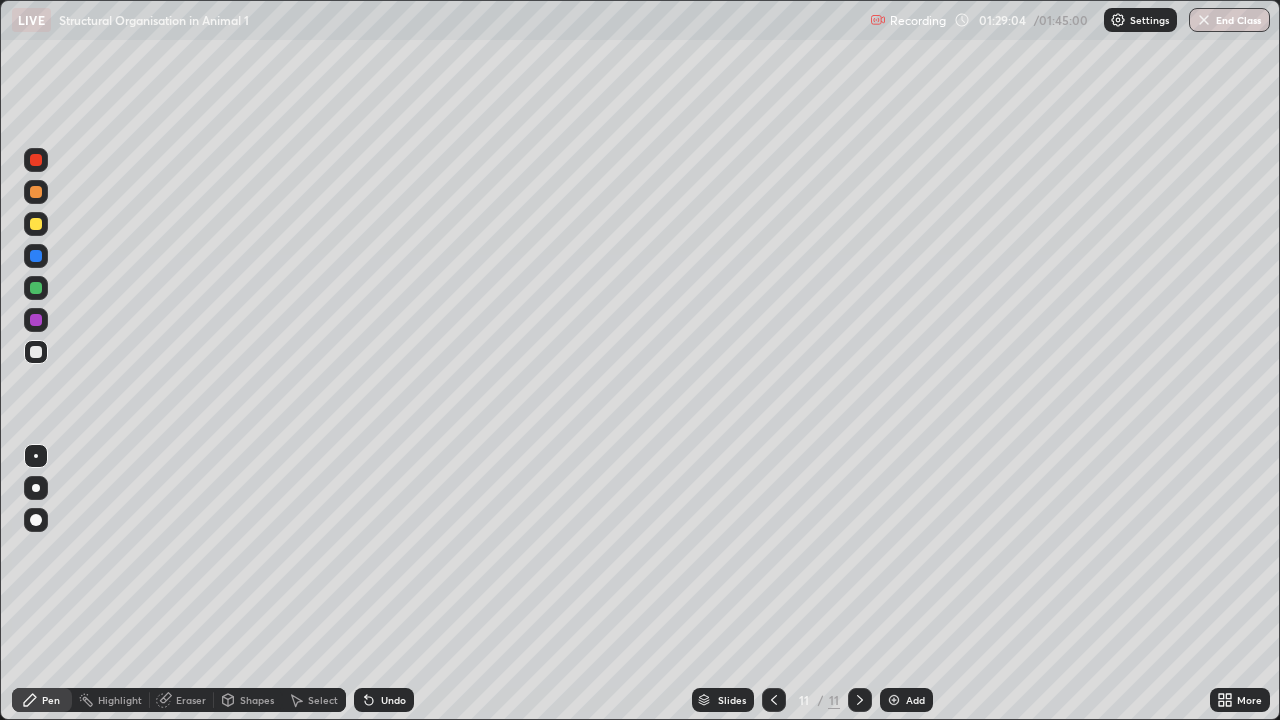 click at bounding box center [36, 224] 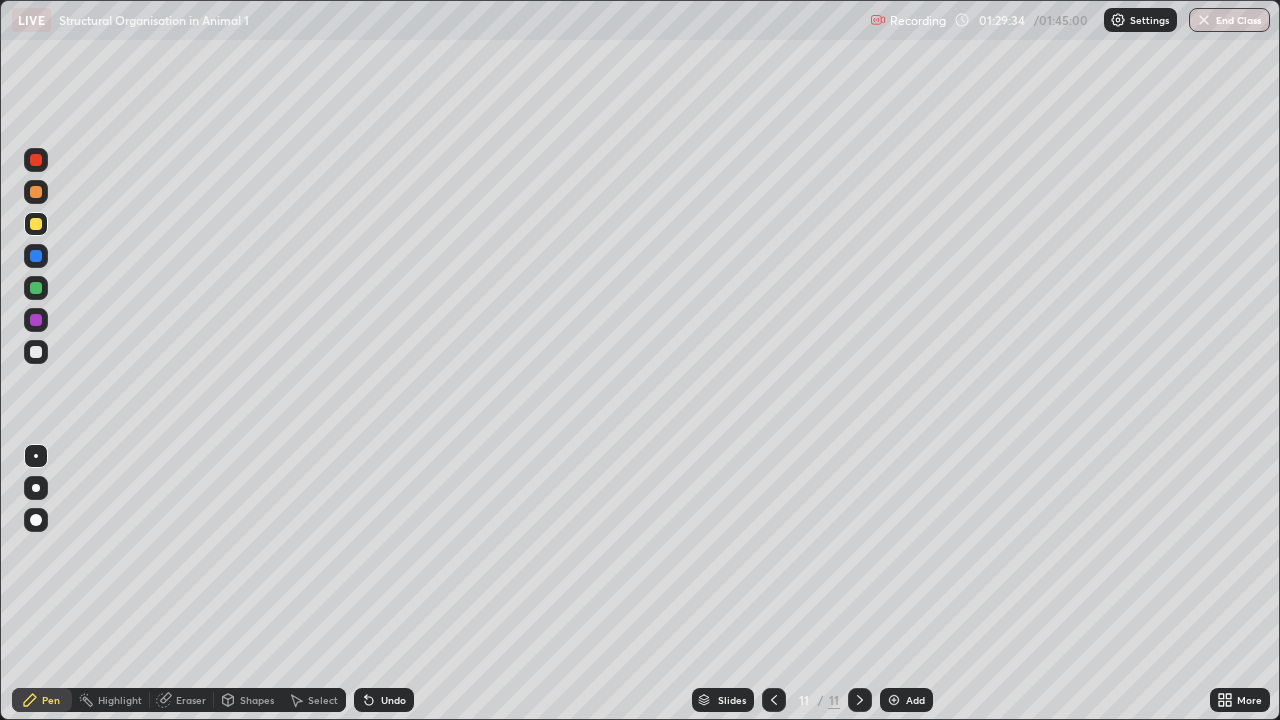 click at bounding box center (36, 352) 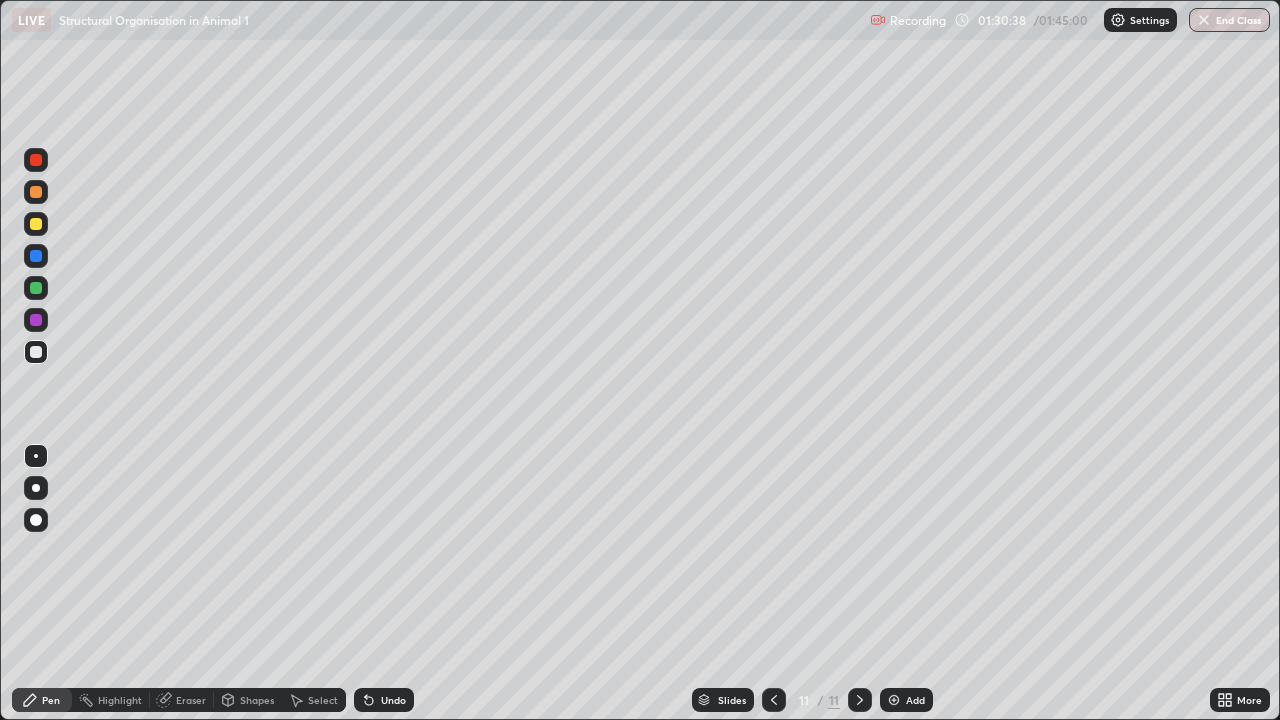 click at bounding box center [36, 288] 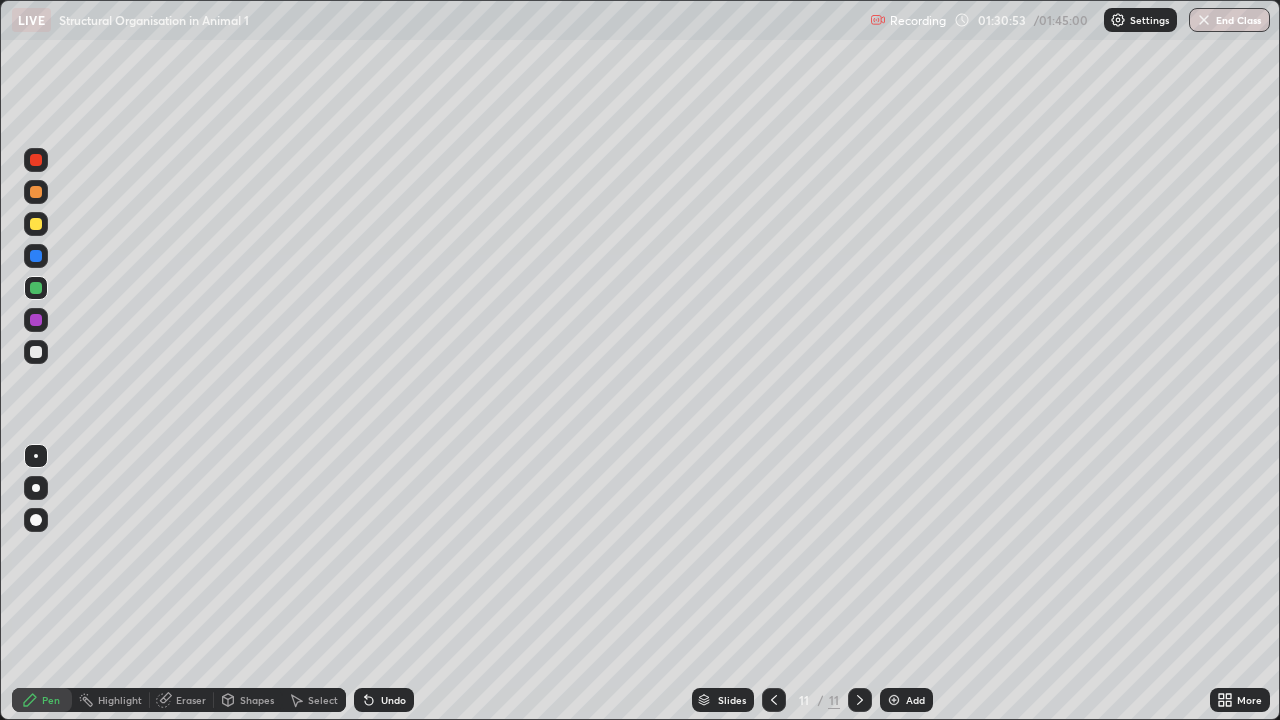 click on "Undo" at bounding box center [393, 700] 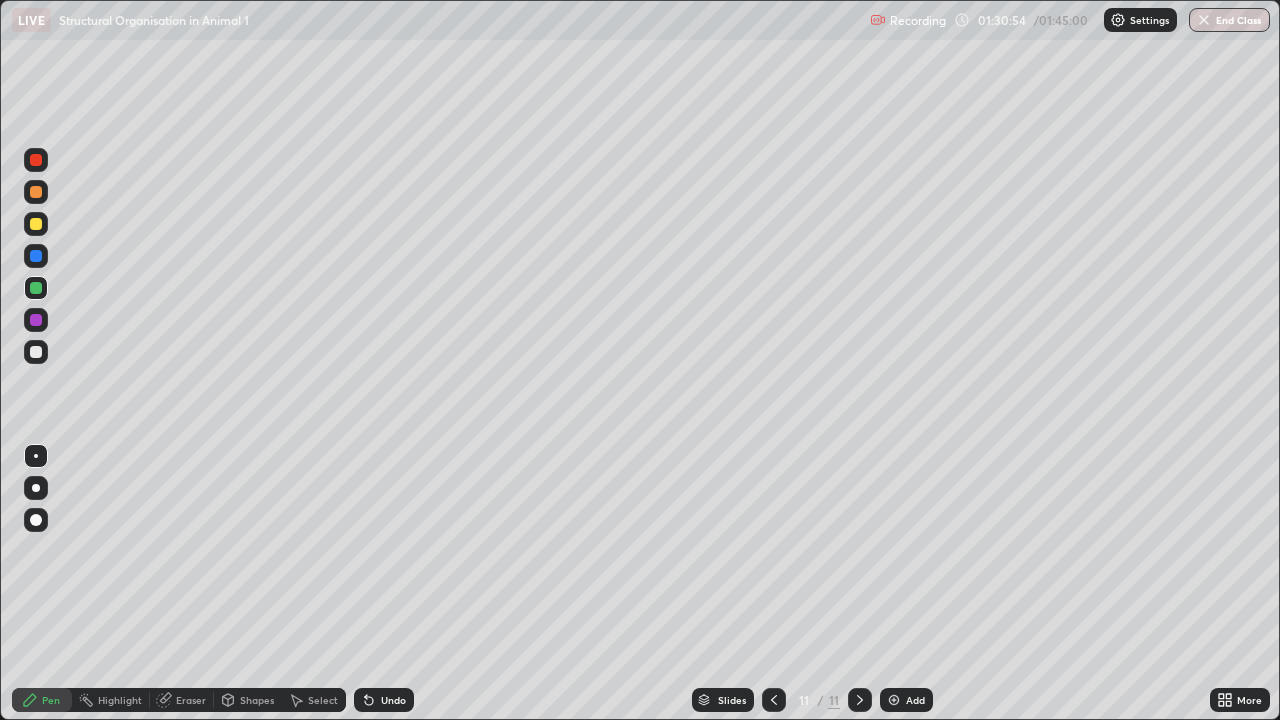 click on "Undo" at bounding box center (384, 700) 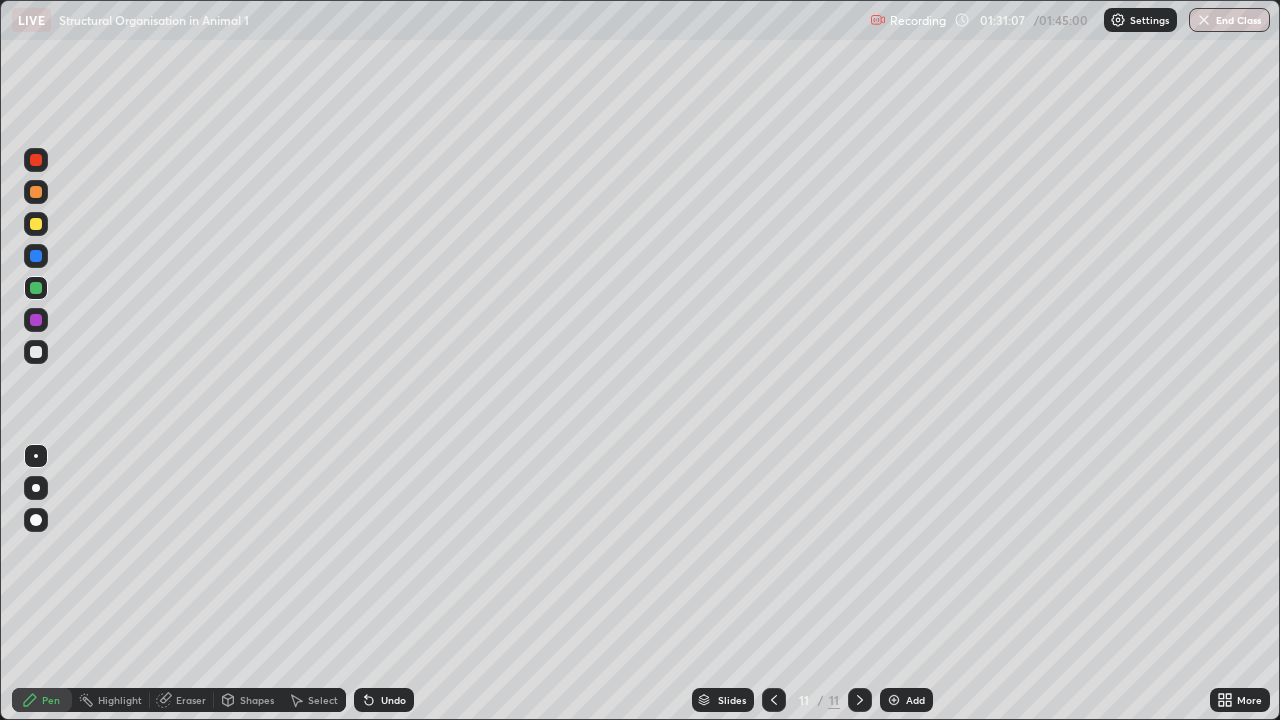 click on "Undo" at bounding box center (393, 700) 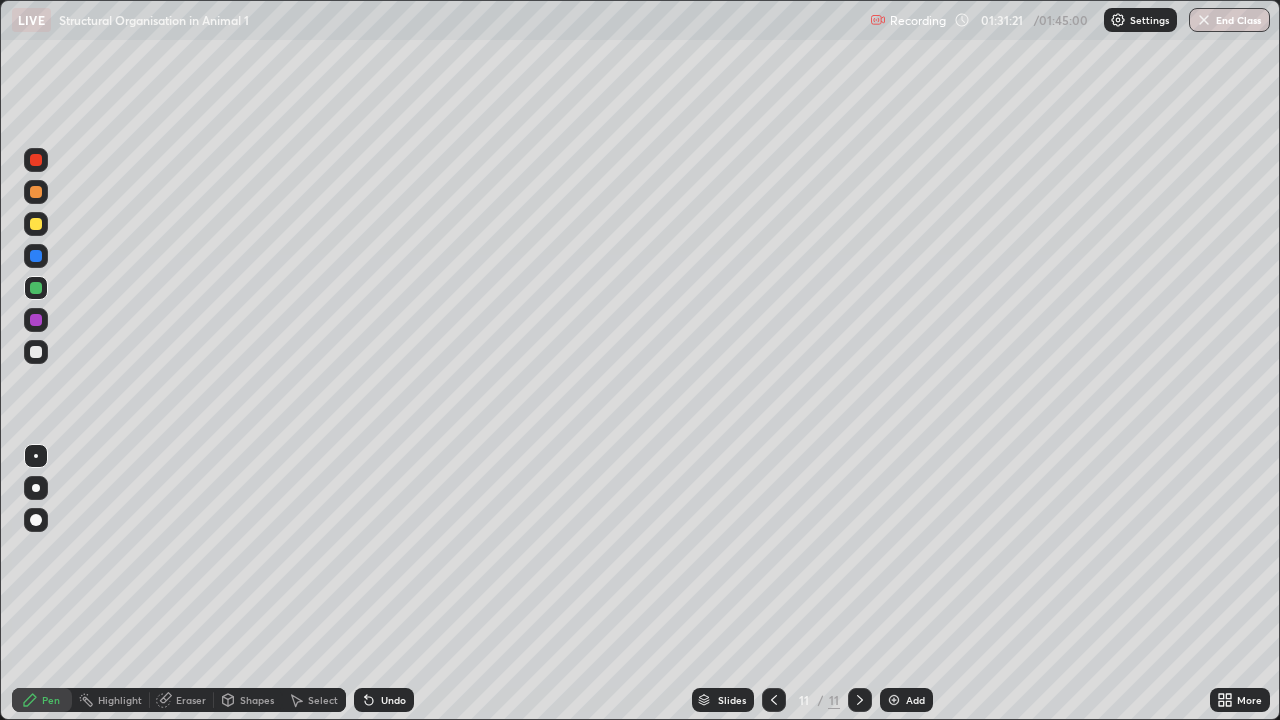 click at bounding box center [36, 320] 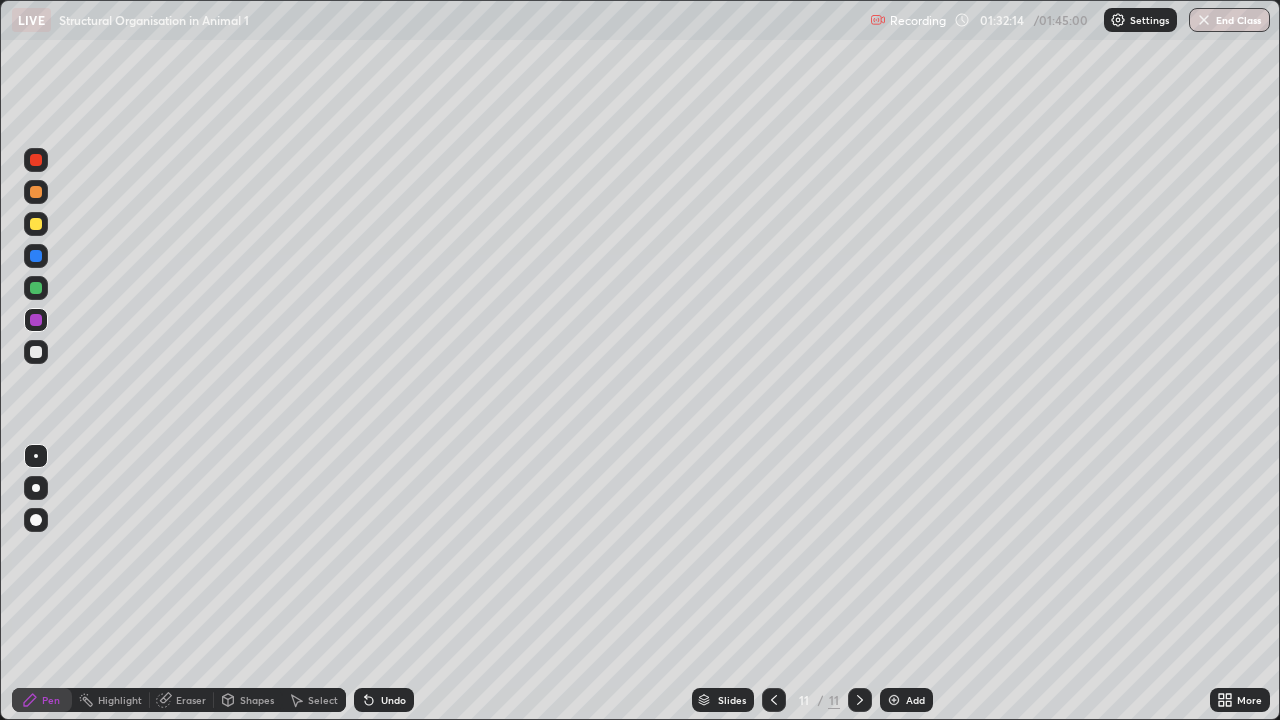 click at bounding box center [36, 224] 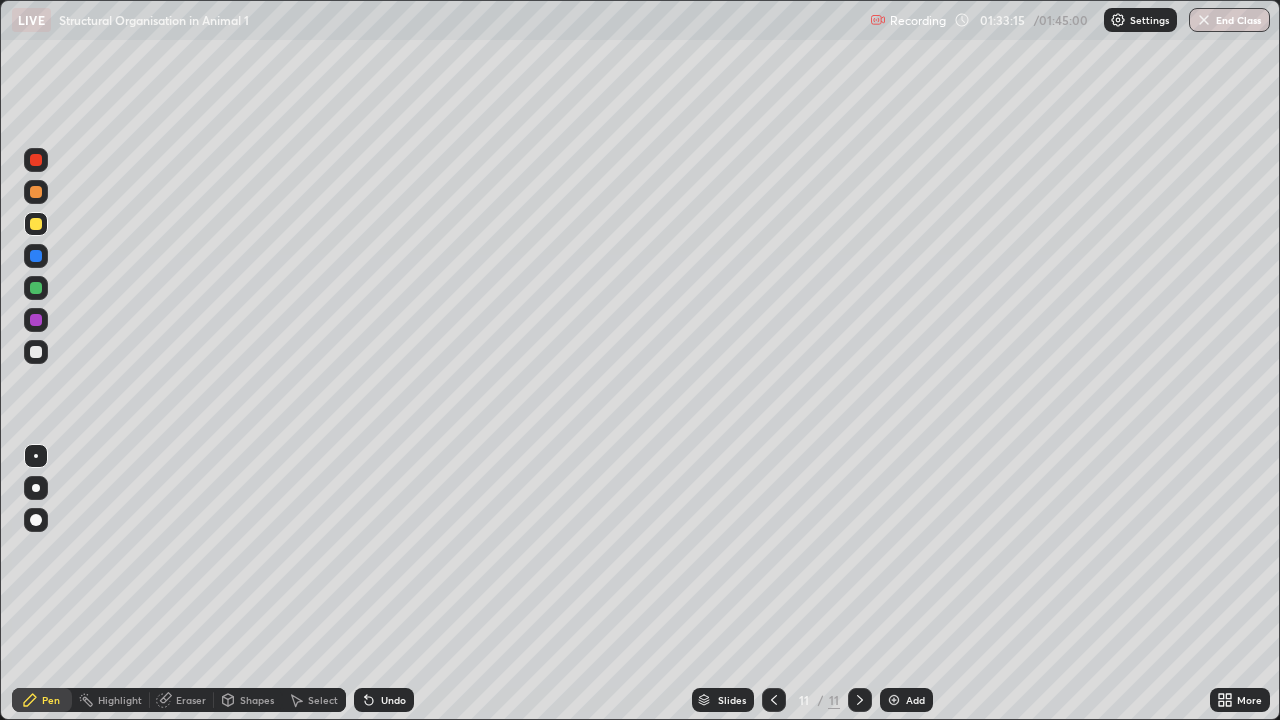 click at bounding box center (36, 320) 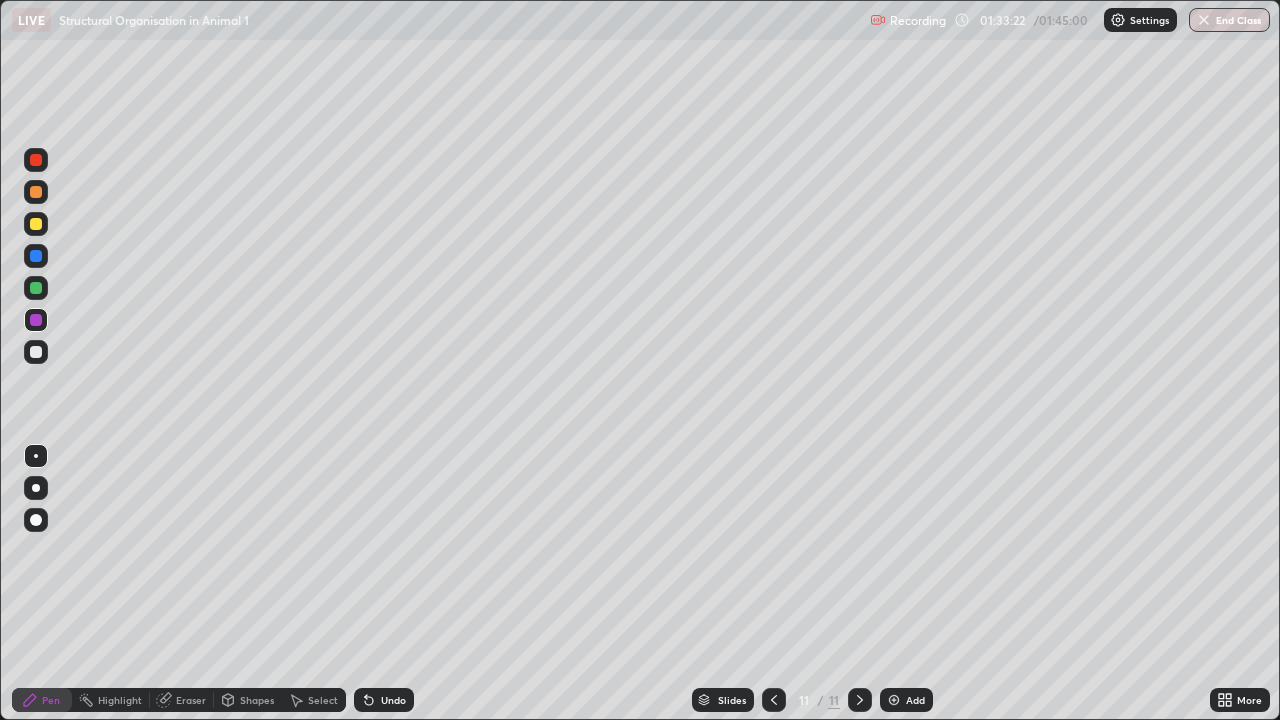 click at bounding box center (36, 352) 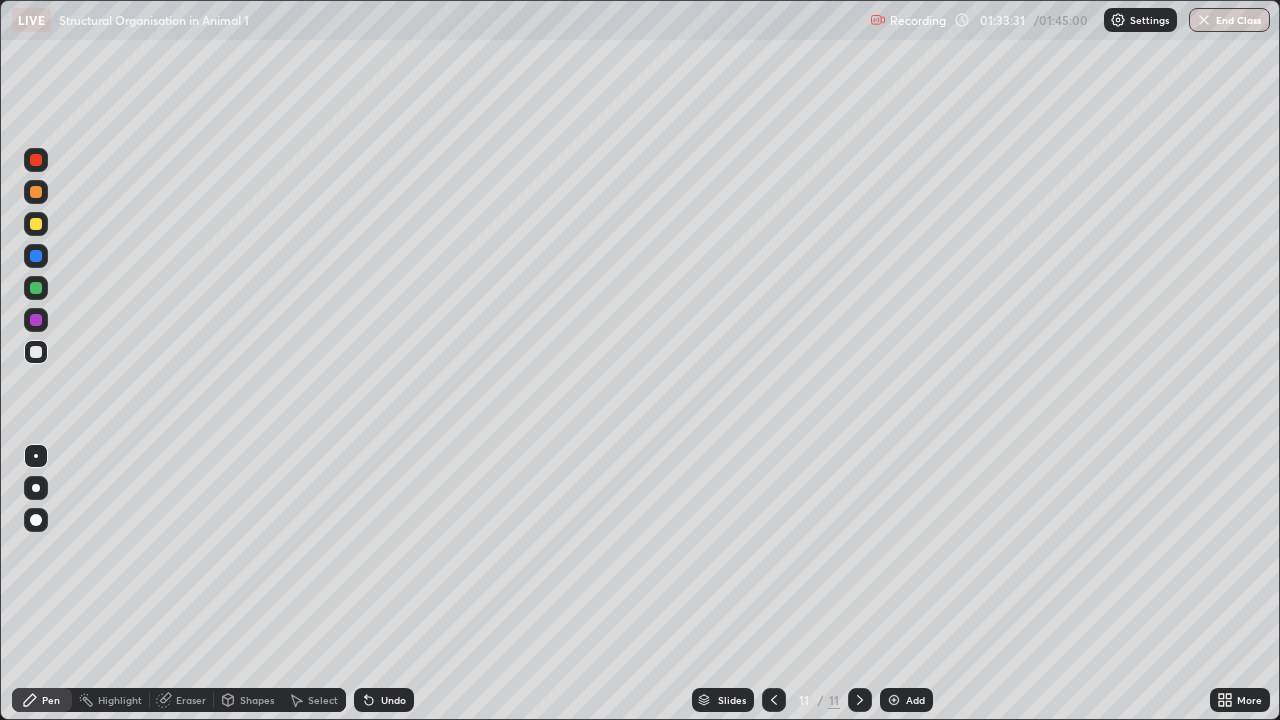 click 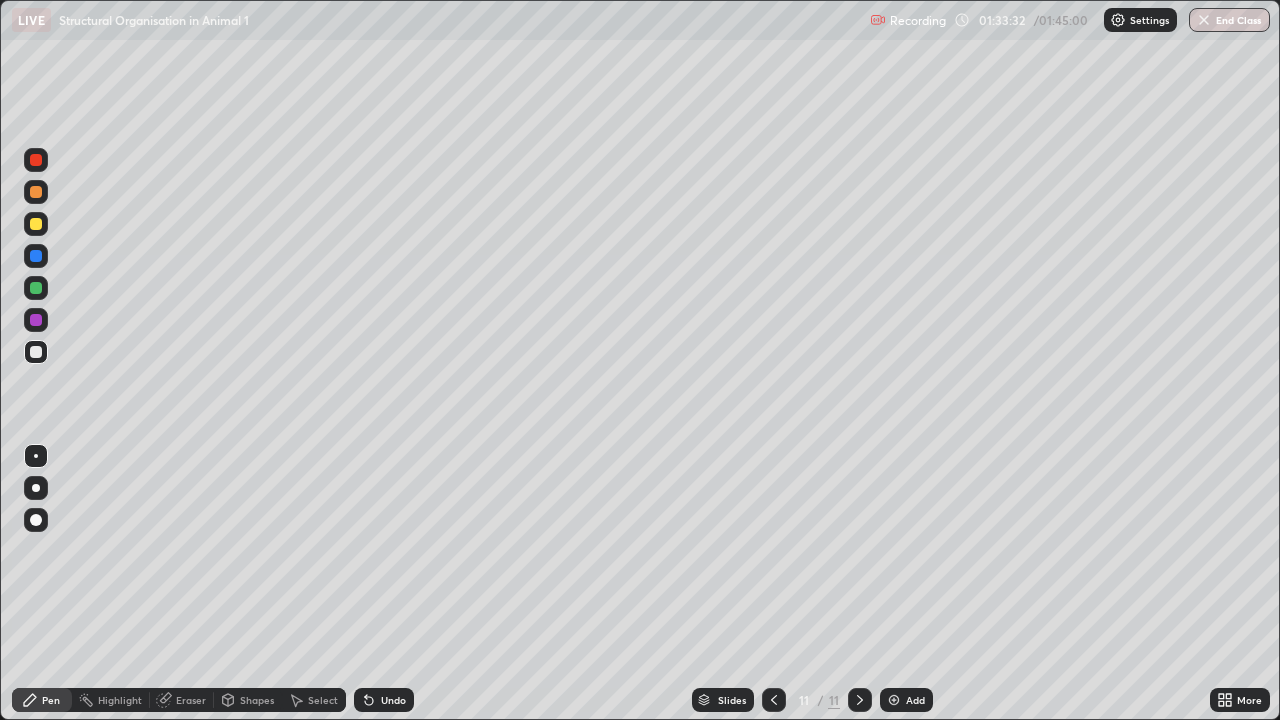 click on "Undo" at bounding box center [384, 700] 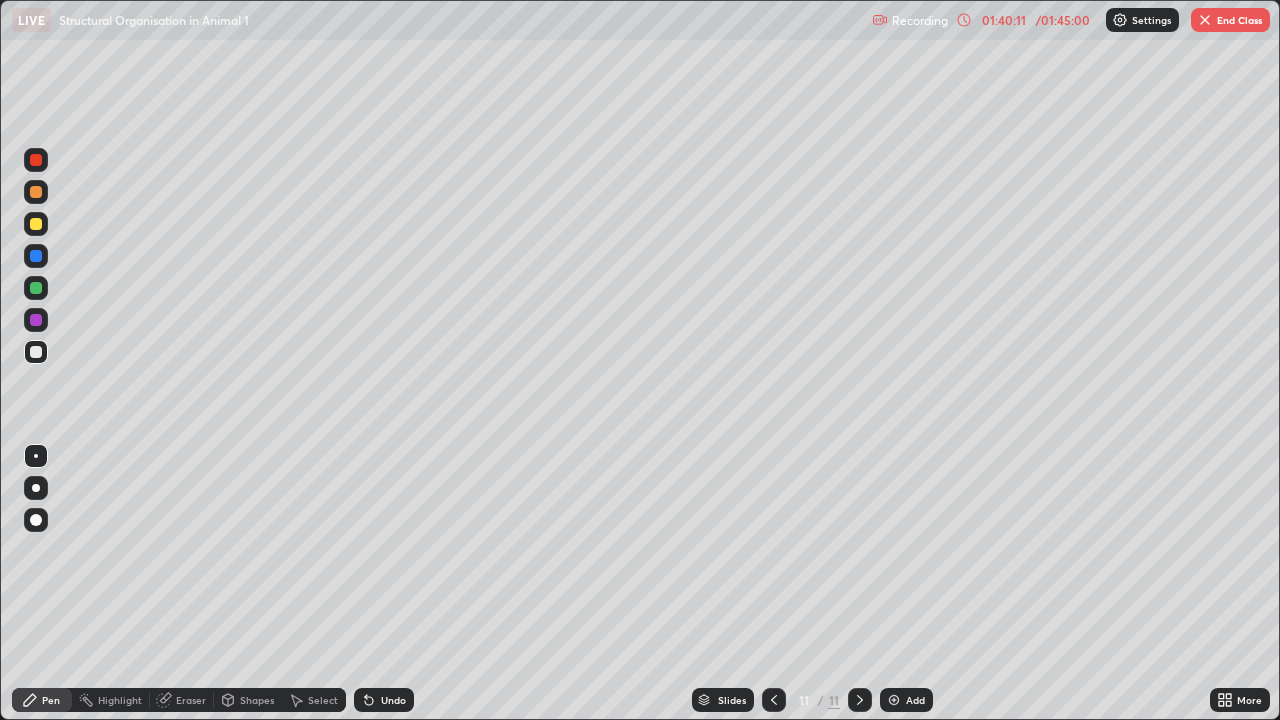 click at bounding box center (894, 700) 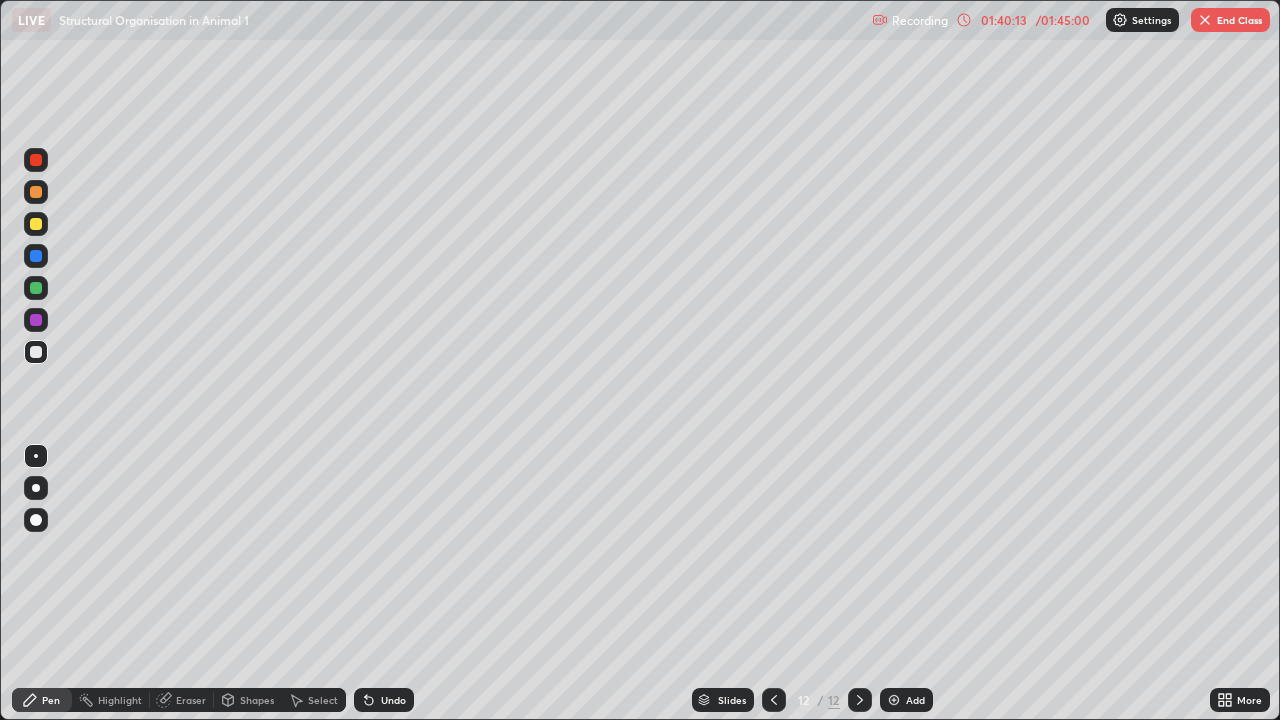 click at bounding box center [36, 224] 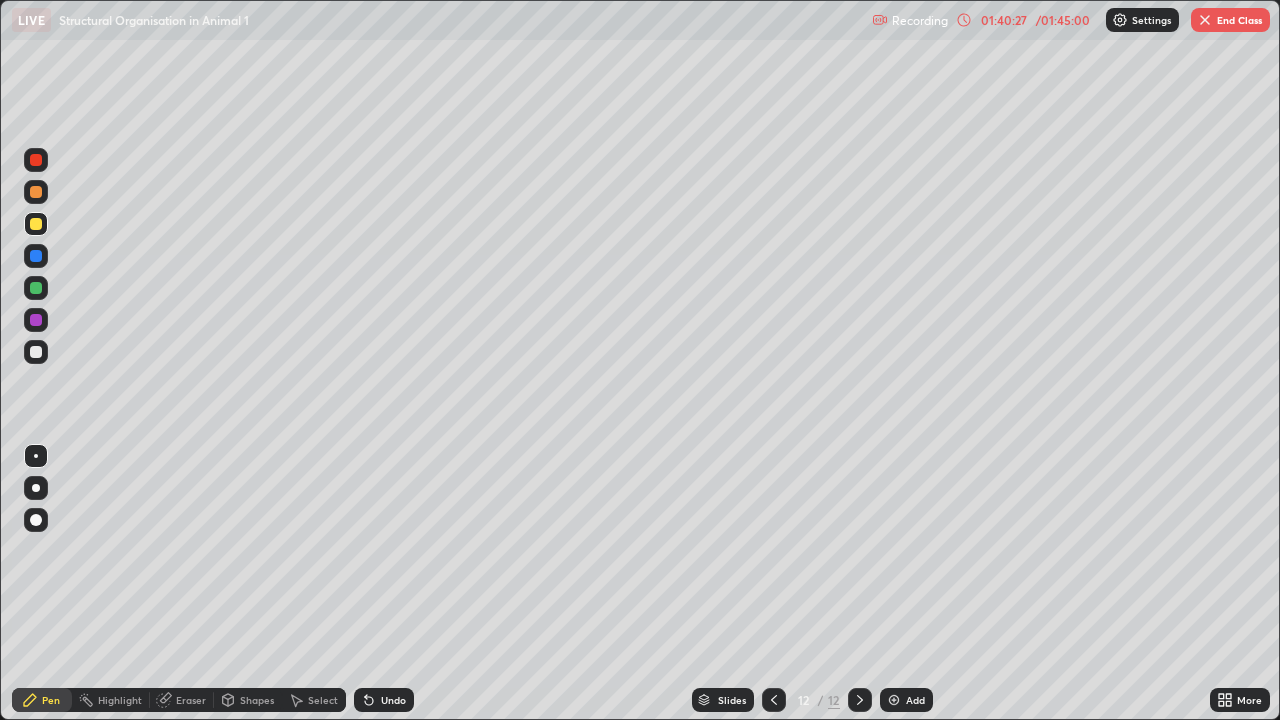 click at bounding box center [36, 352] 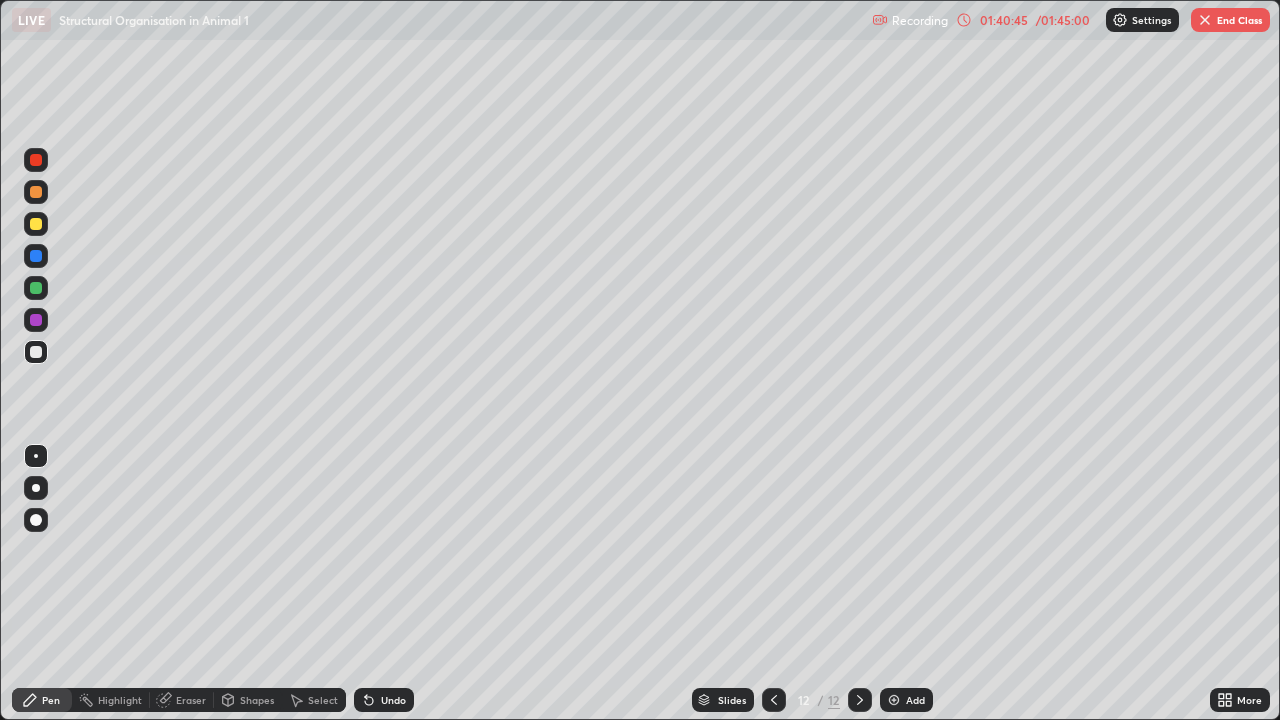 click 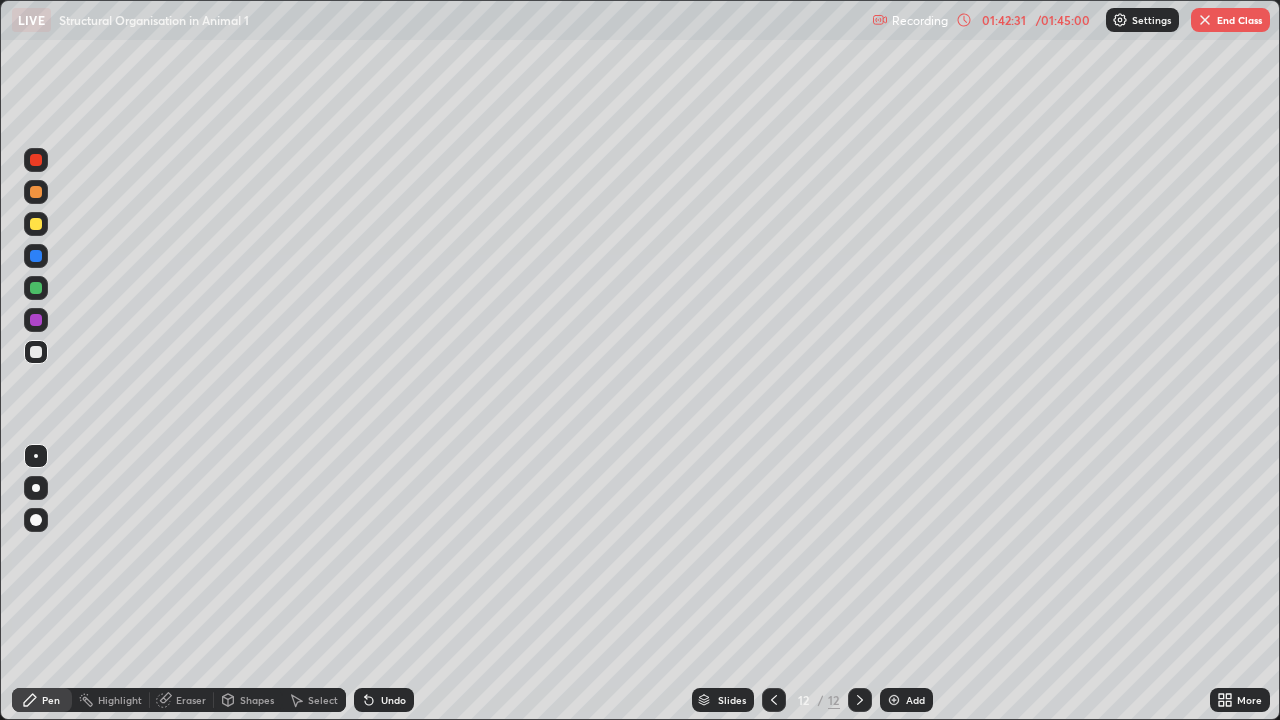 click on "Undo" at bounding box center (384, 700) 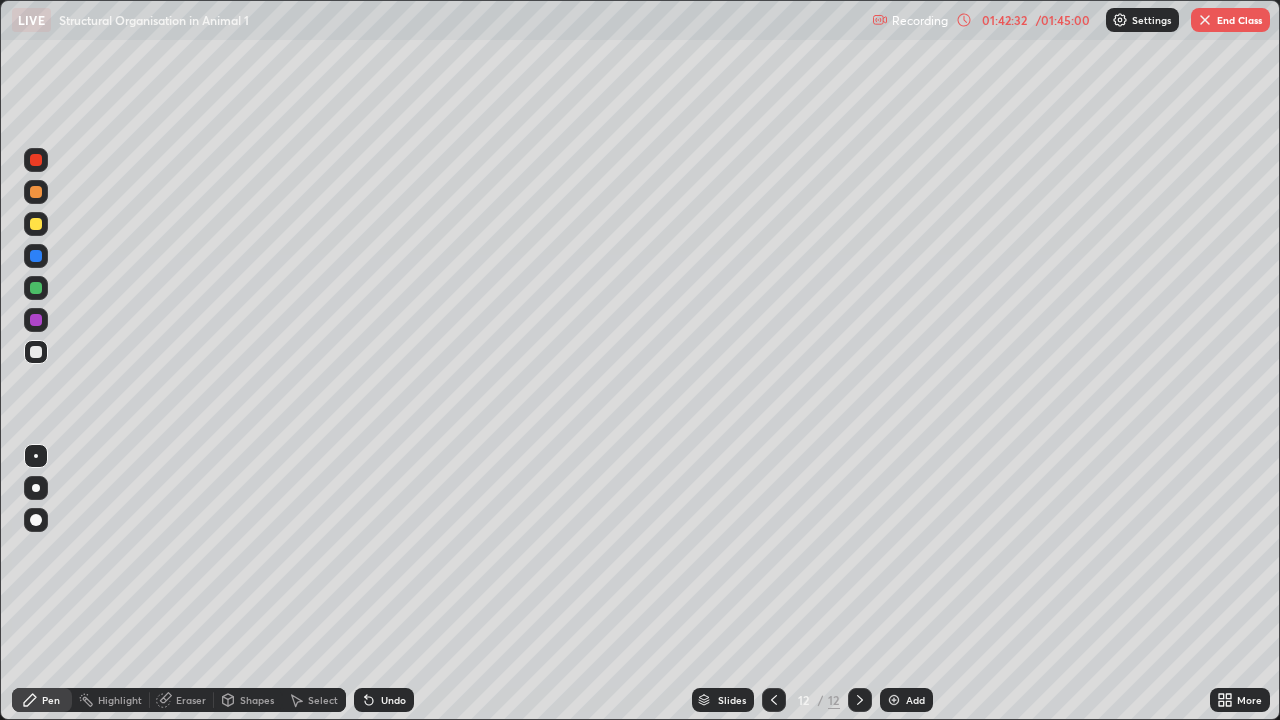 click on "Undo" at bounding box center (384, 700) 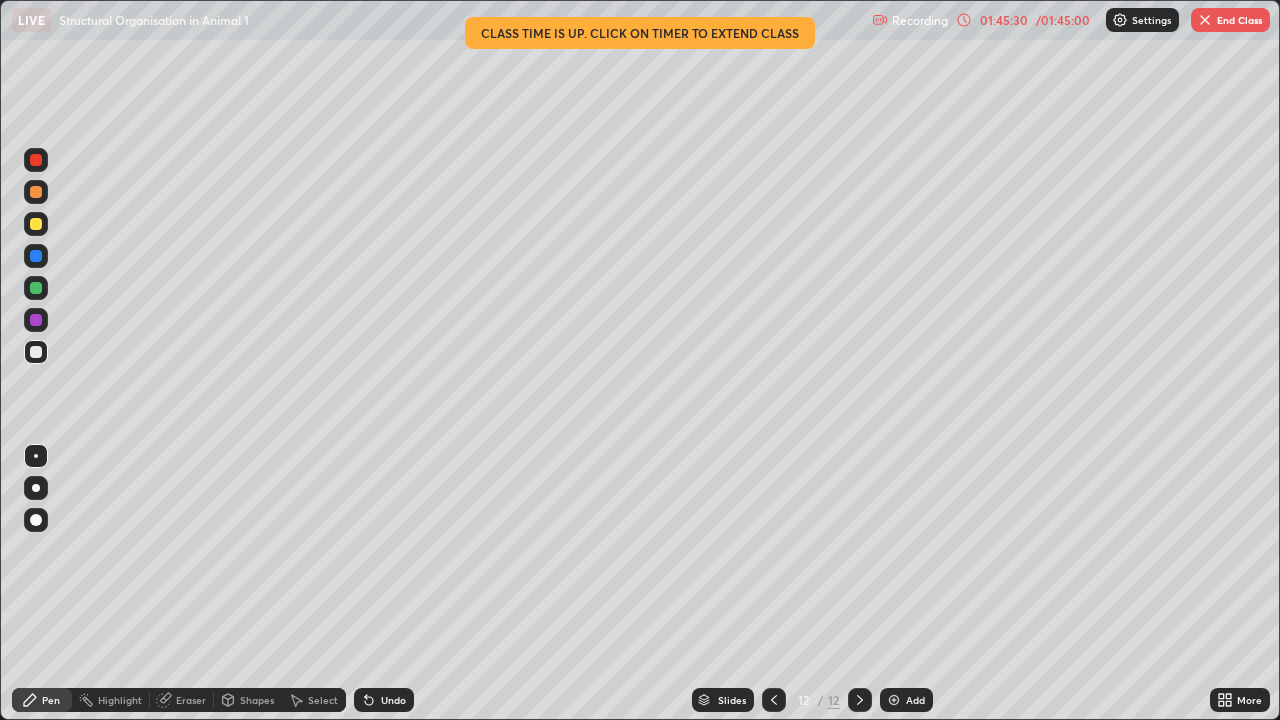 click on "End Class" at bounding box center (1230, 20) 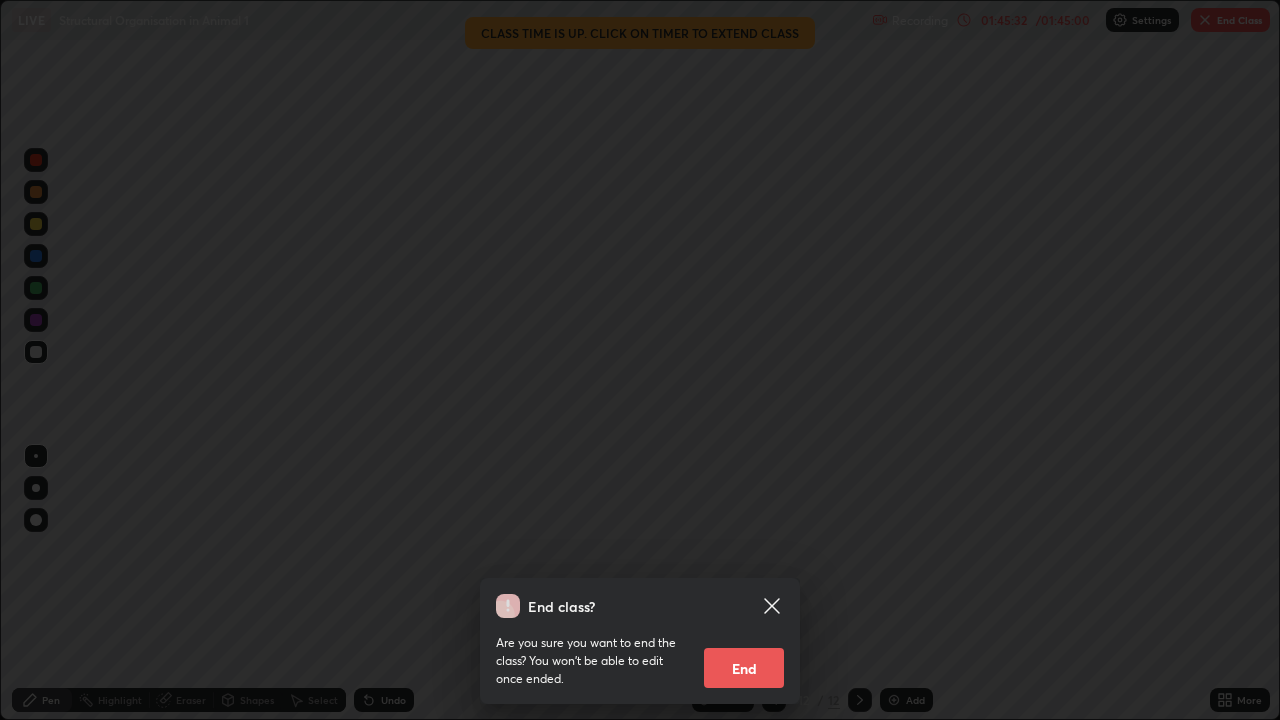 click on "End" at bounding box center (744, 668) 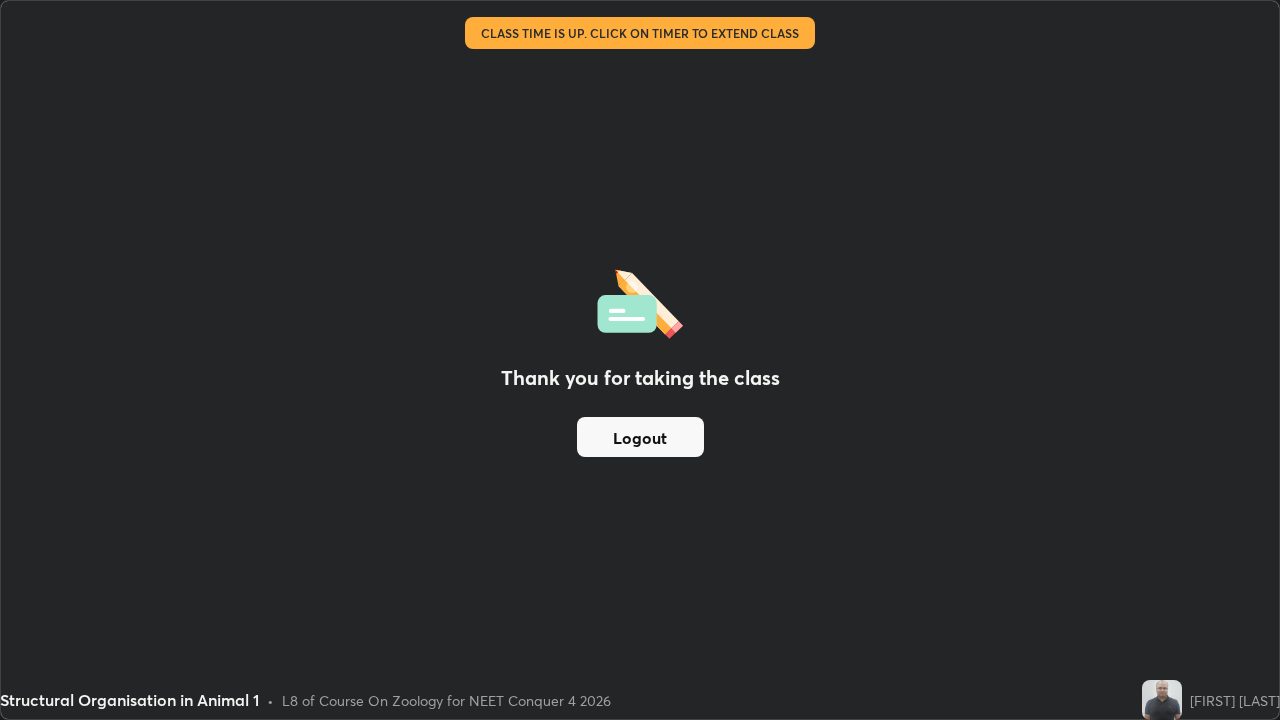 click on "Logout" at bounding box center [640, 437] 